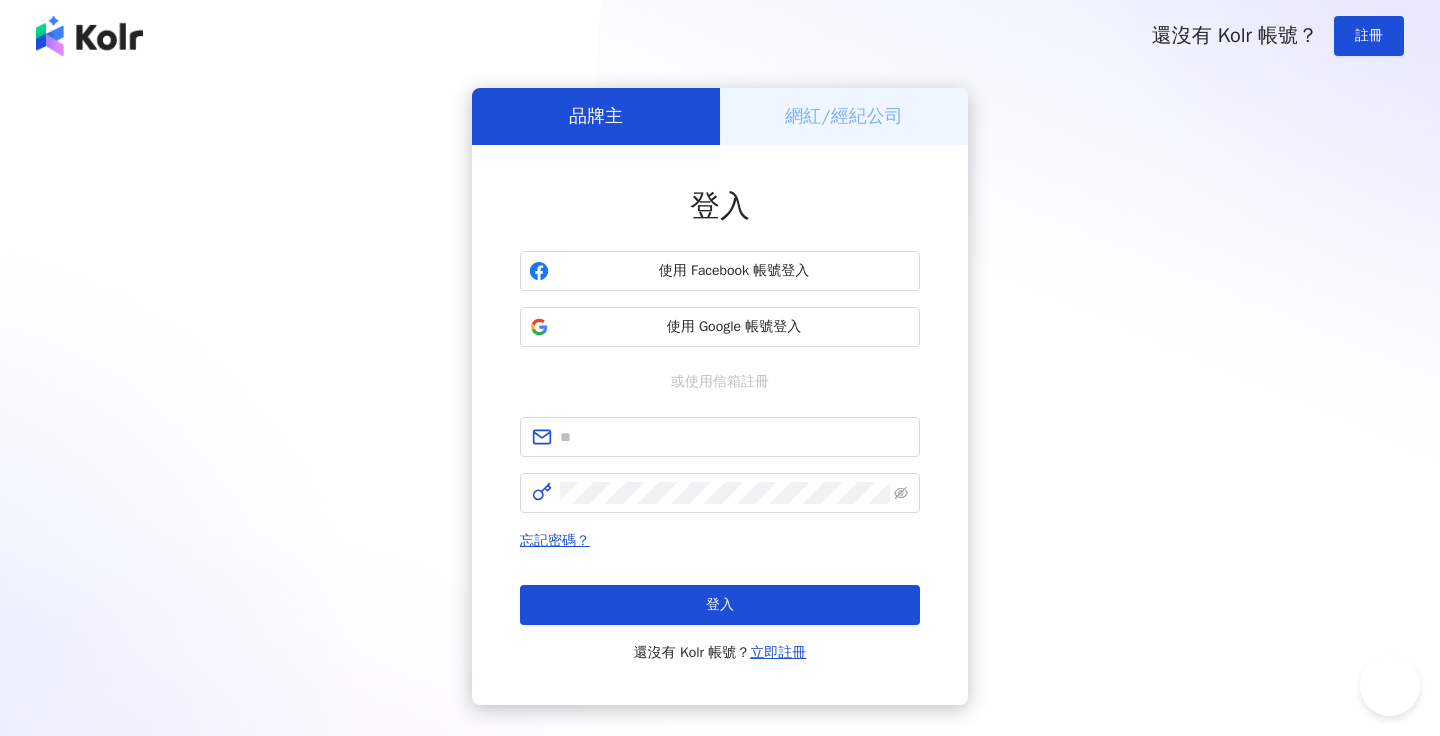 scroll, scrollTop: 0, scrollLeft: 0, axis: both 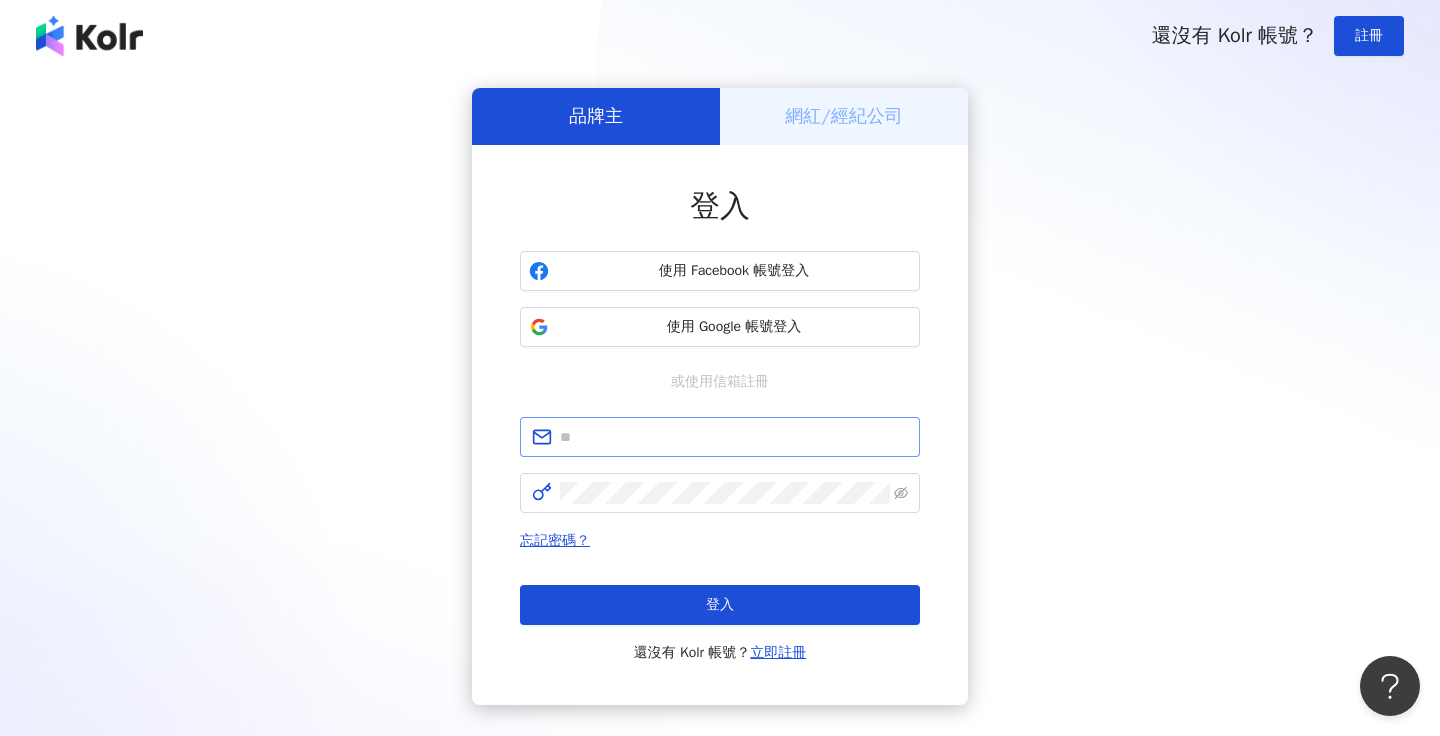 type on "**********" 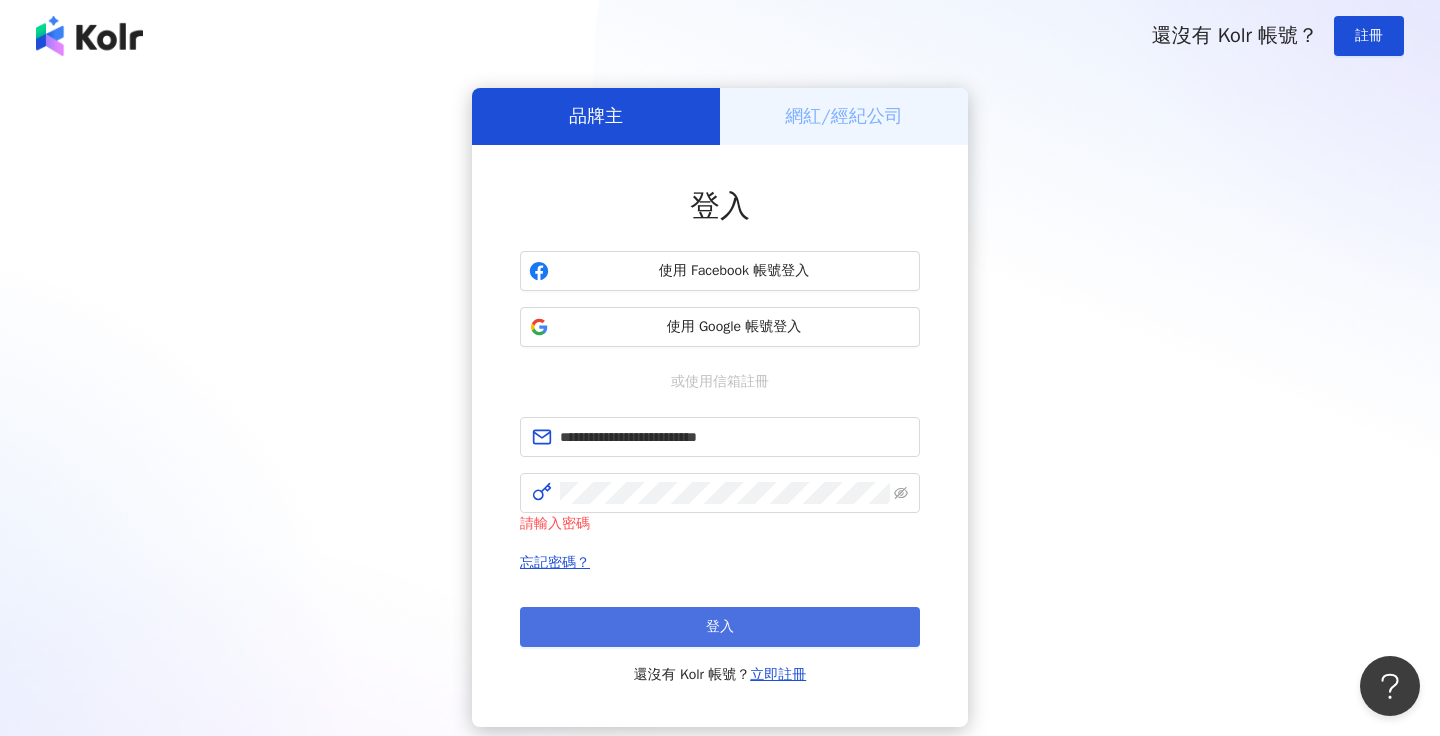 click on "登入" at bounding box center [720, 627] 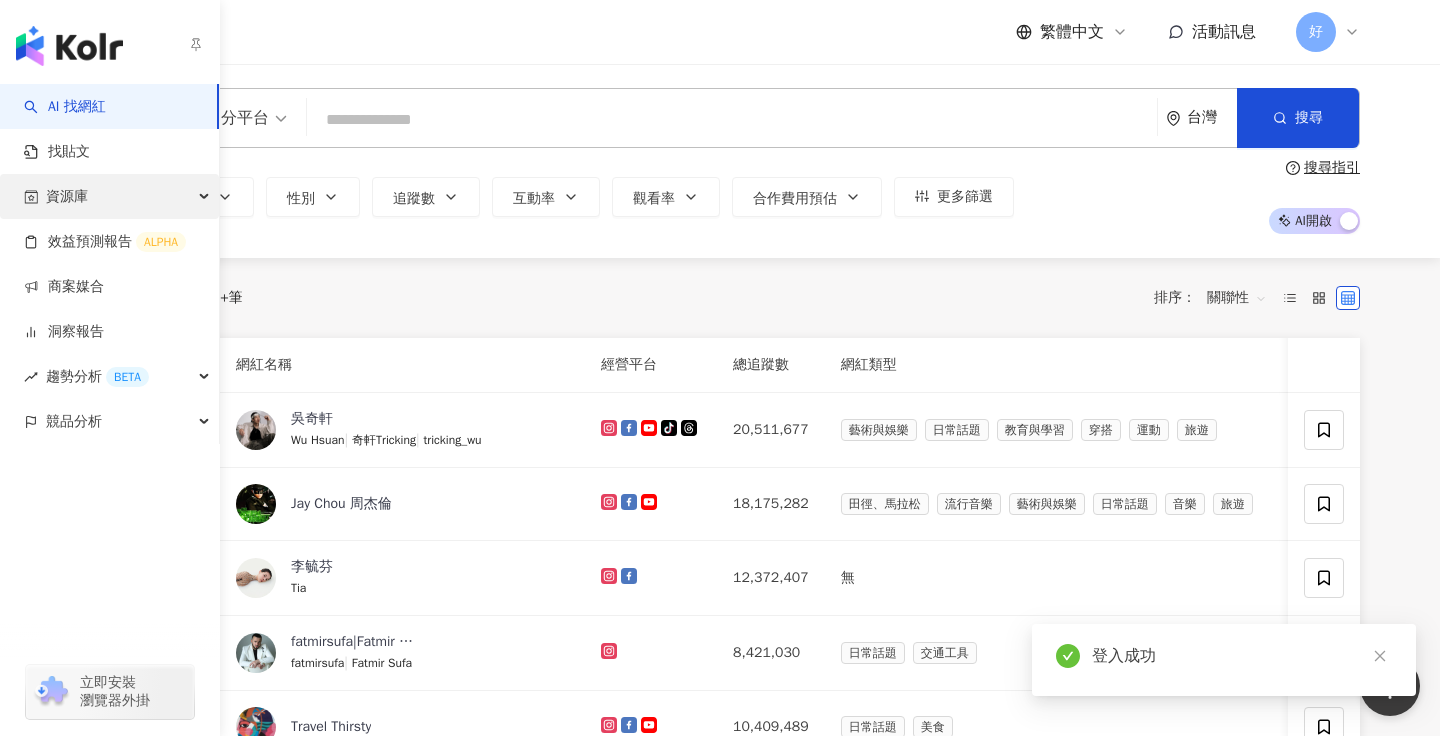 click on "資源庫" at bounding box center (109, 196) 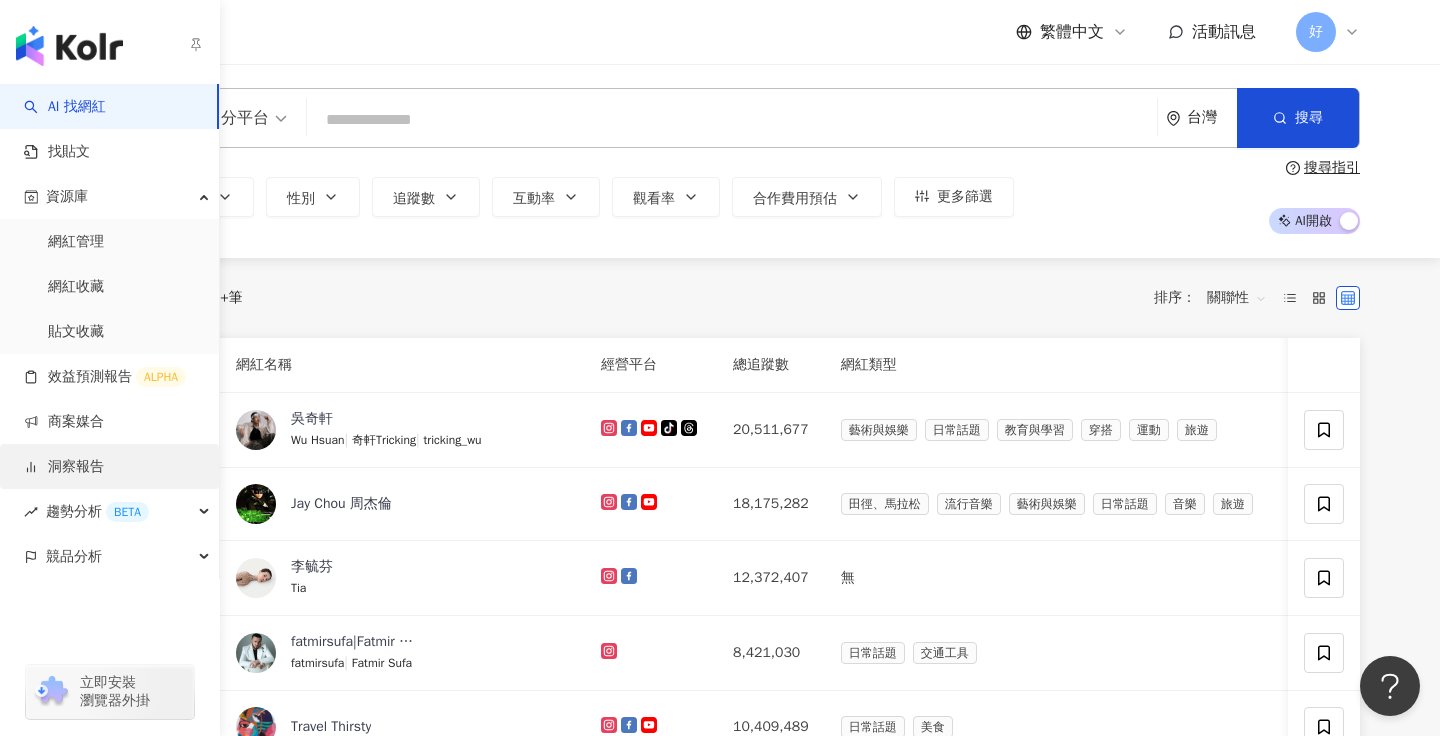 click on "洞察報告" at bounding box center (64, 467) 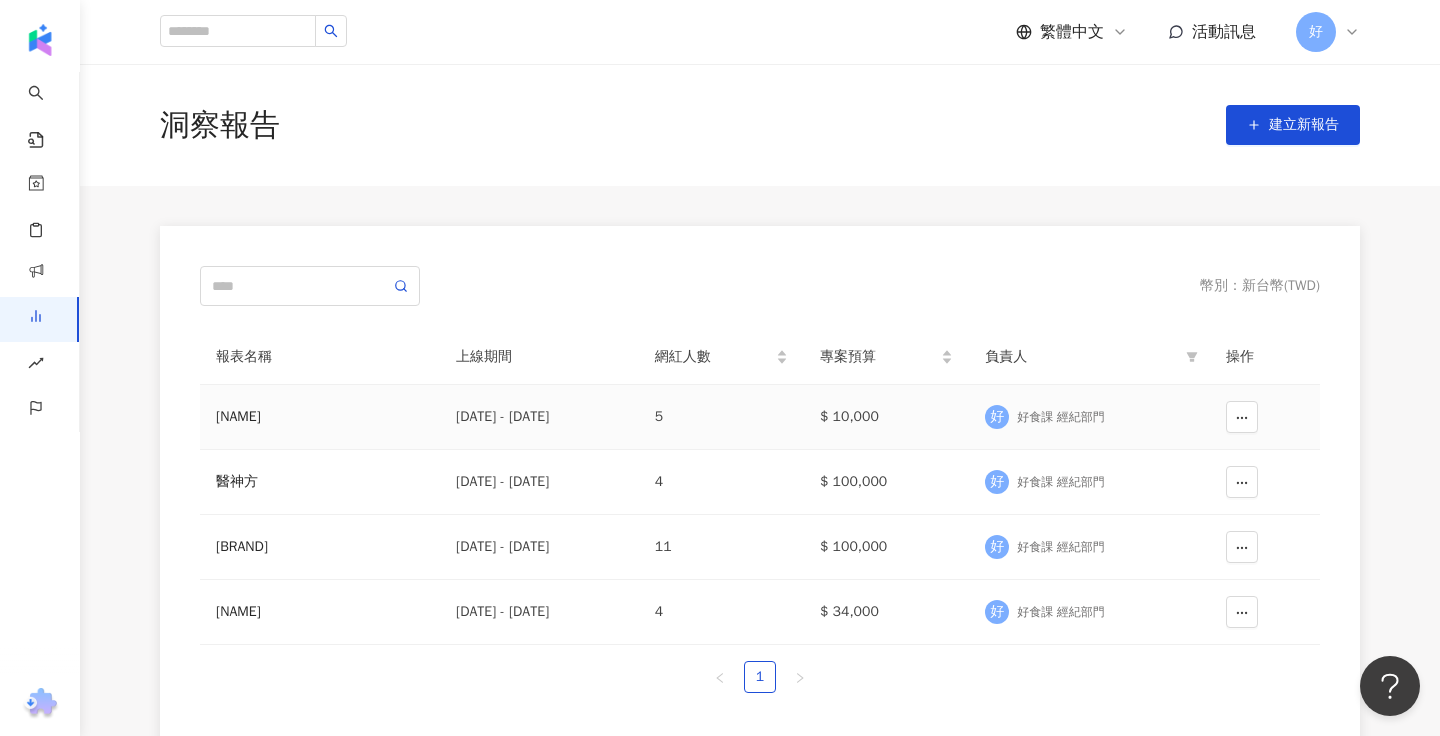 click on "[NAME]" at bounding box center [320, 417] 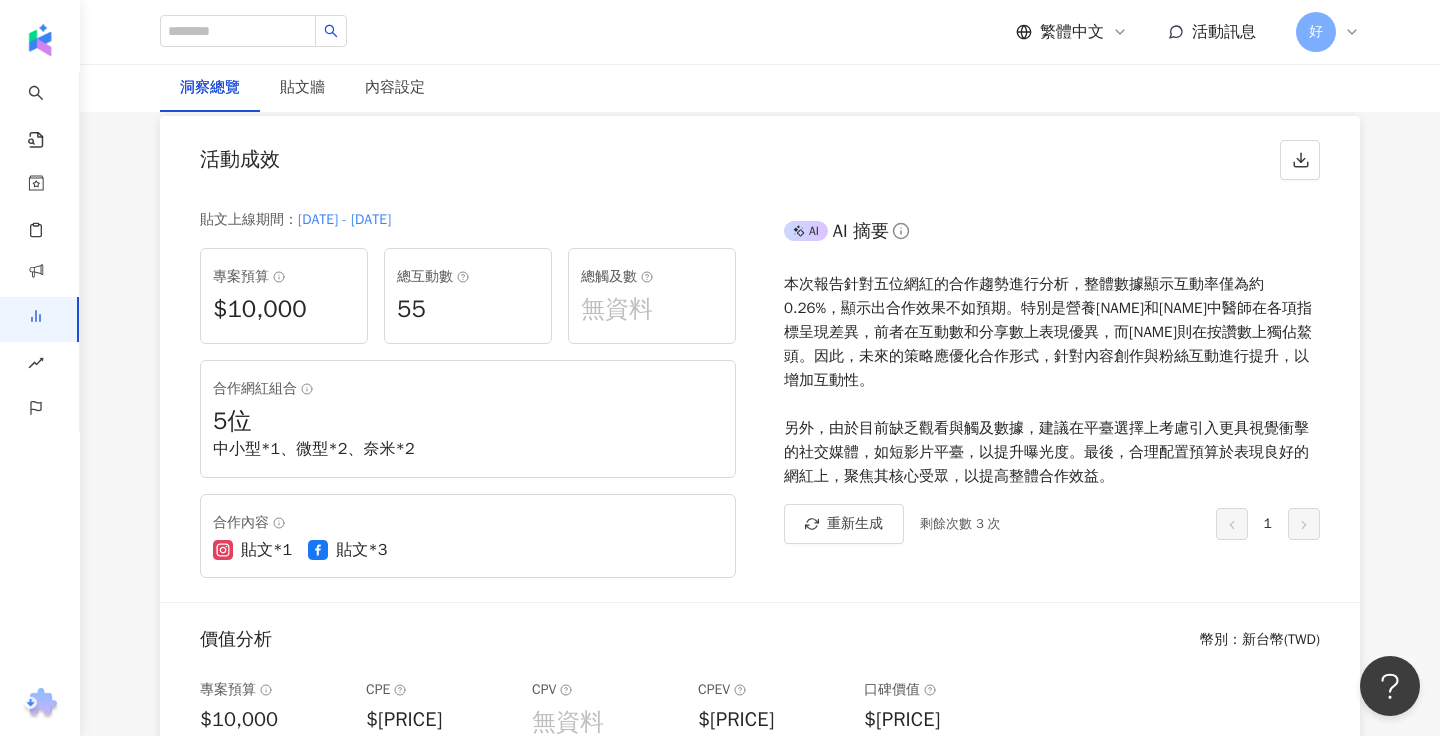 scroll, scrollTop: 215, scrollLeft: 0, axis: vertical 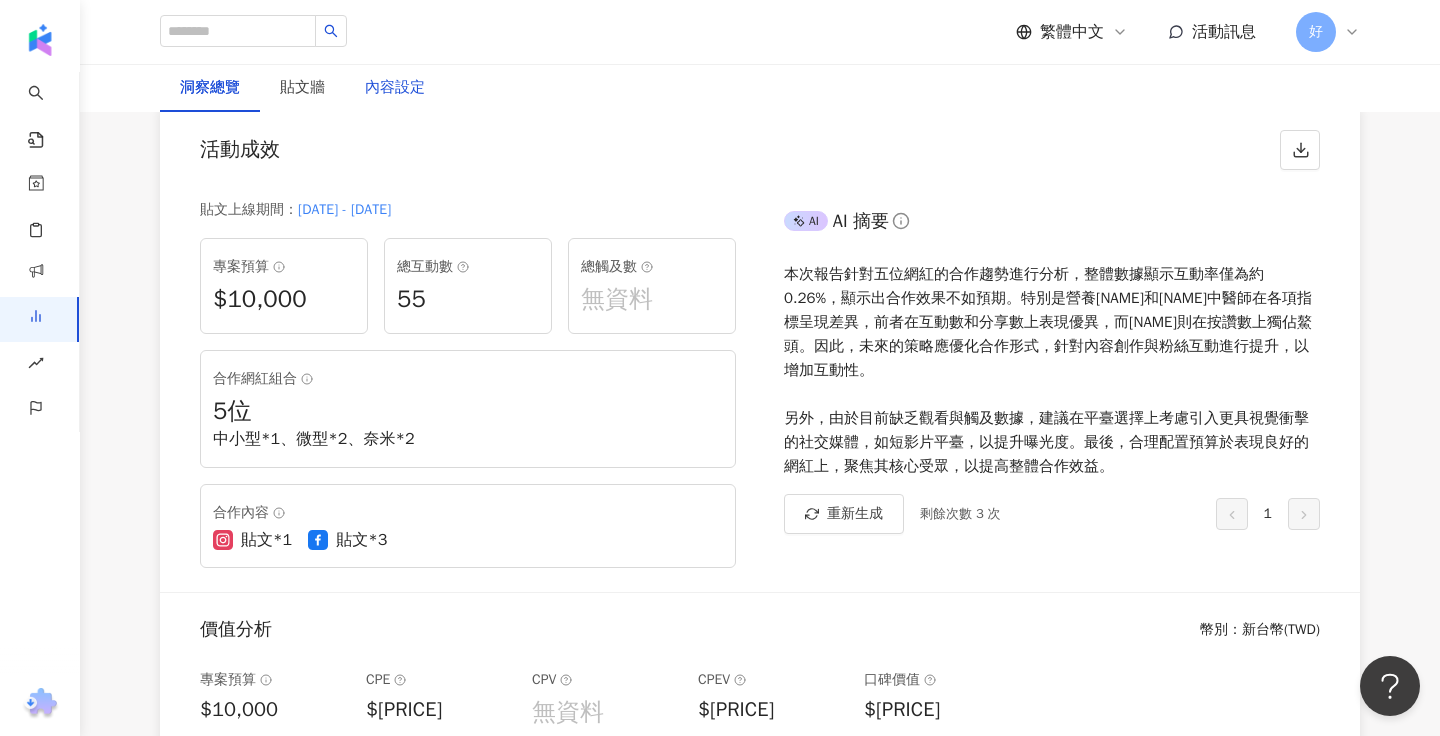 click on "內容設定" at bounding box center [395, 88] 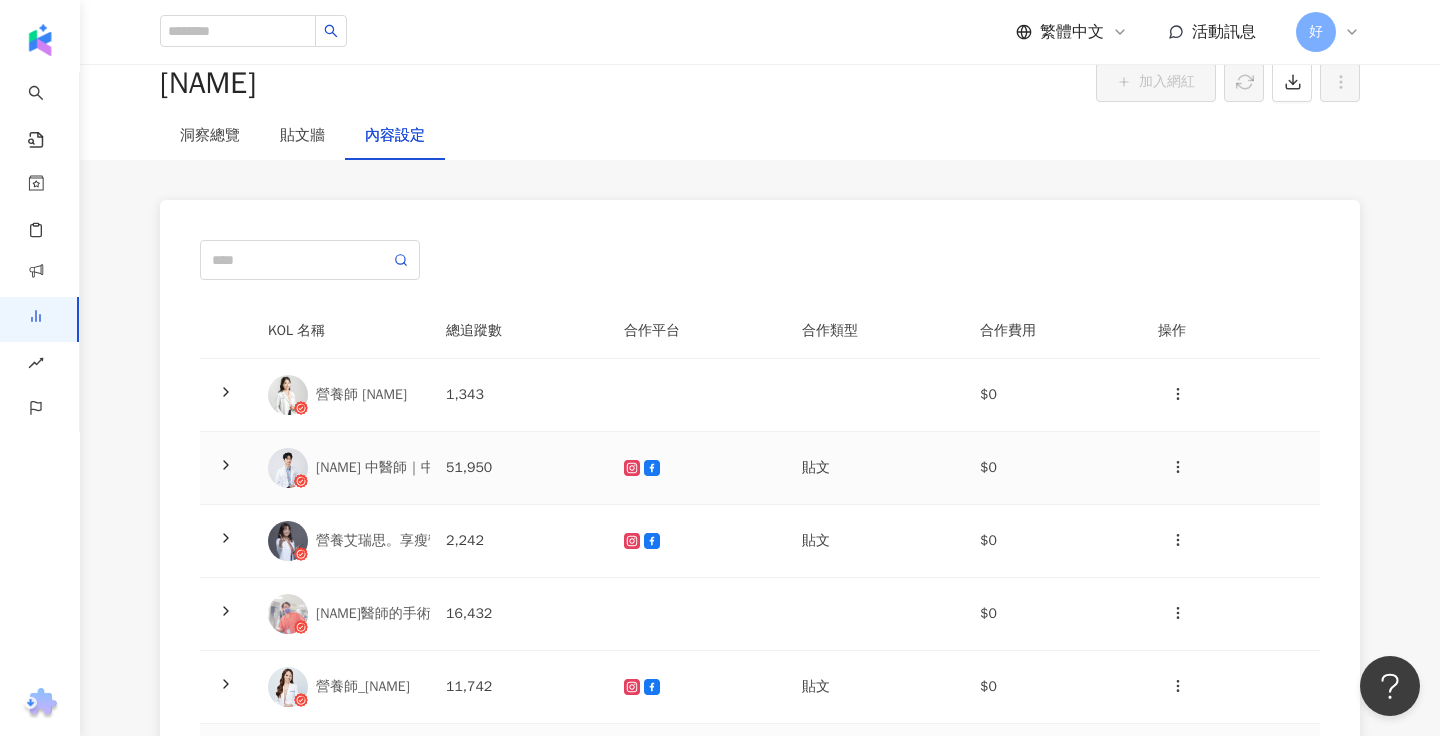 scroll, scrollTop: 43, scrollLeft: 0, axis: vertical 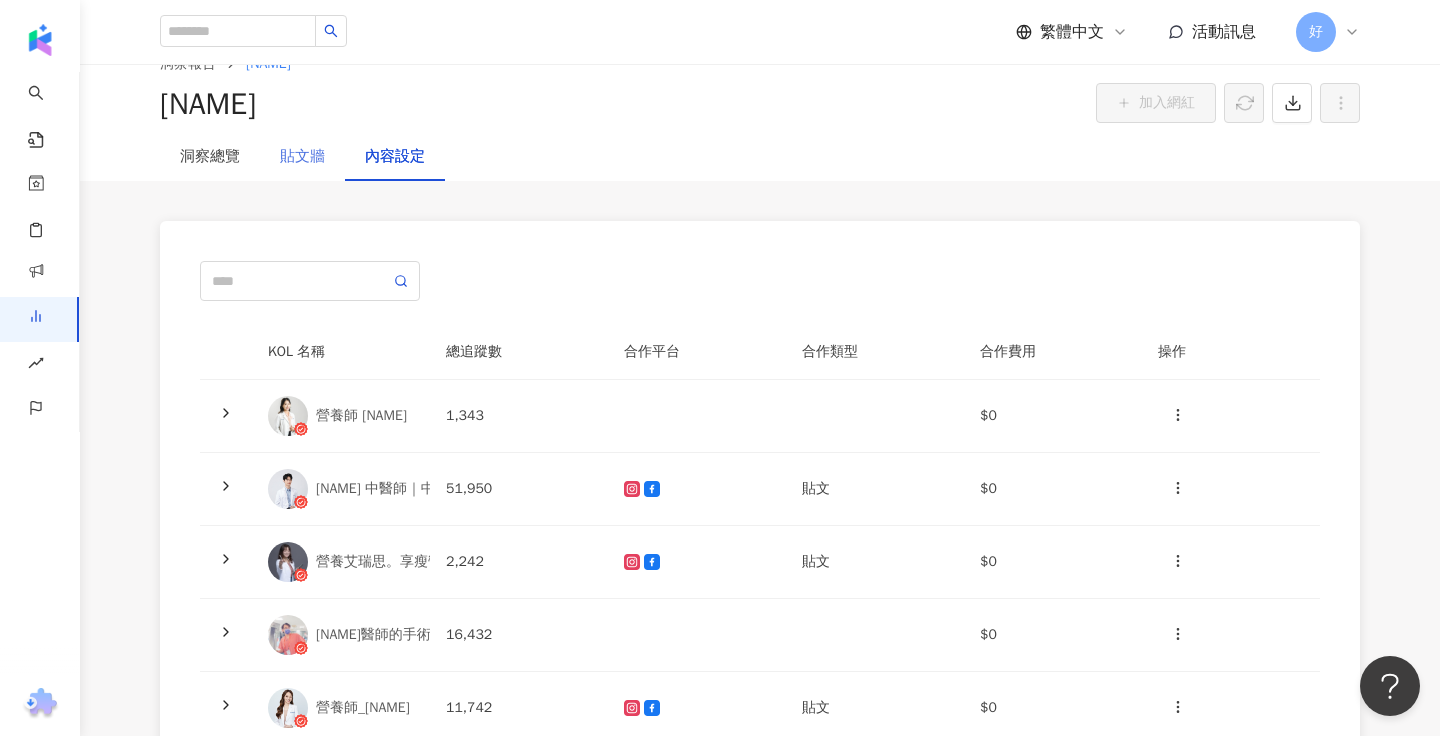 click on "貼文牆" at bounding box center (302, 157) 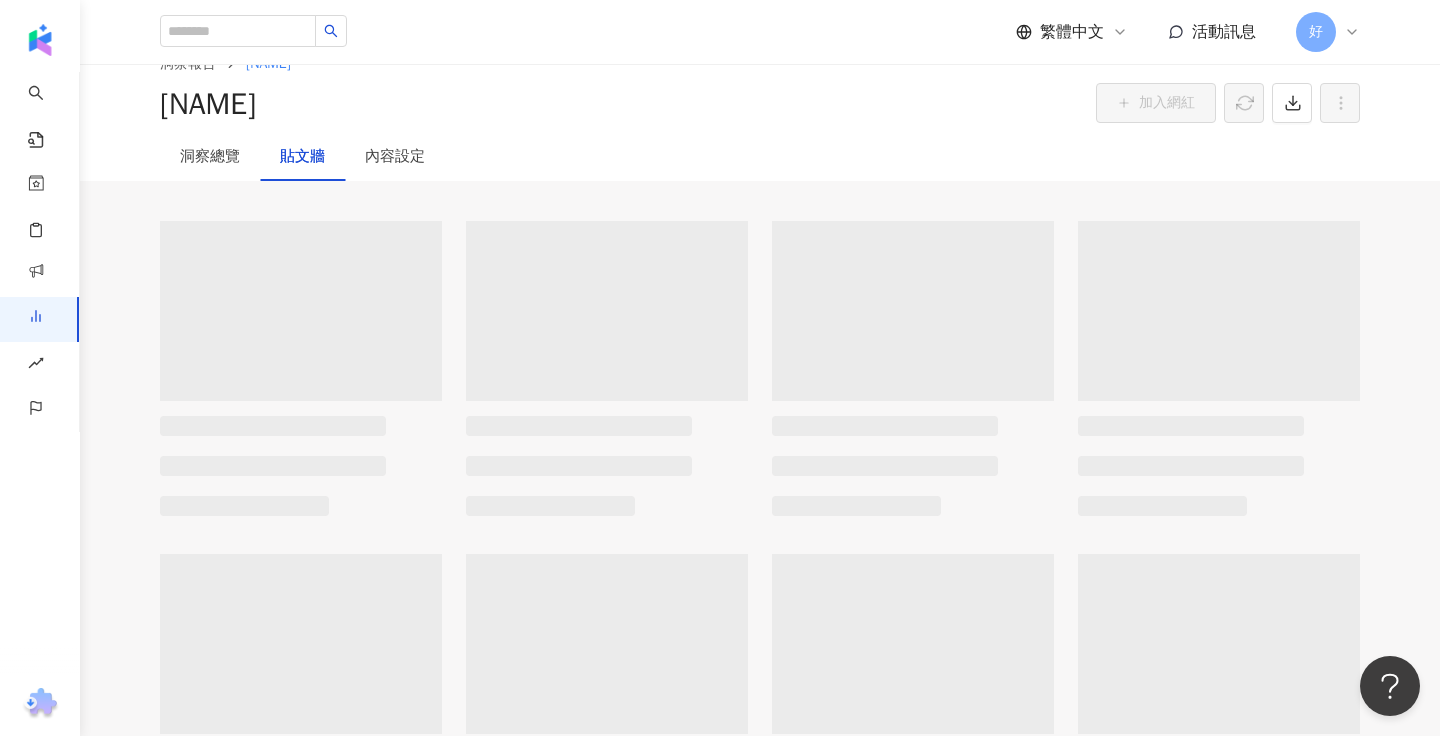 scroll, scrollTop: 0, scrollLeft: 0, axis: both 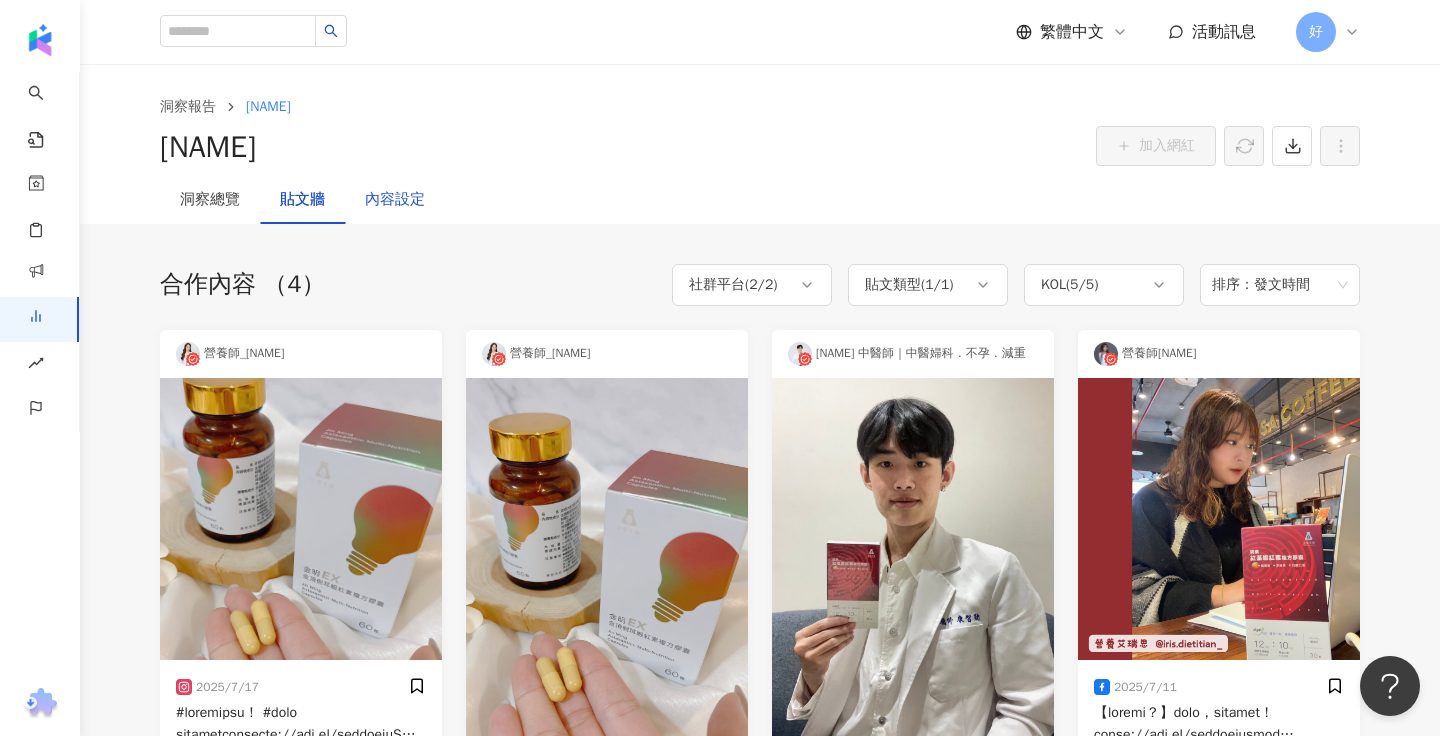 click on "內容設定" at bounding box center (395, 200) 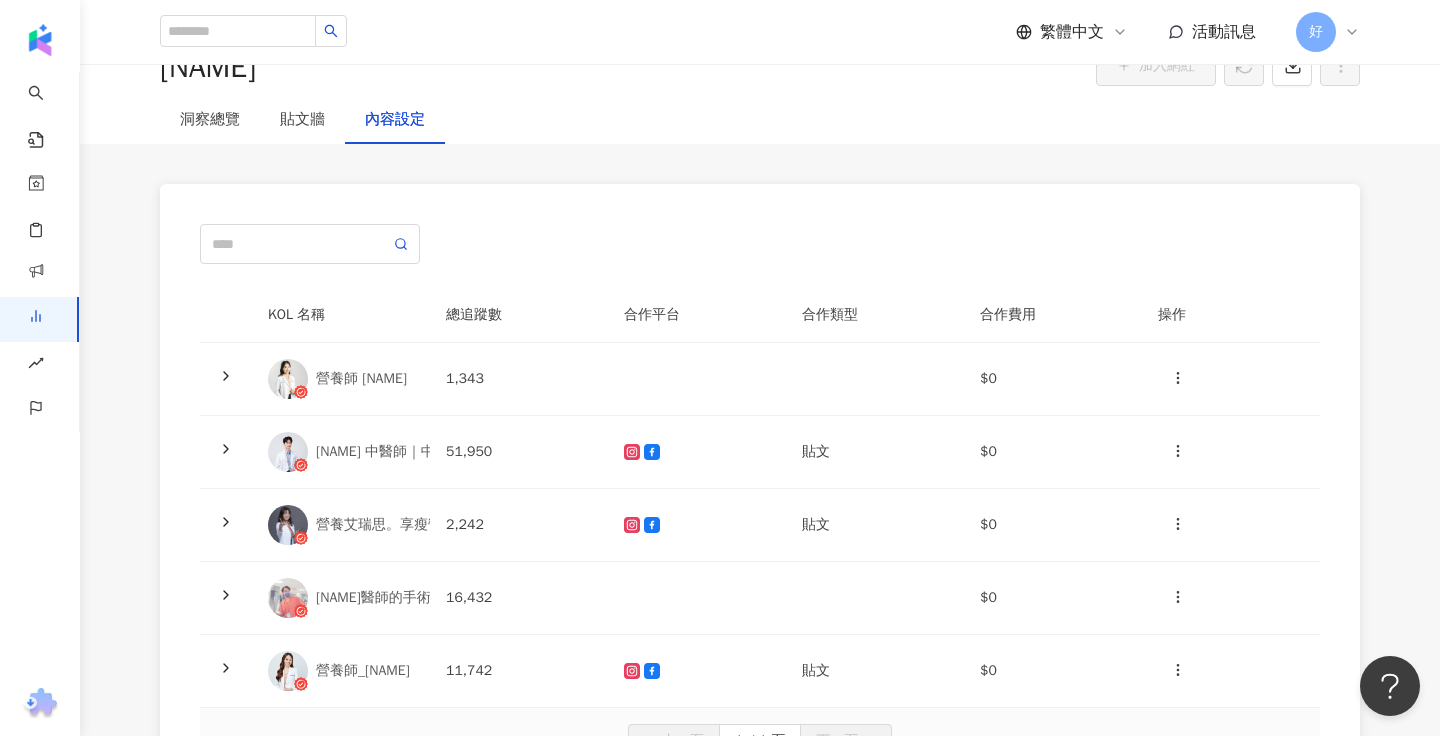 scroll, scrollTop: 210, scrollLeft: 0, axis: vertical 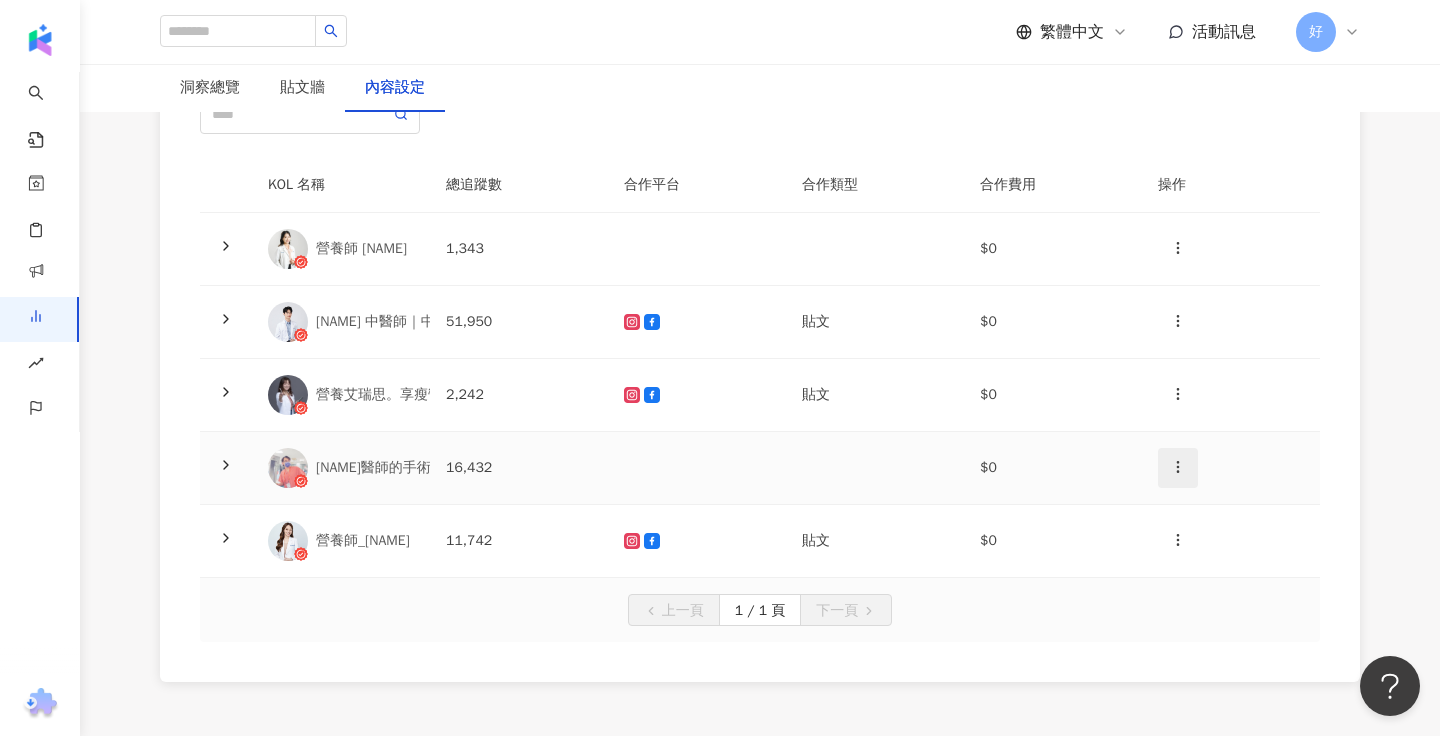 click 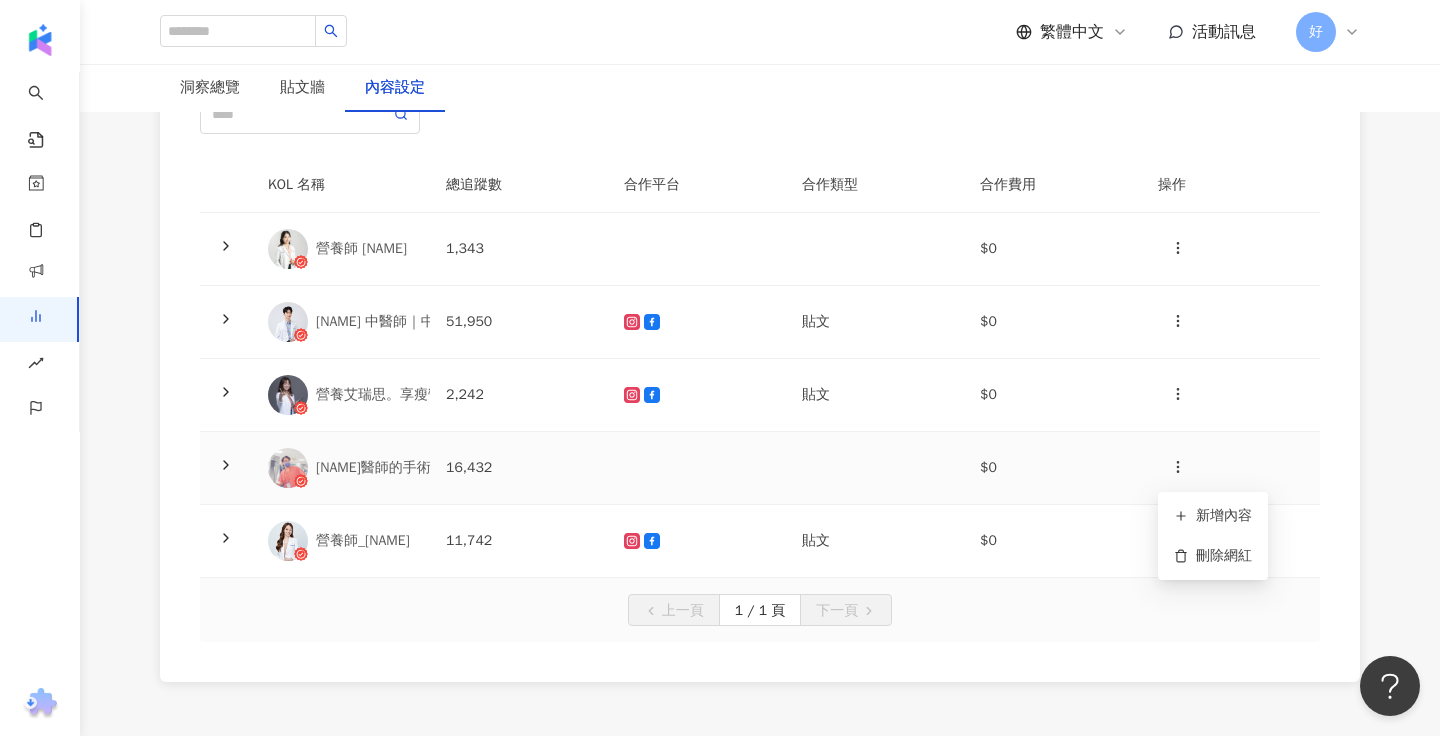 click at bounding box center [226, 468] 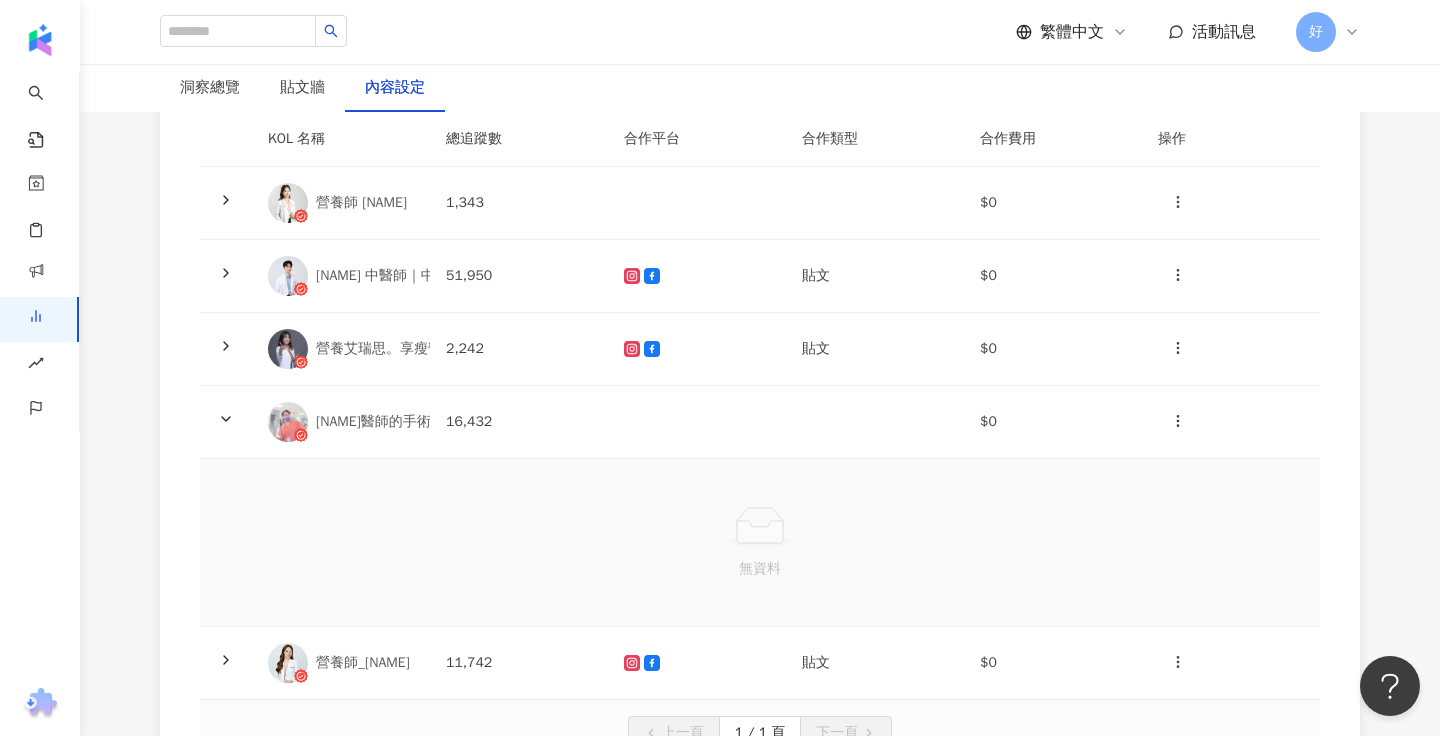 scroll, scrollTop: 182, scrollLeft: 0, axis: vertical 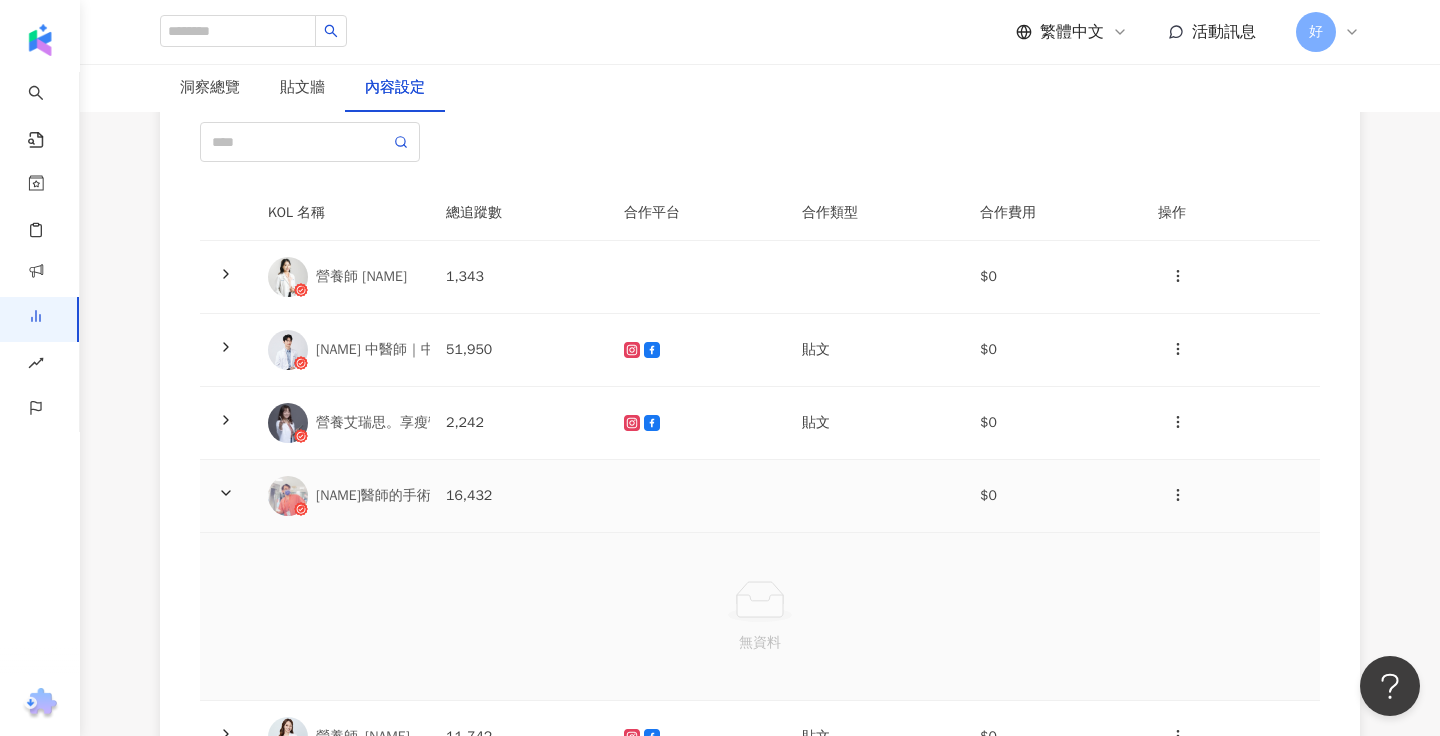 click on "$0" at bounding box center (1053, 496) 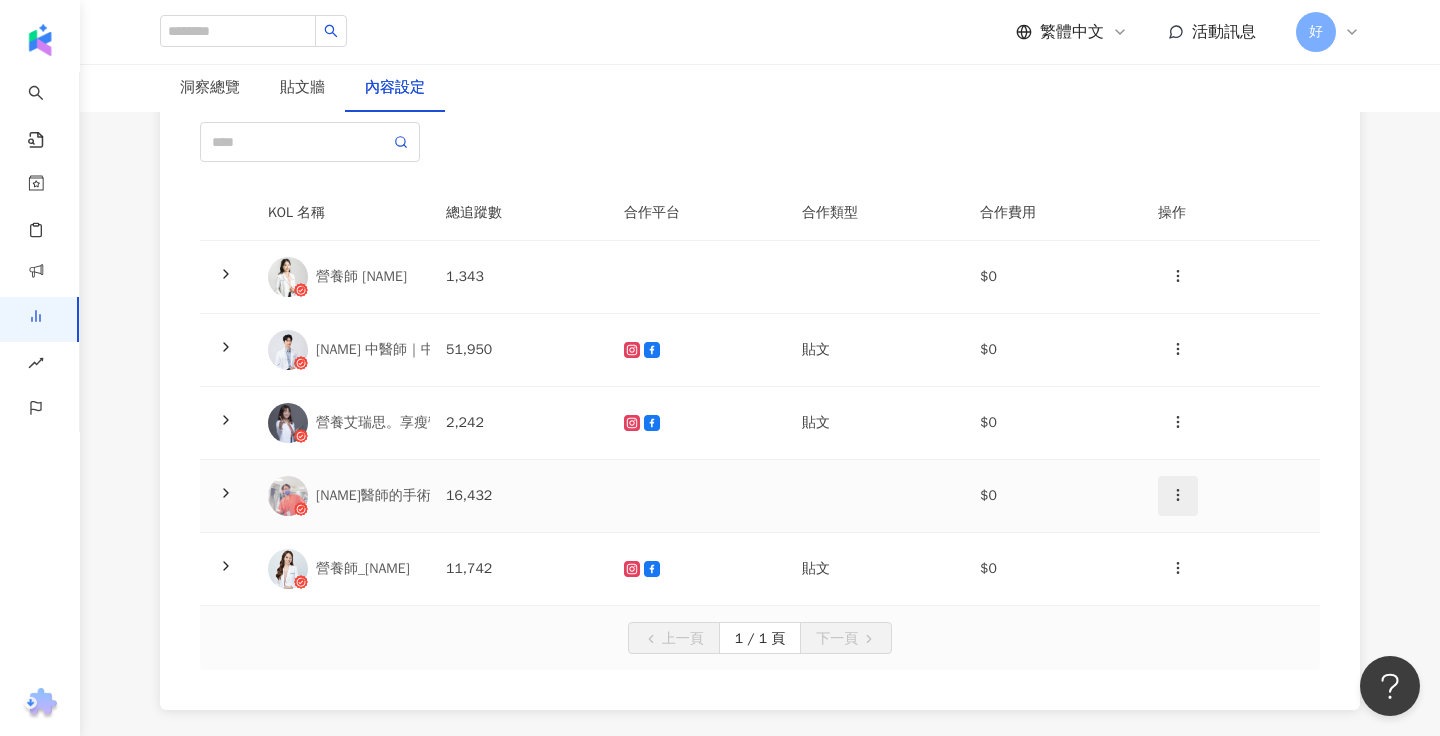 click at bounding box center [1178, 496] 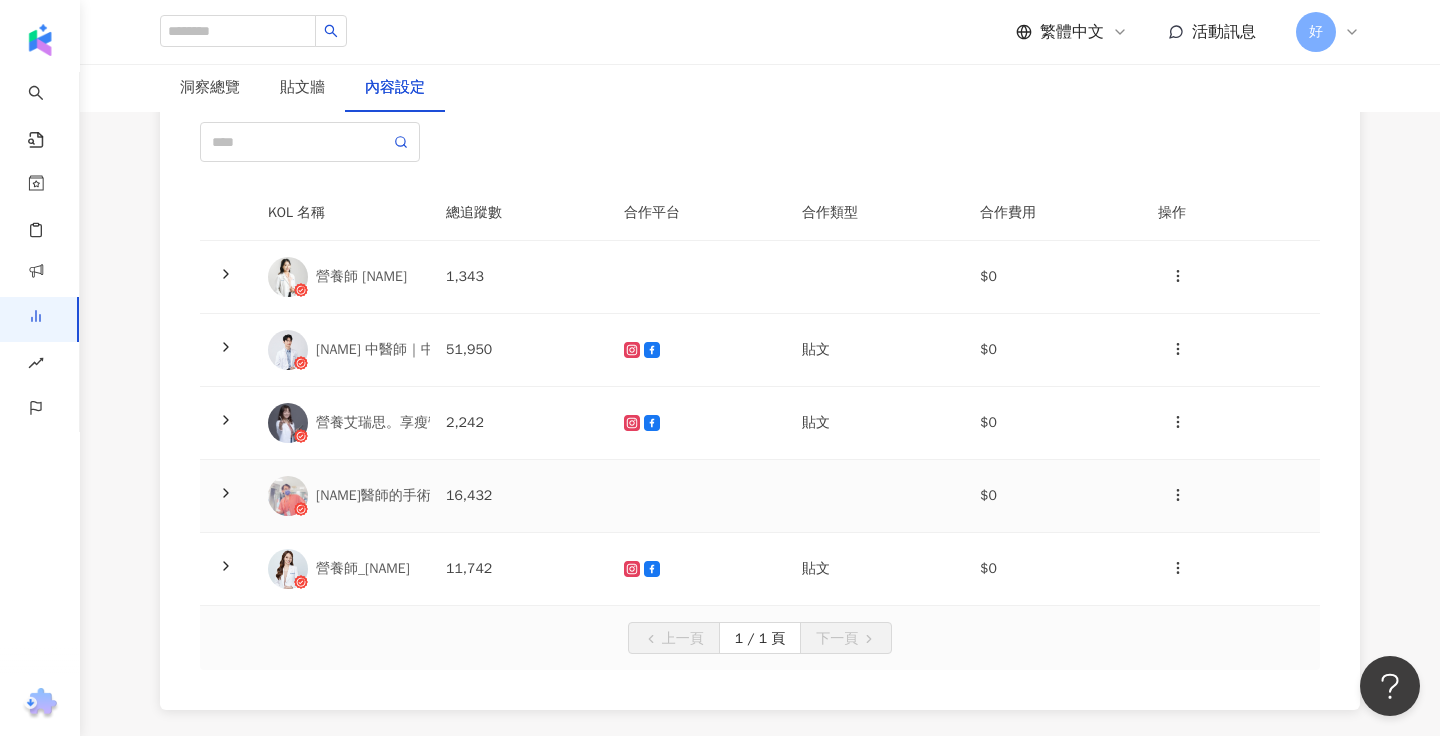 click at bounding box center (226, 496) 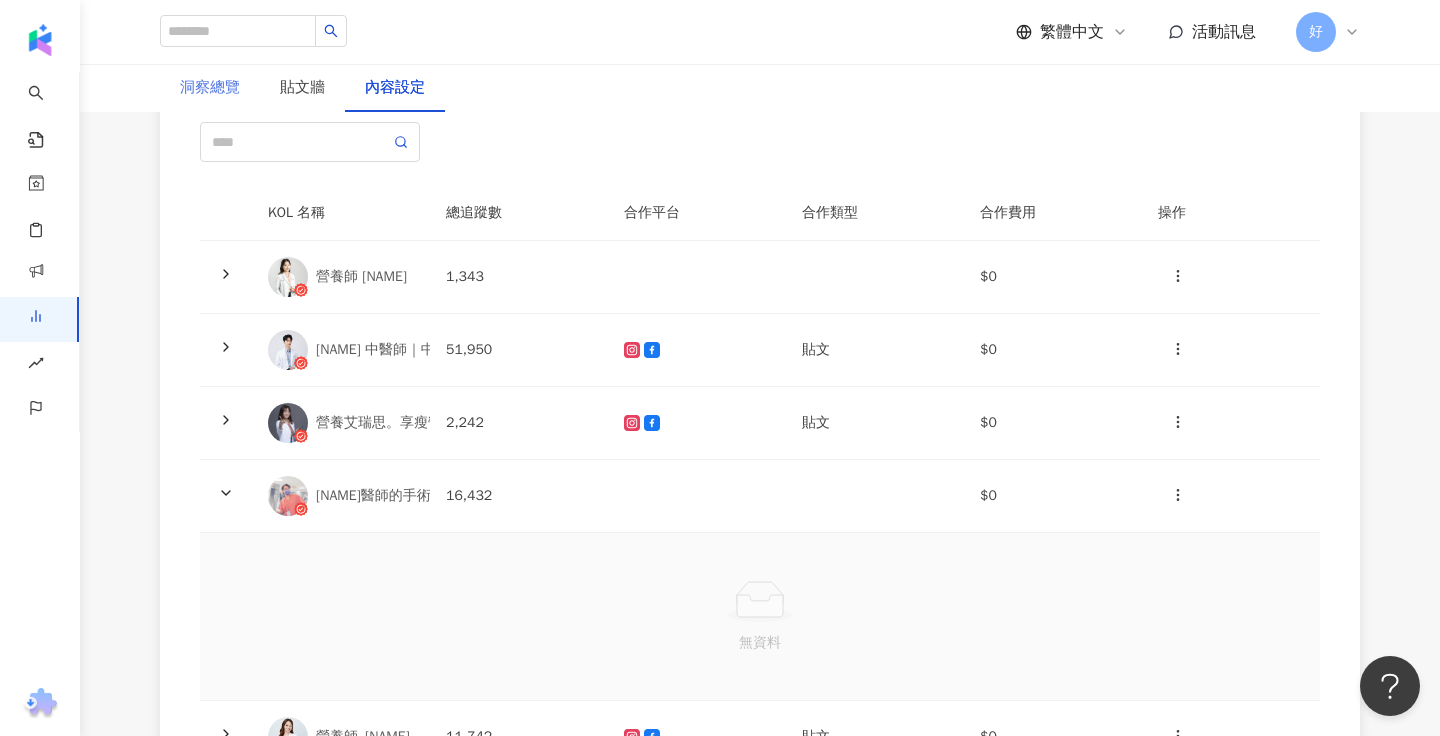 click on "洞察總覽" at bounding box center [210, 88] 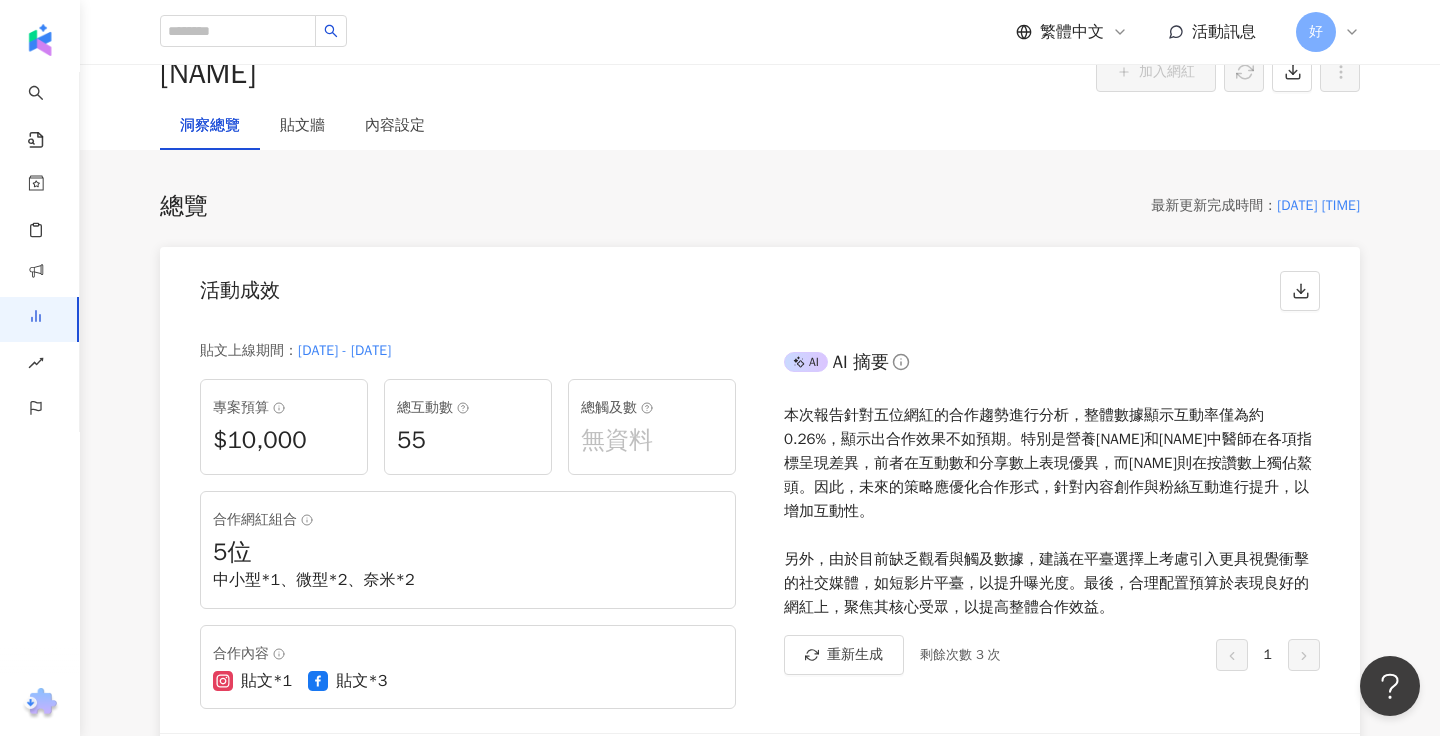 scroll, scrollTop: 0, scrollLeft: 0, axis: both 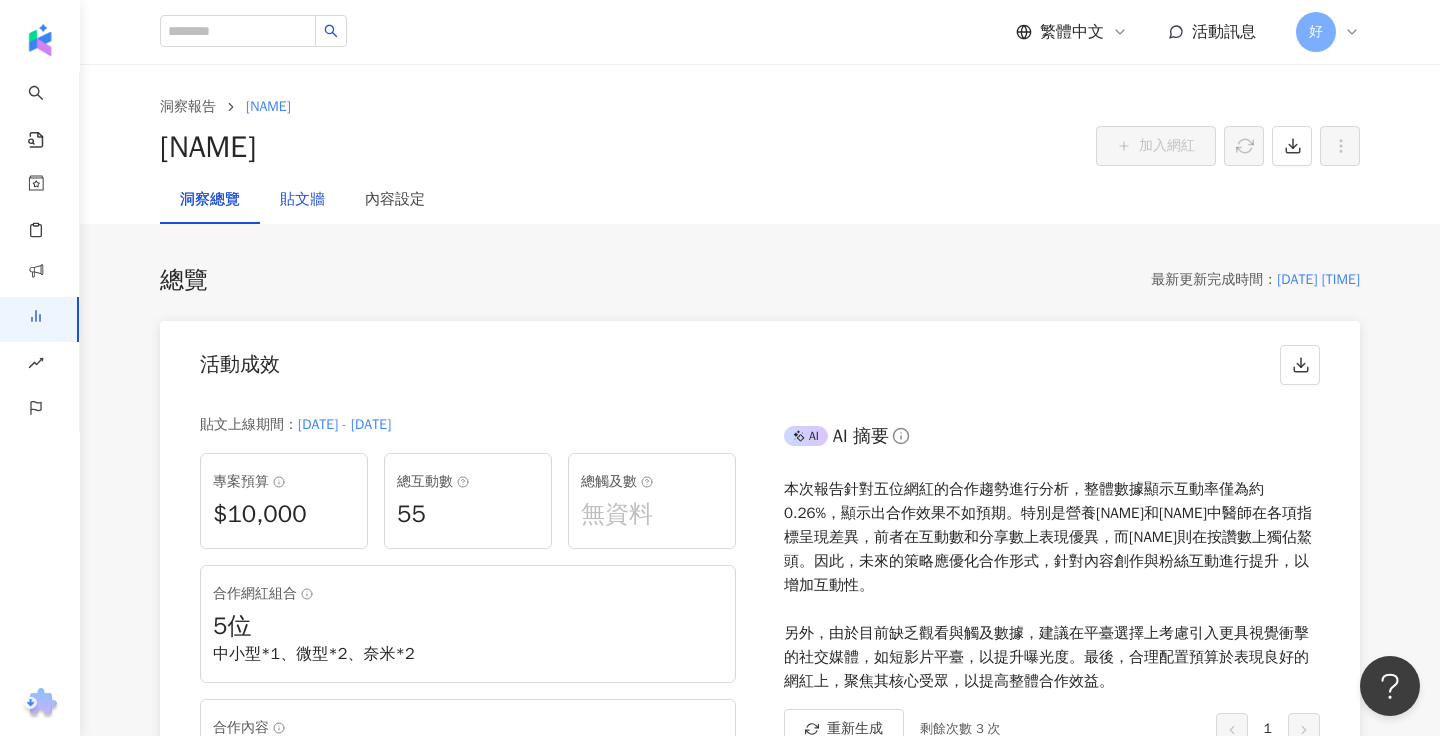 click on "貼文牆" at bounding box center [302, 200] 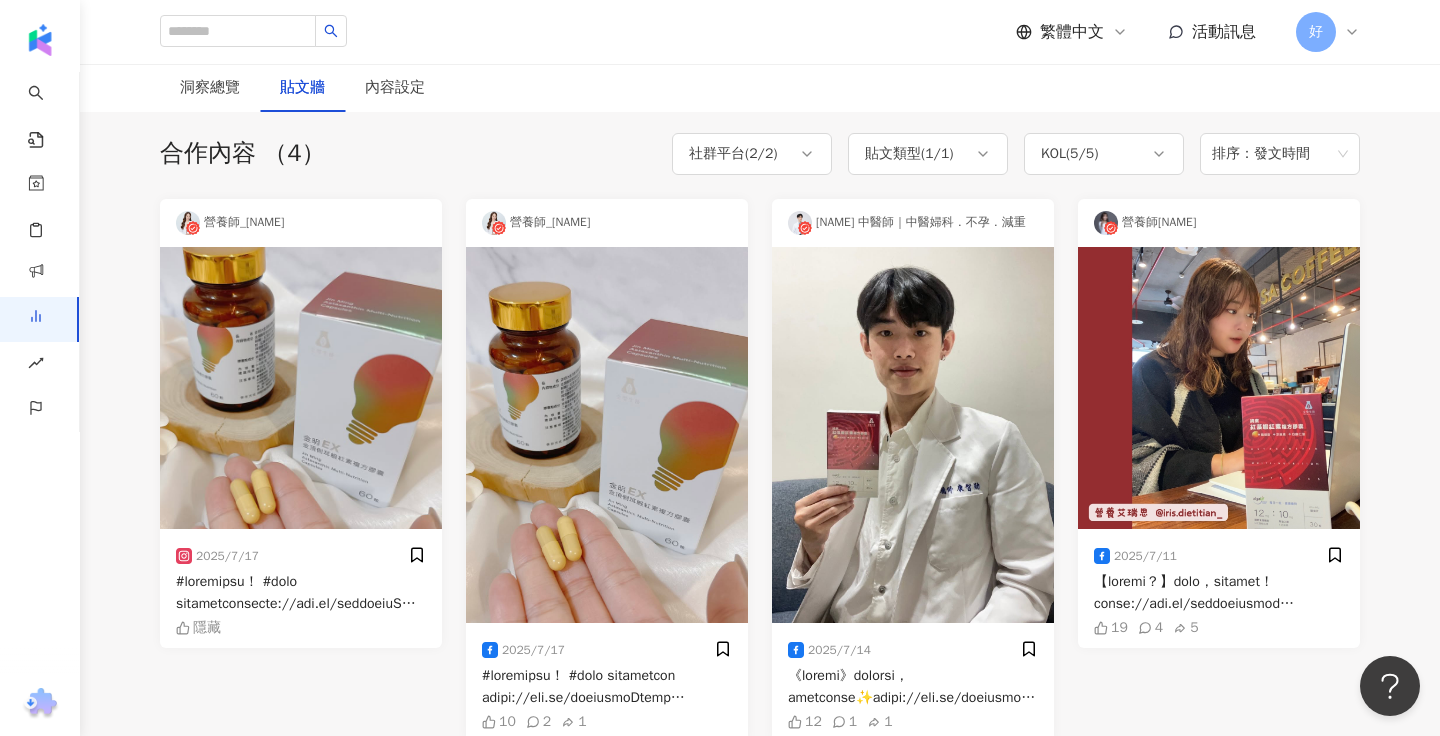 scroll, scrollTop: 78, scrollLeft: 0, axis: vertical 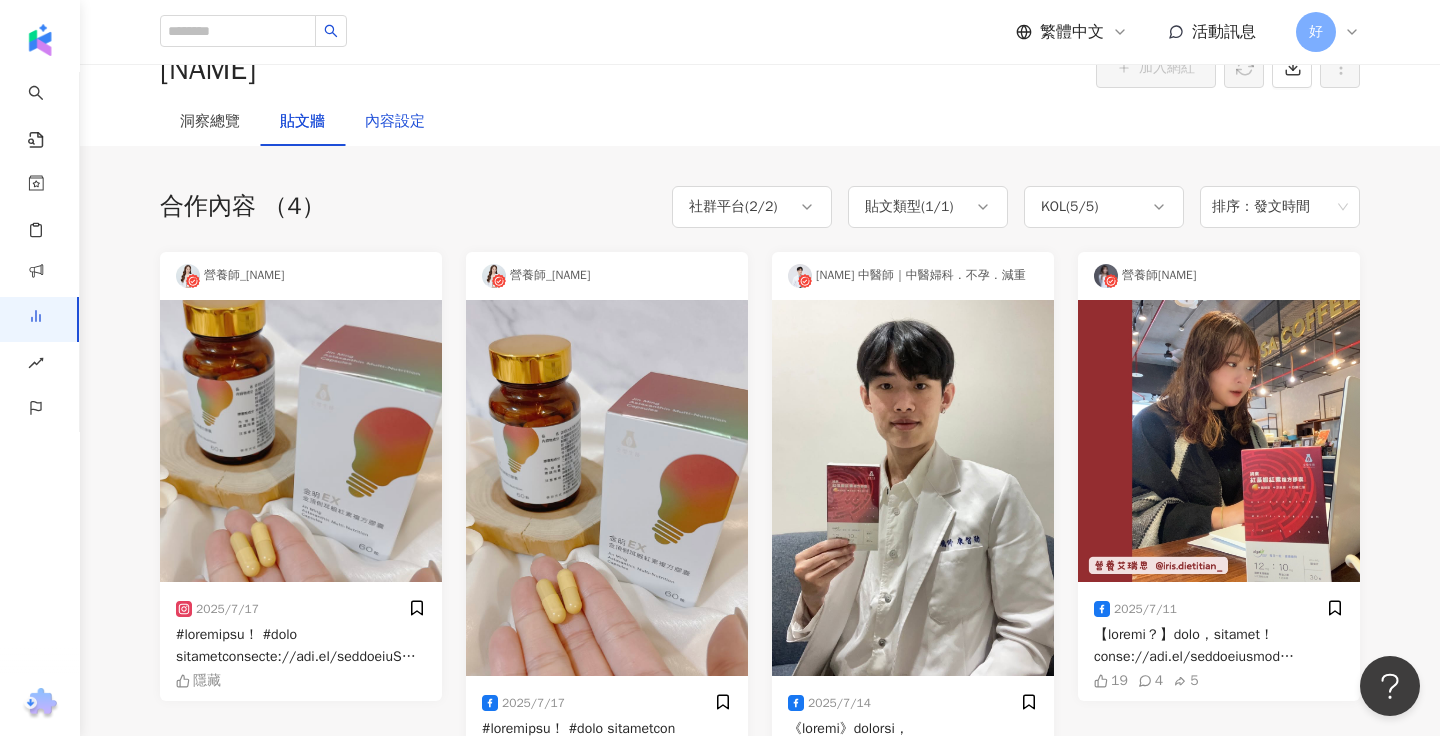 click on "內容設定" at bounding box center (395, 122) 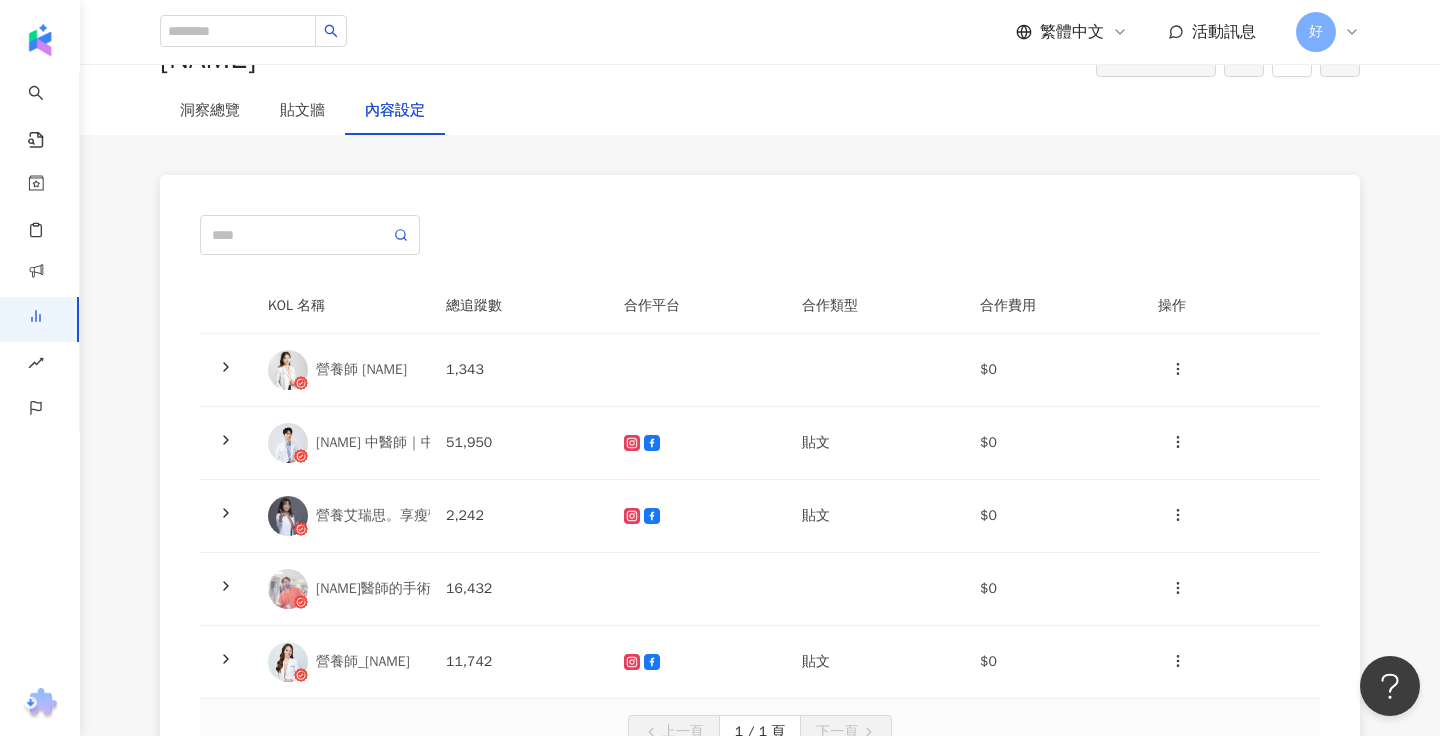 scroll, scrollTop: 170, scrollLeft: 0, axis: vertical 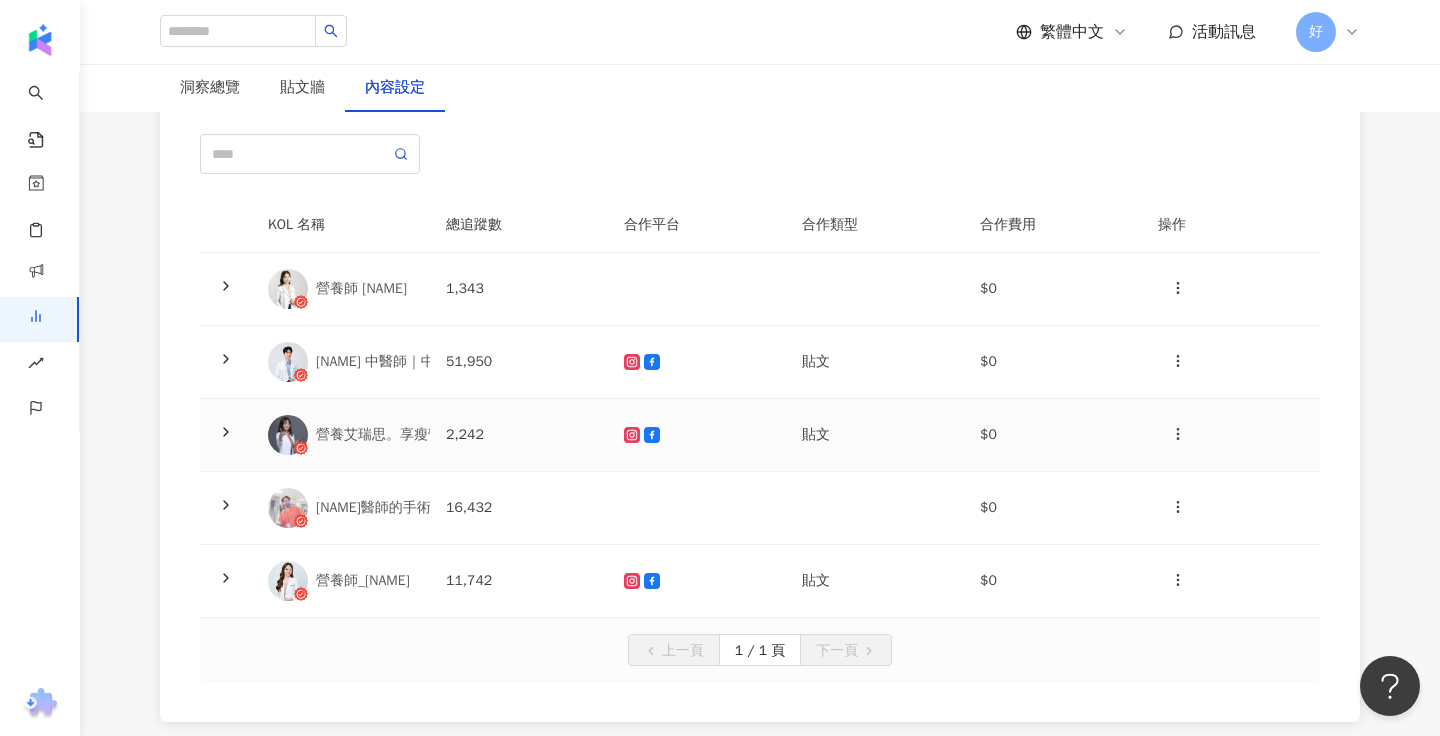 click 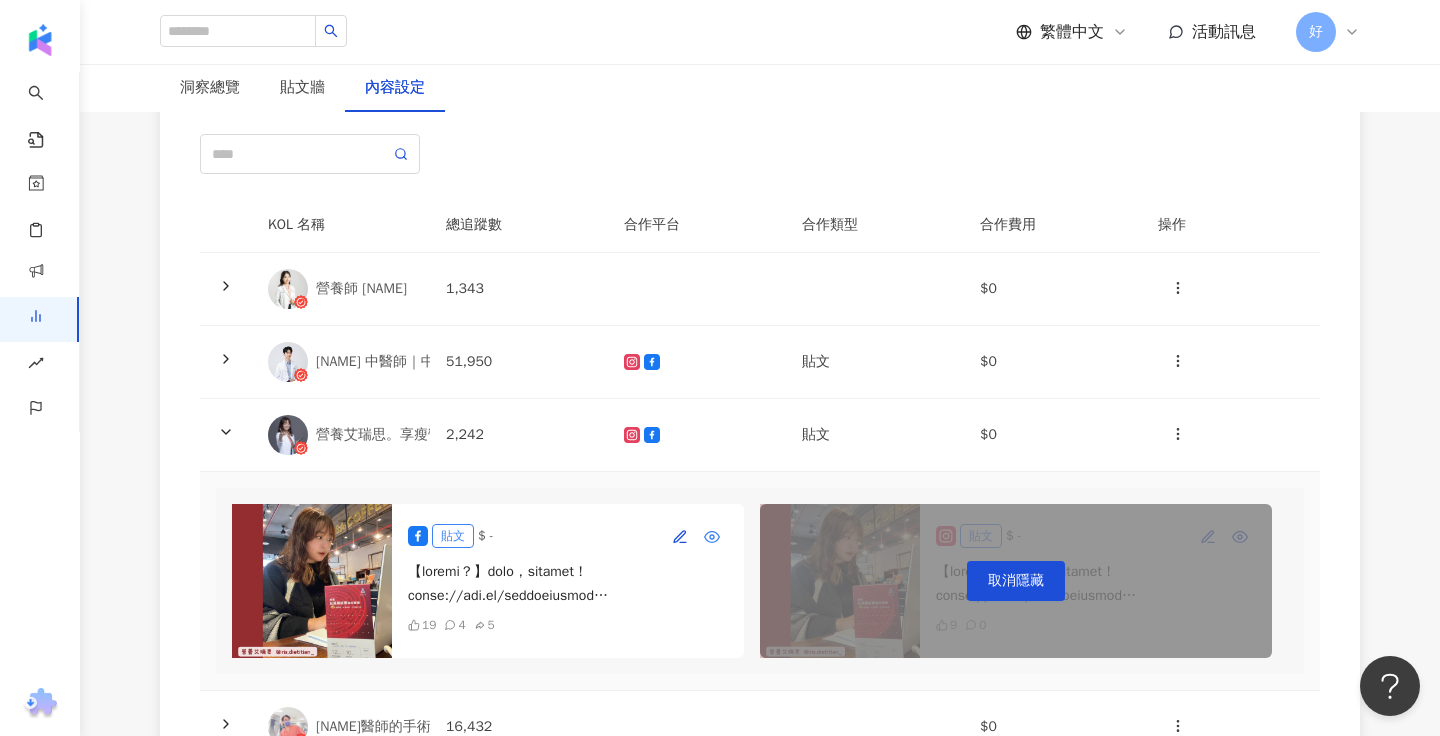 click 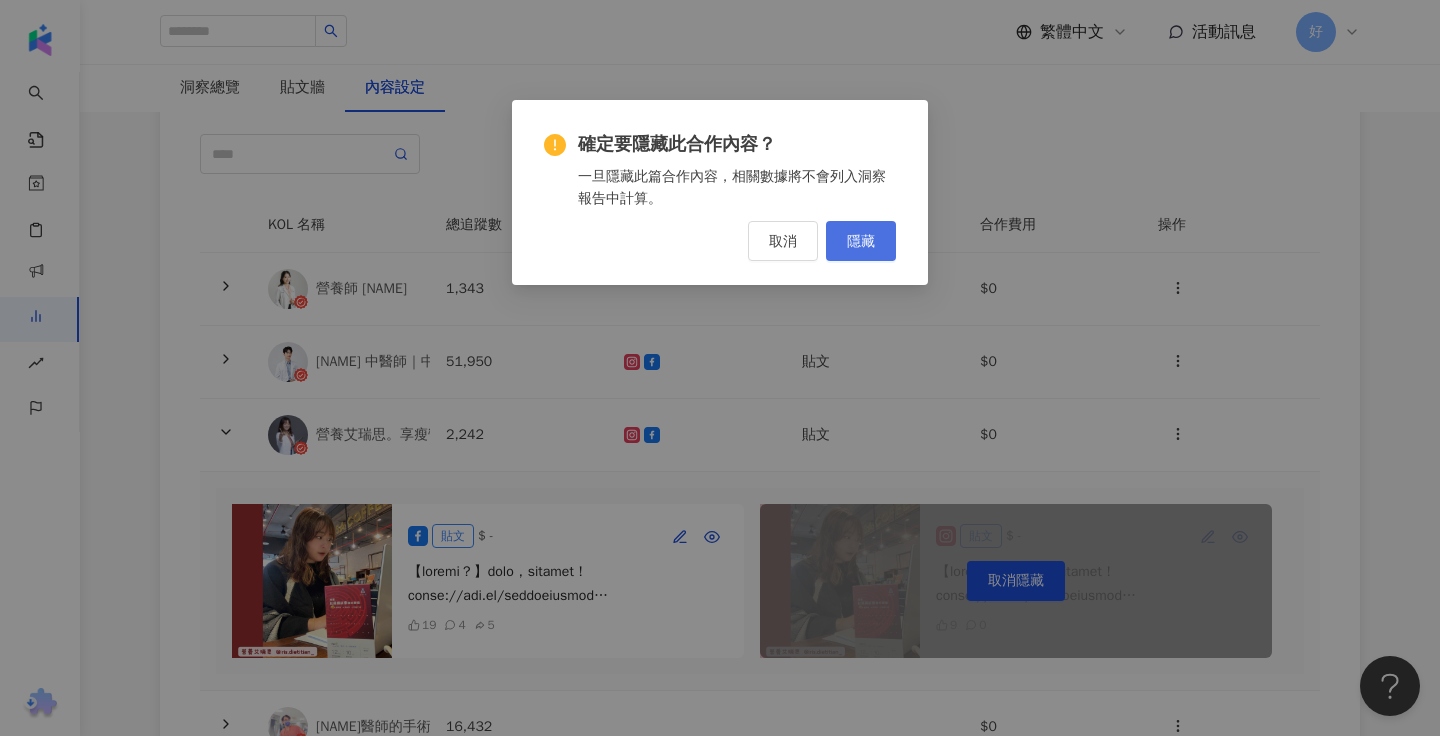click on "隱藏" at bounding box center [861, 241] 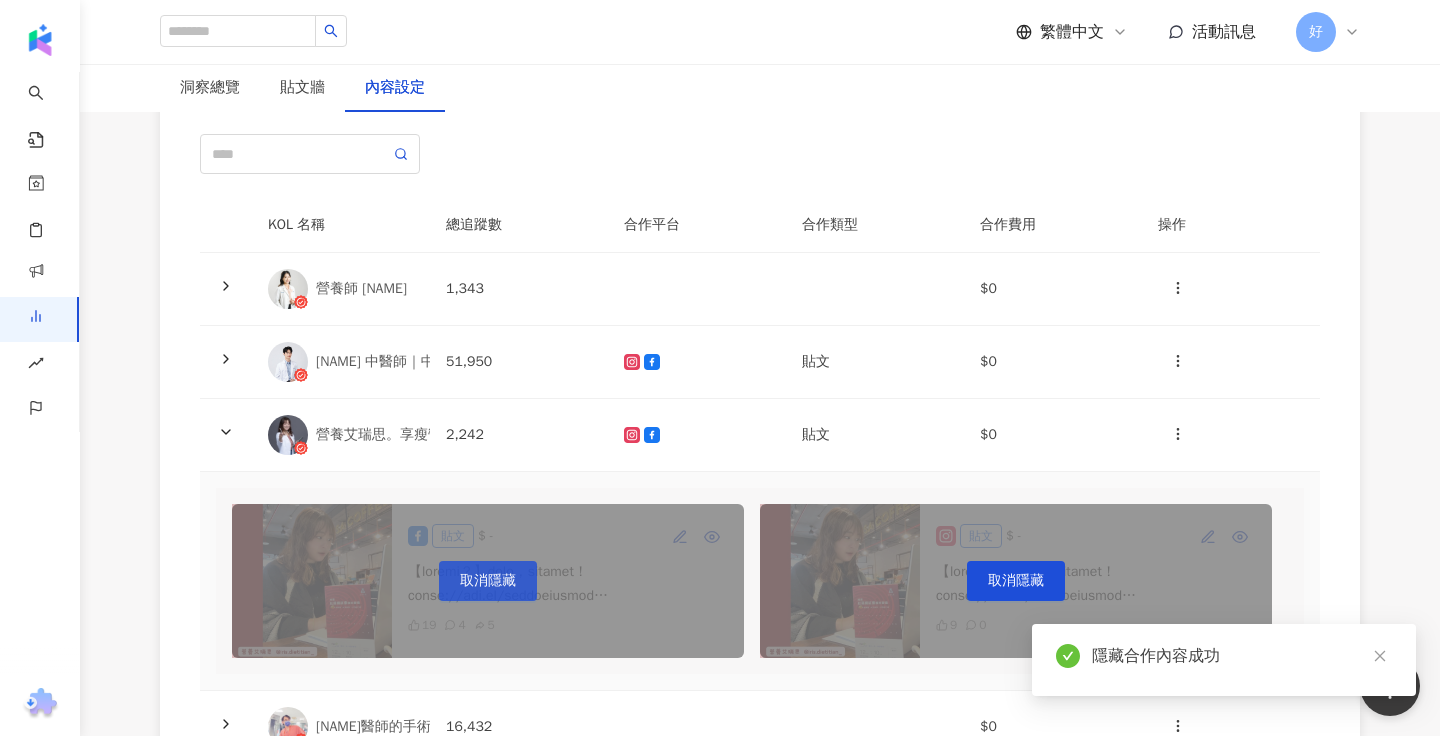 click on "取消隱藏" at bounding box center (488, 581) 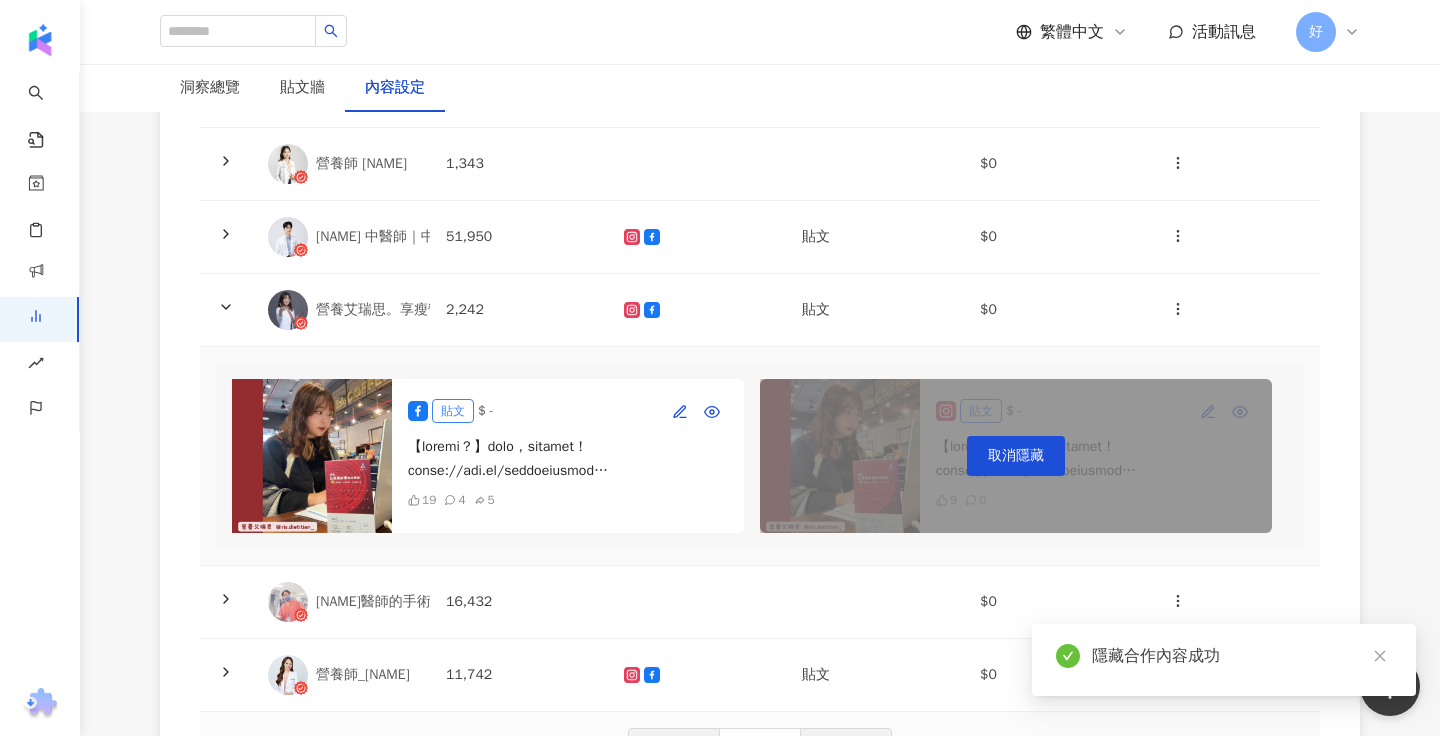 scroll, scrollTop: 472, scrollLeft: 0, axis: vertical 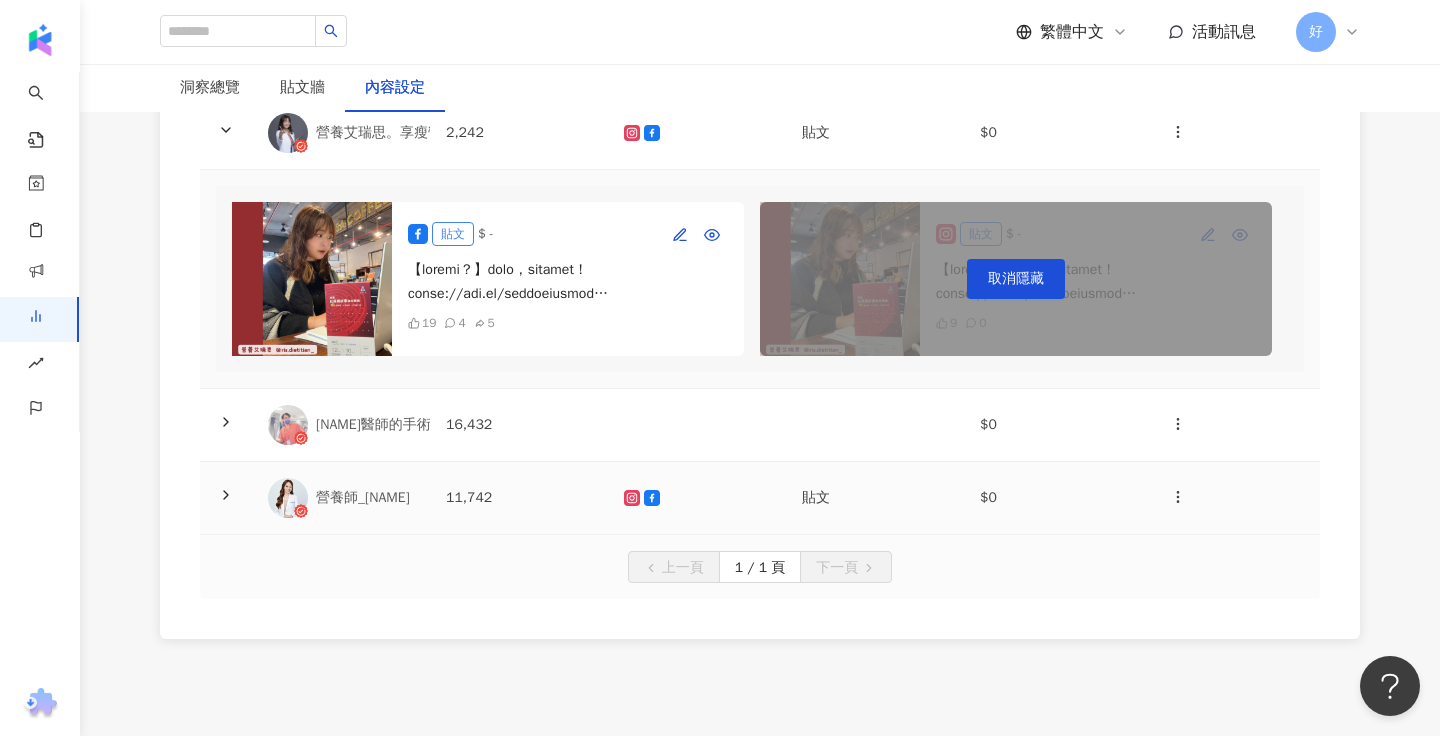 click on "11,742" at bounding box center [519, 498] 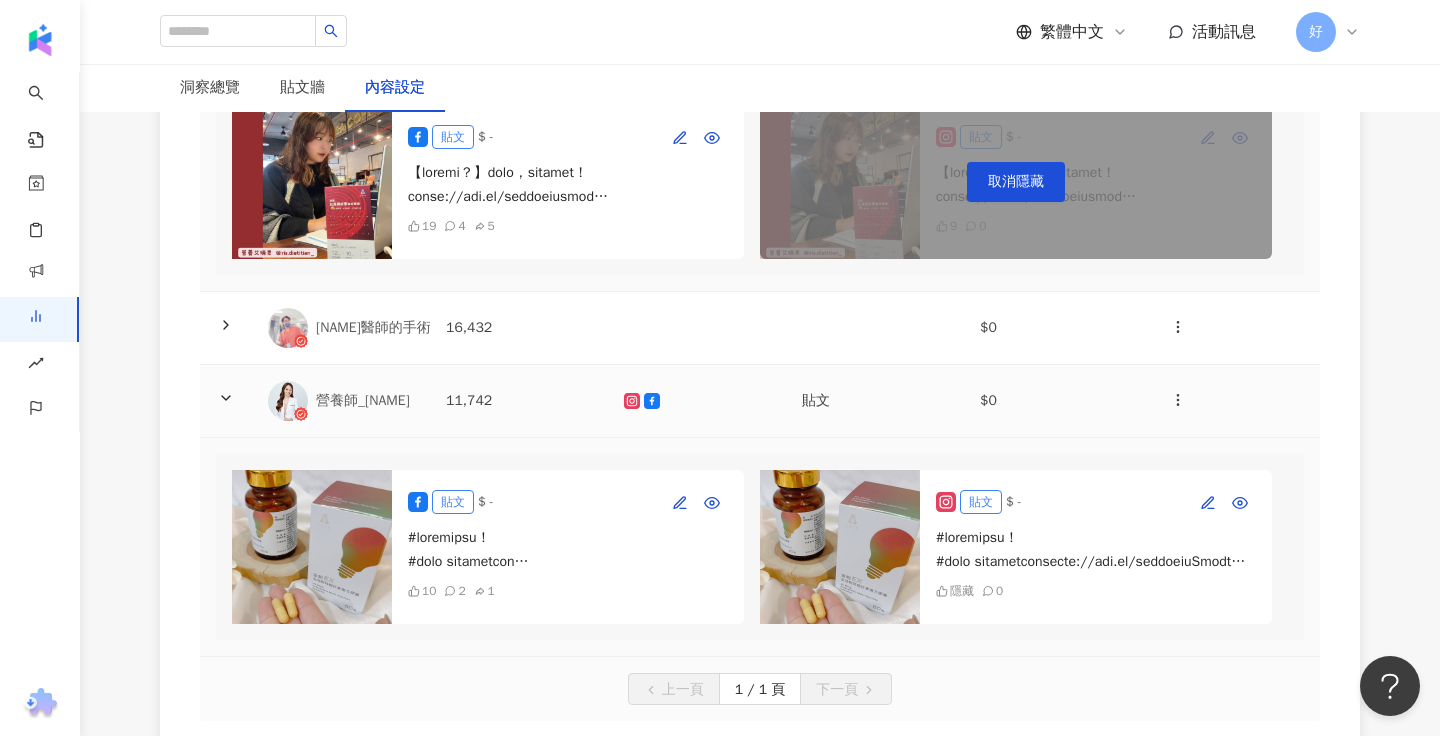 scroll, scrollTop: 639, scrollLeft: 0, axis: vertical 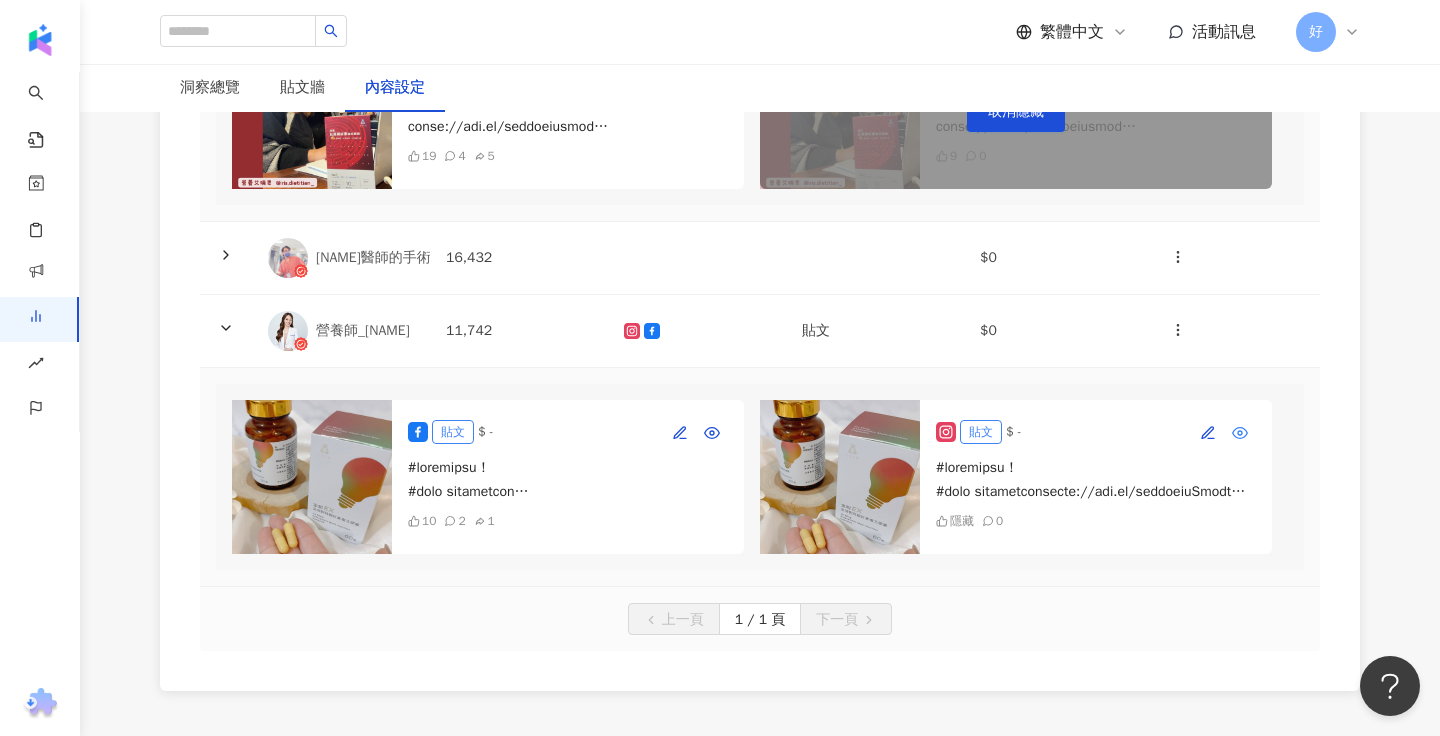 click at bounding box center [1240, 432] 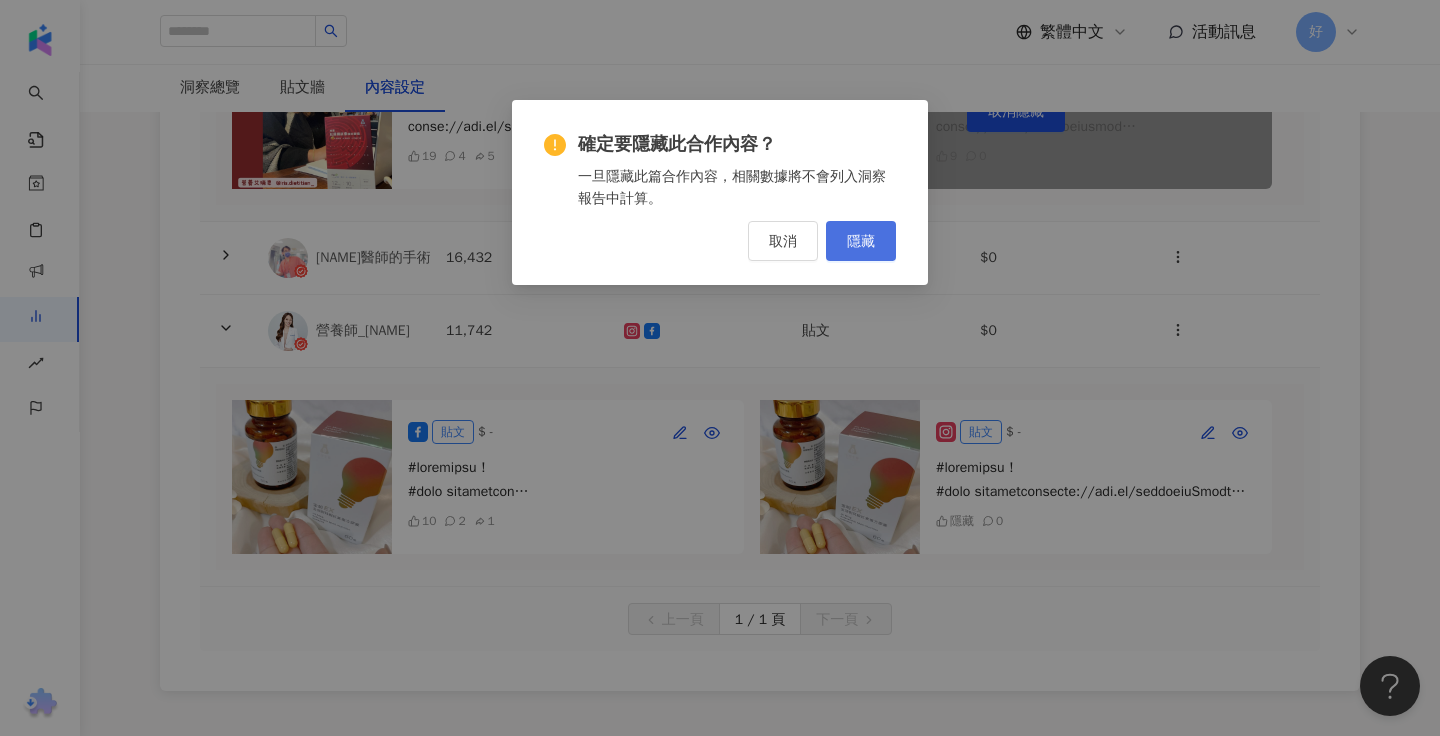 click on "隱藏" at bounding box center [861, 241] 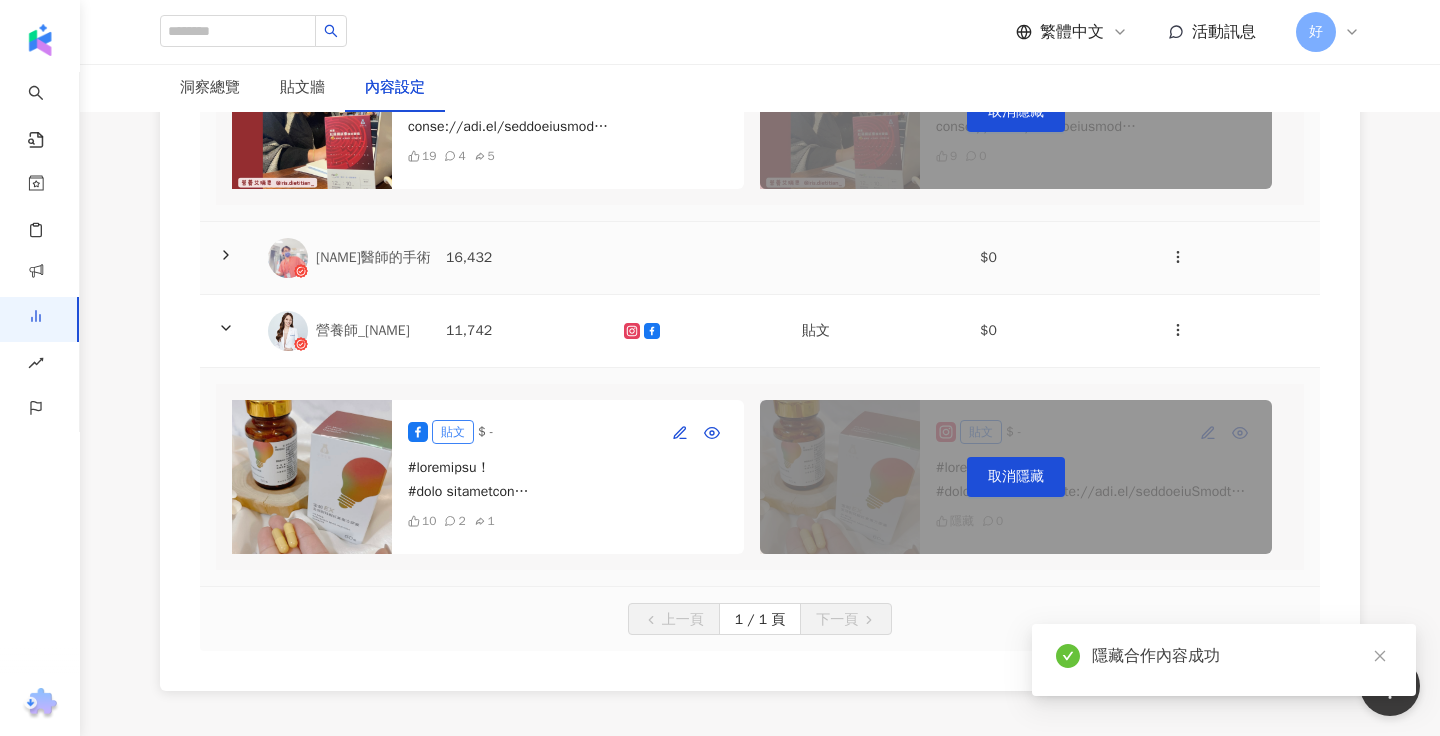 scroll, scrollTop: 0, scrollLeft: 0, axis: both 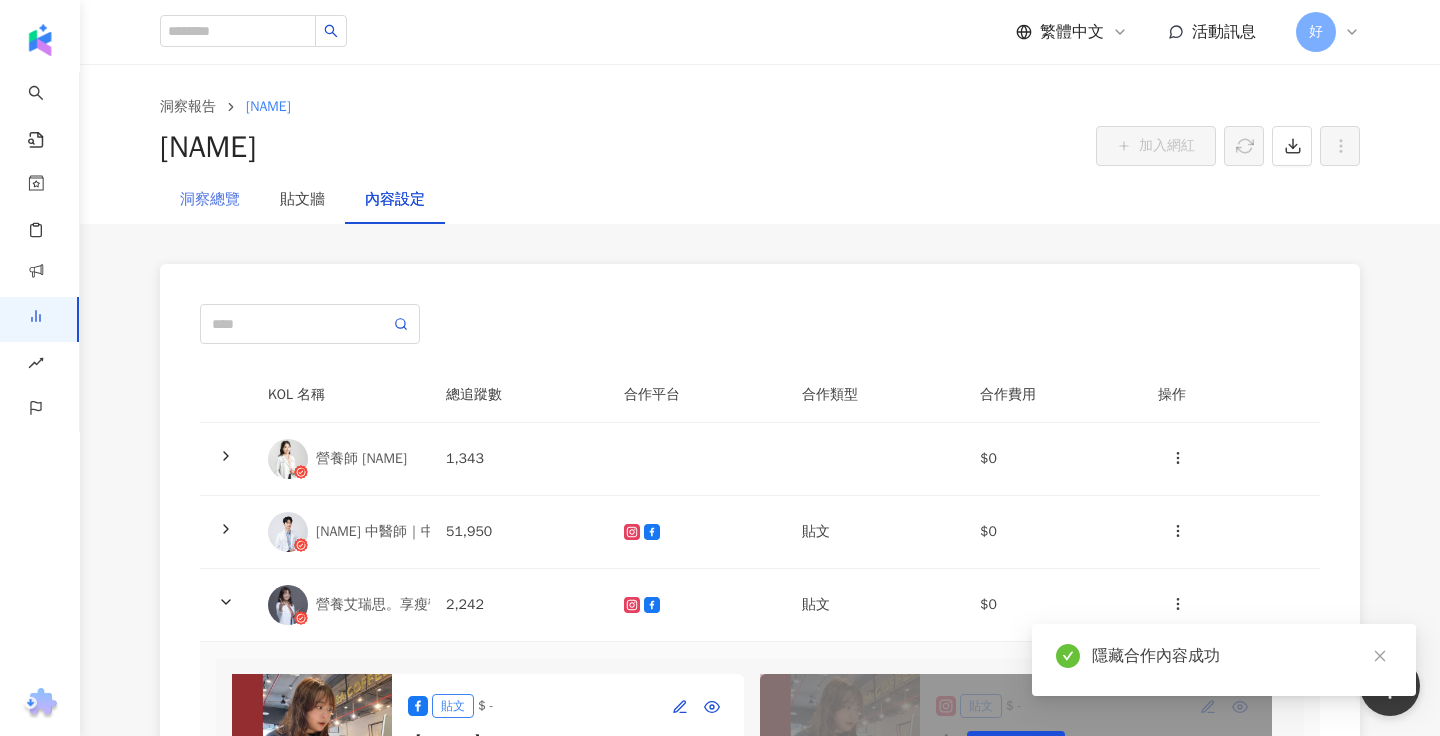 click on "洞察總覽" at bounding box center [210, 200] 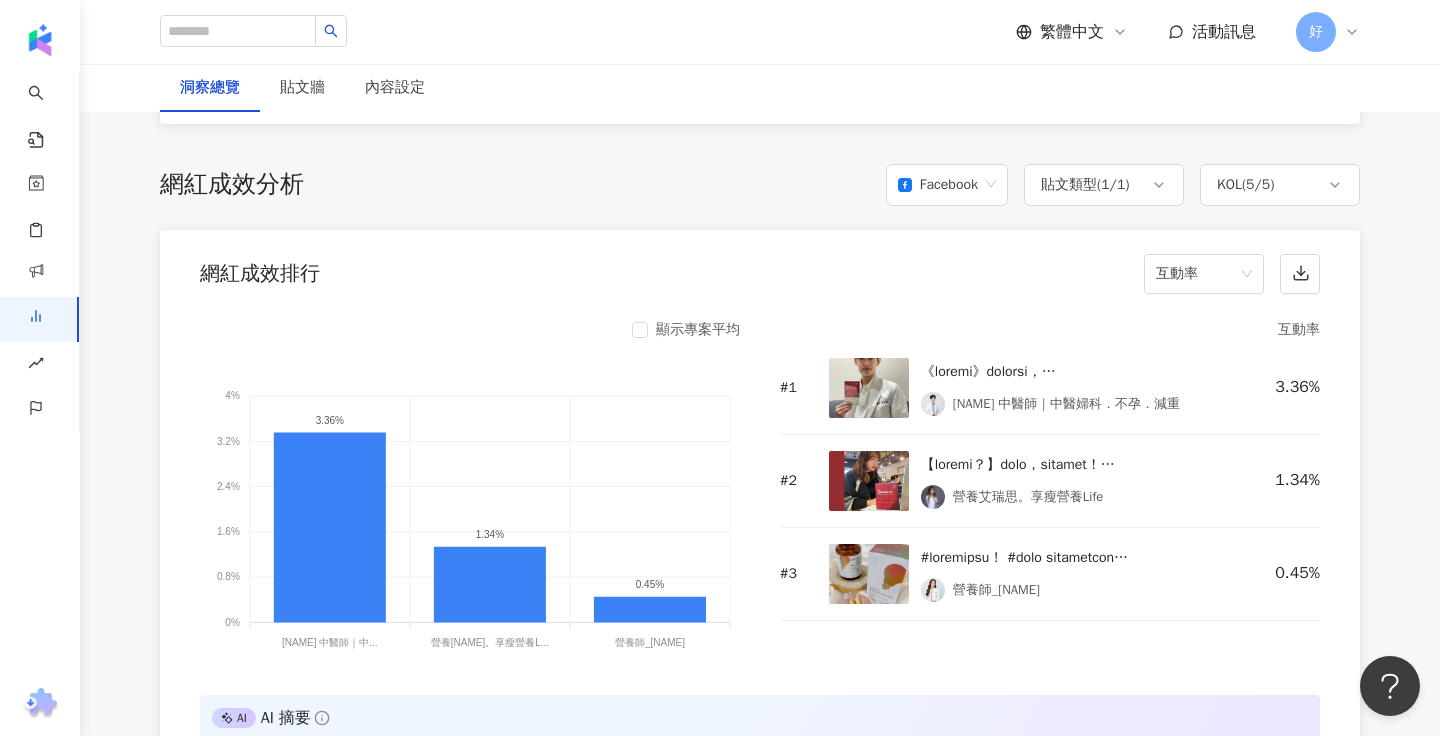 scroll, scrollTop: 1538, scrollLeft: 0, axis: vertical 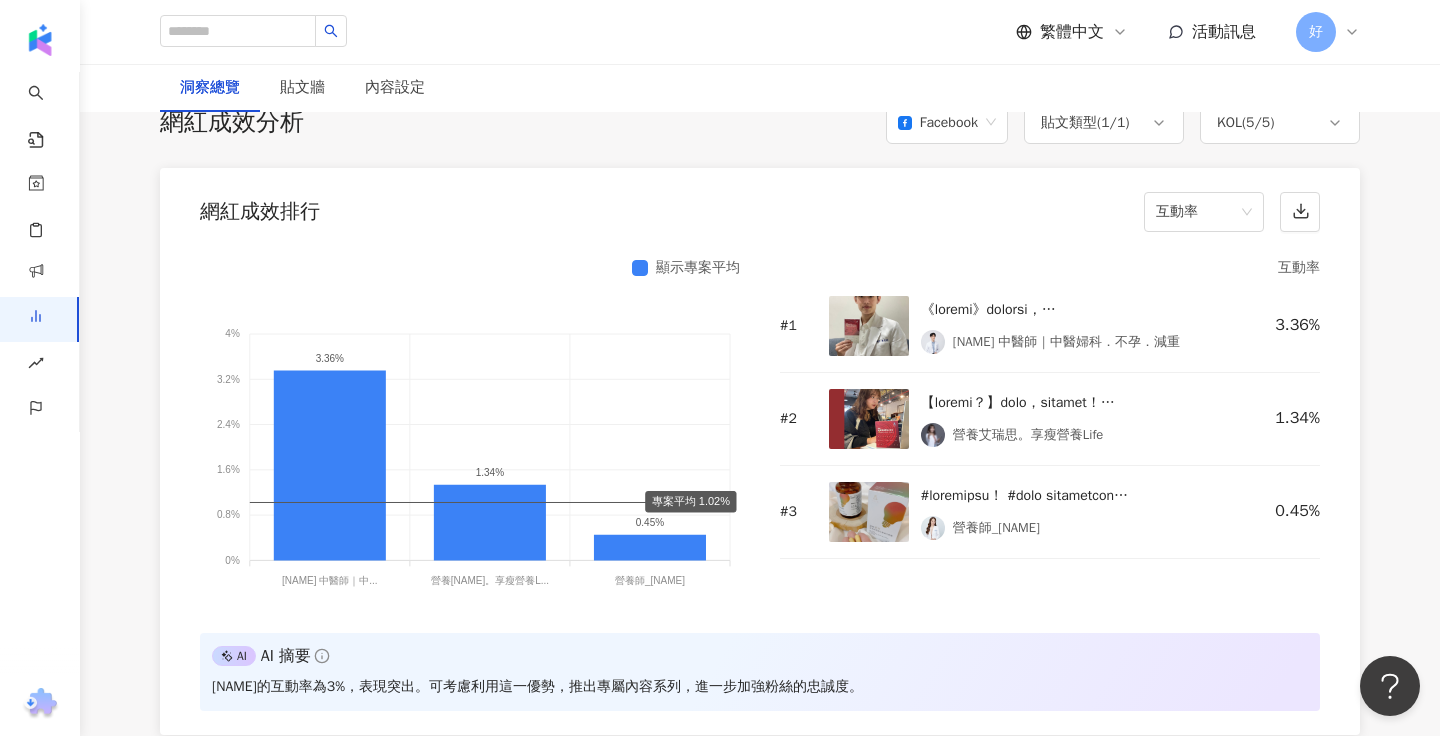 click on "網紅成效排行 互動率" at bounding box center [760, 206] 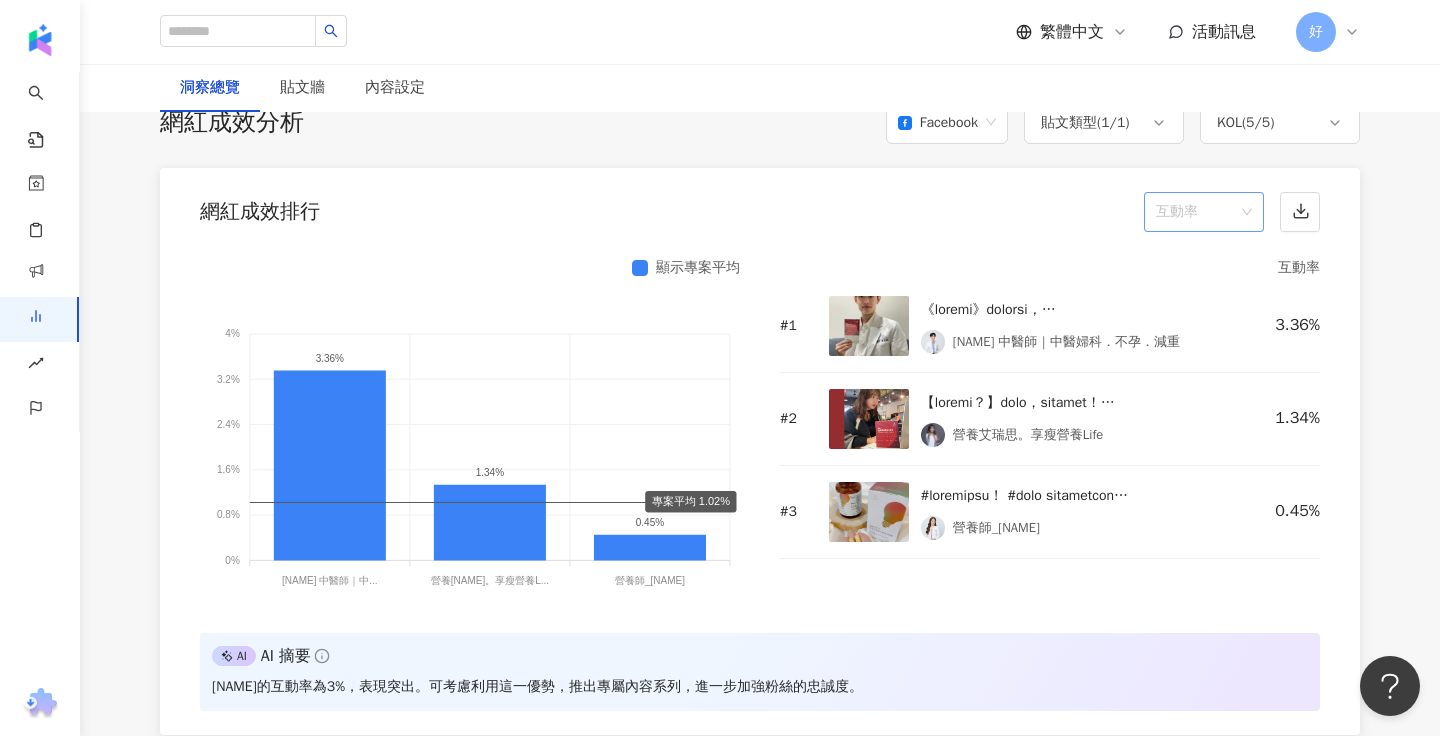 click on "互動率" at bounding box center [1204, 212] 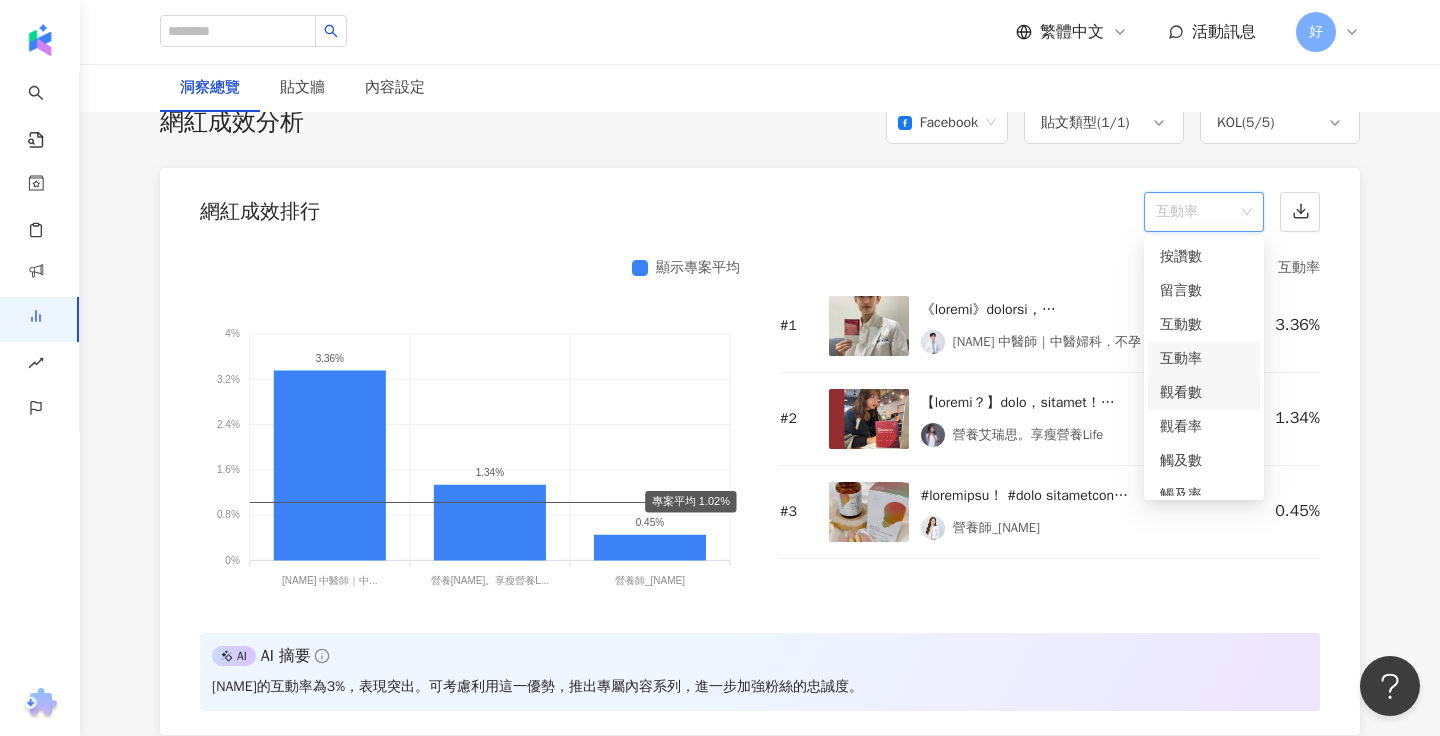 click on "網紅成效排行 互動率" at bounding box center [760, 206] 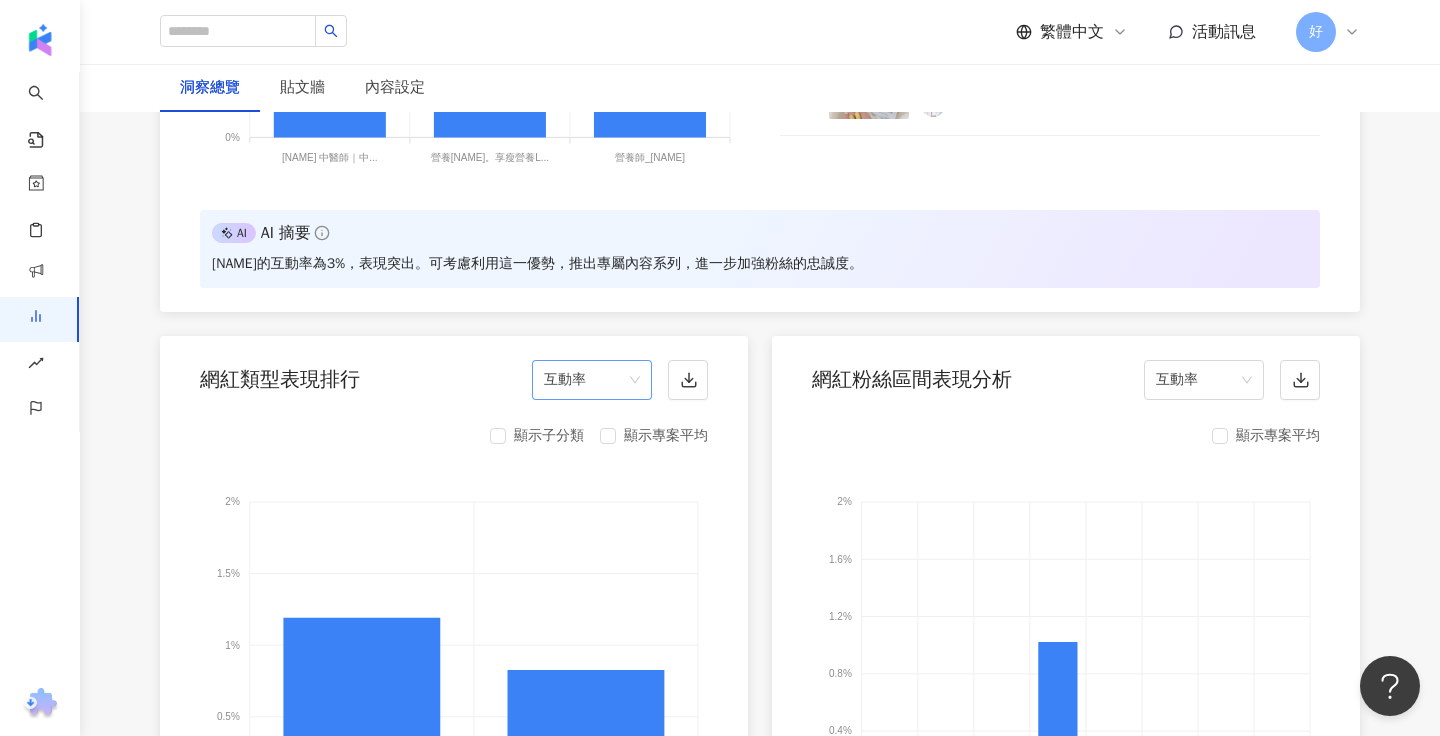 scroll, scrollTop: 1962, scrollLeft: 0, axis: vertical 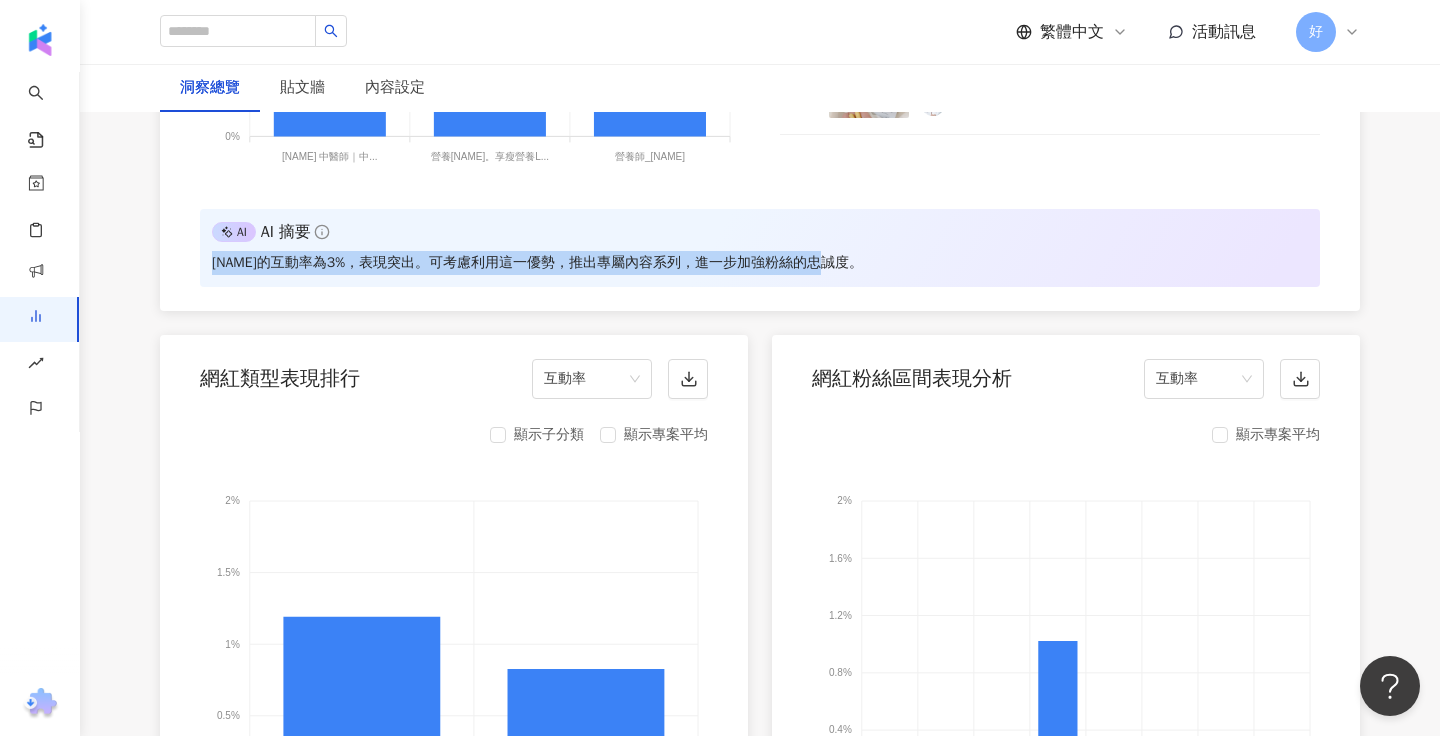 drag, startPoint x: 216, startPoint y: 263, endPoint x: 859, endPoint y: 258, distance: 643.0195 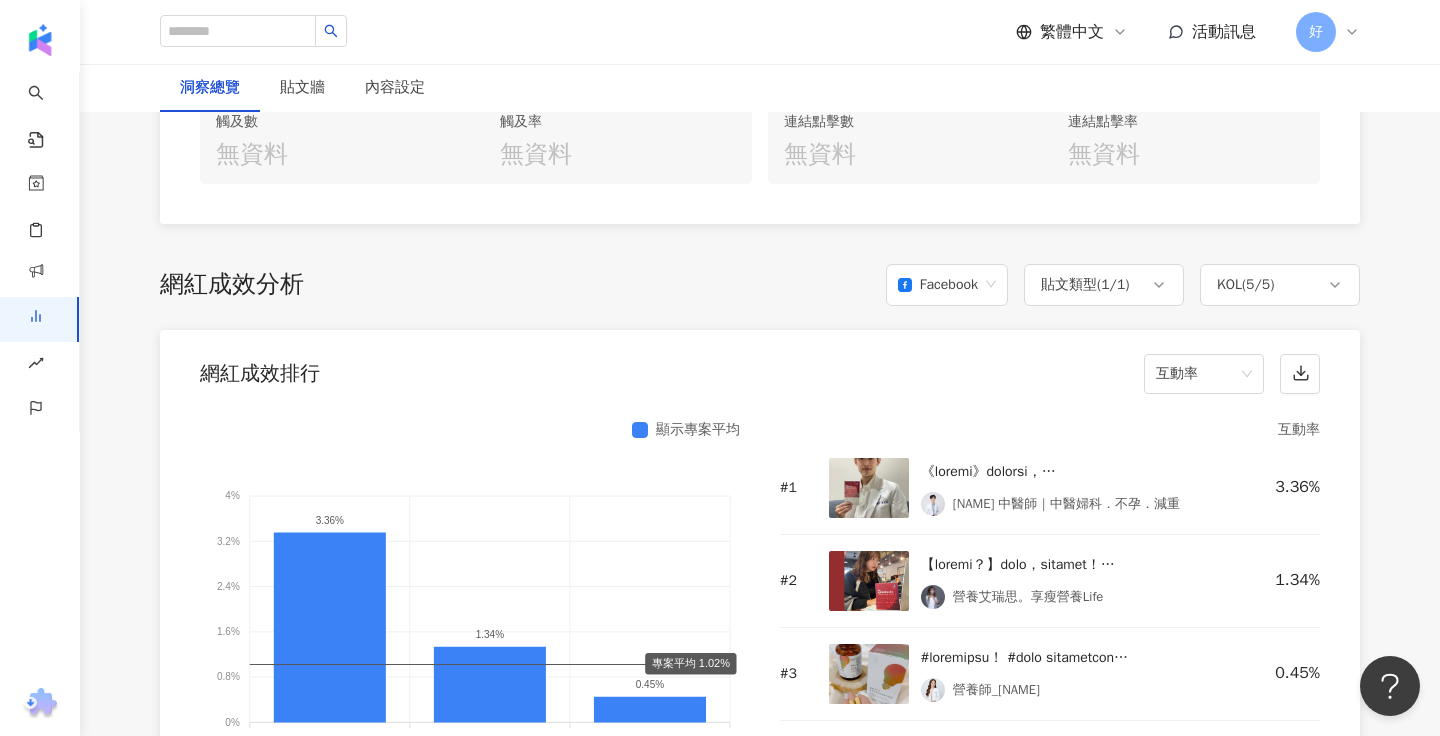 scroll, scrollTop: 1419, scrollLeft: 0, axis: vertical 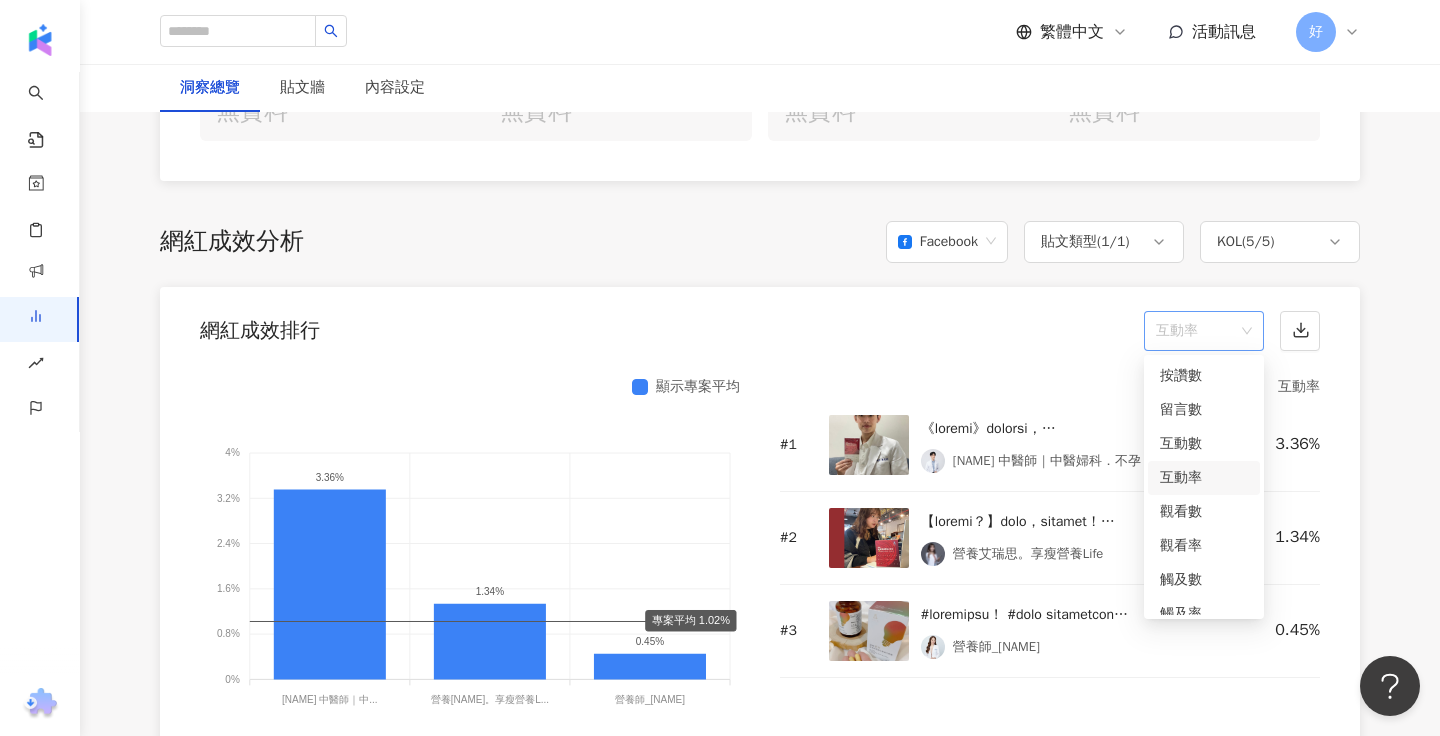 click on "互動率" at bounding box center (1204, 331) 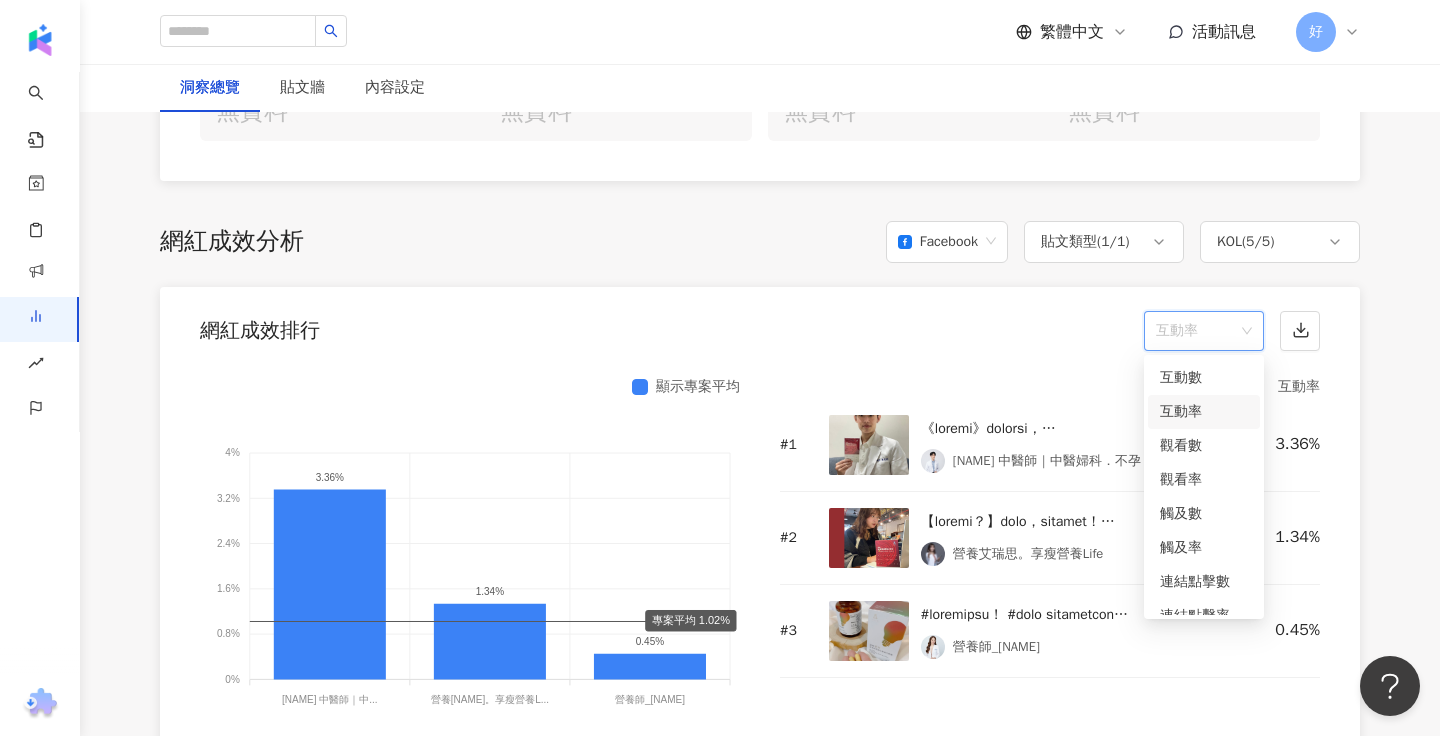 scroll, scrollTop: 84, scrollLeft: 0, axis: vertical 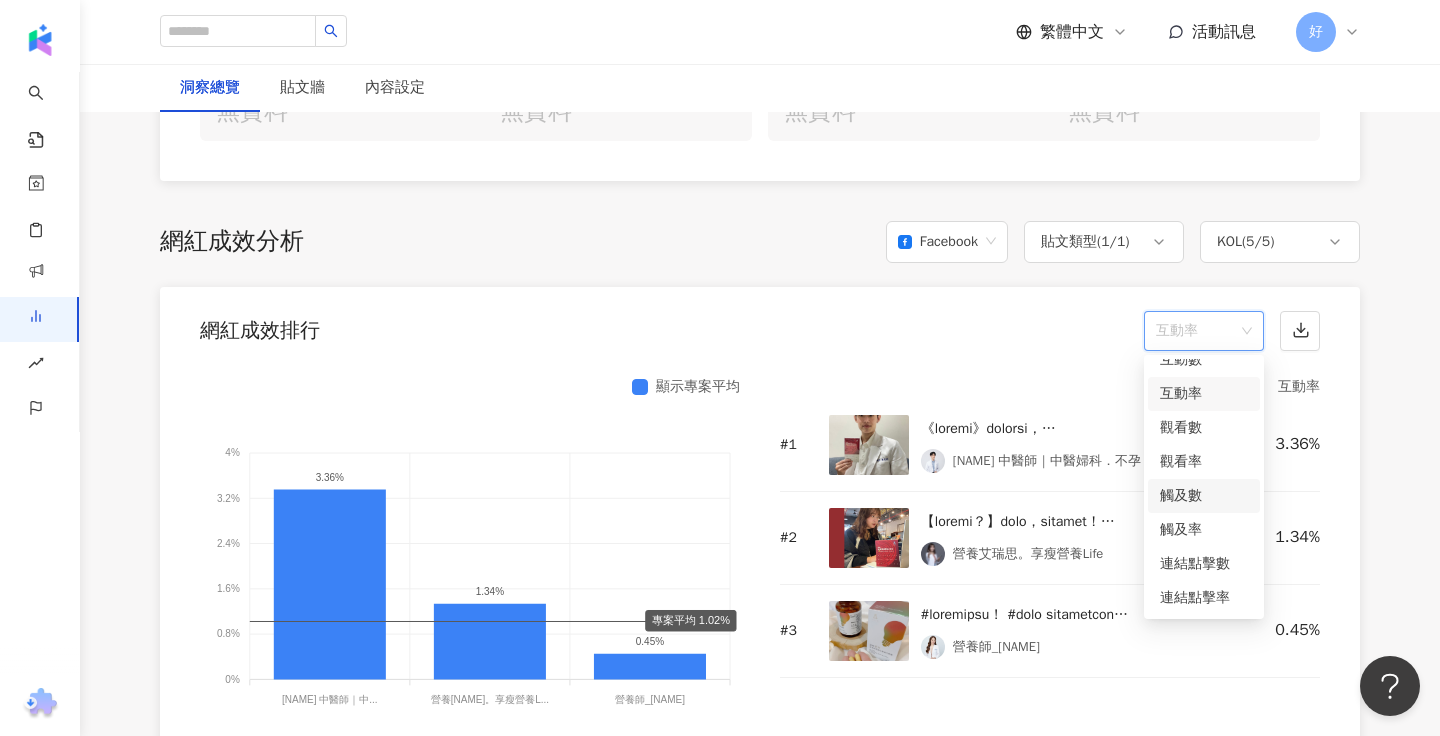 click on "觸及數" at bounding box center (1204, 496) 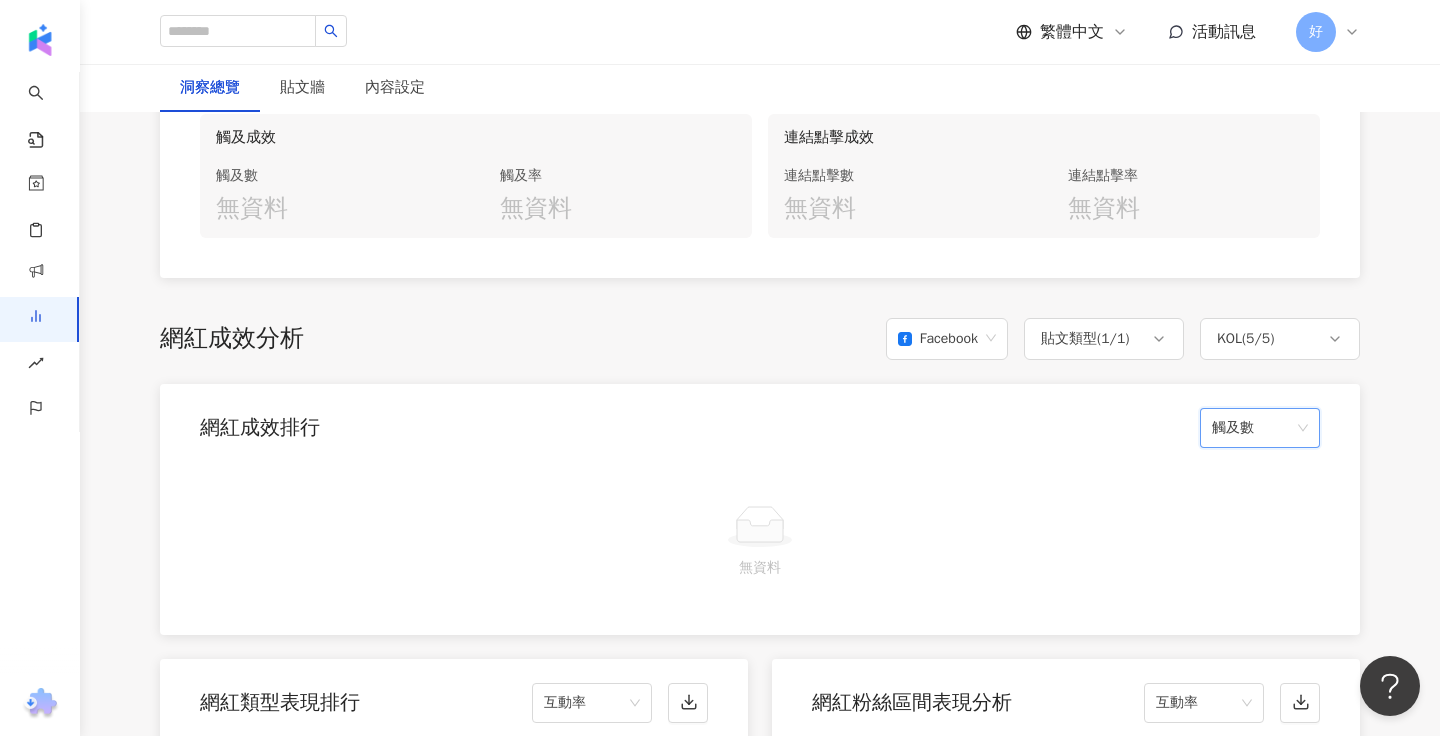 scroll, scrollTop: 1415, scrollLeft: 0, axis: vertical 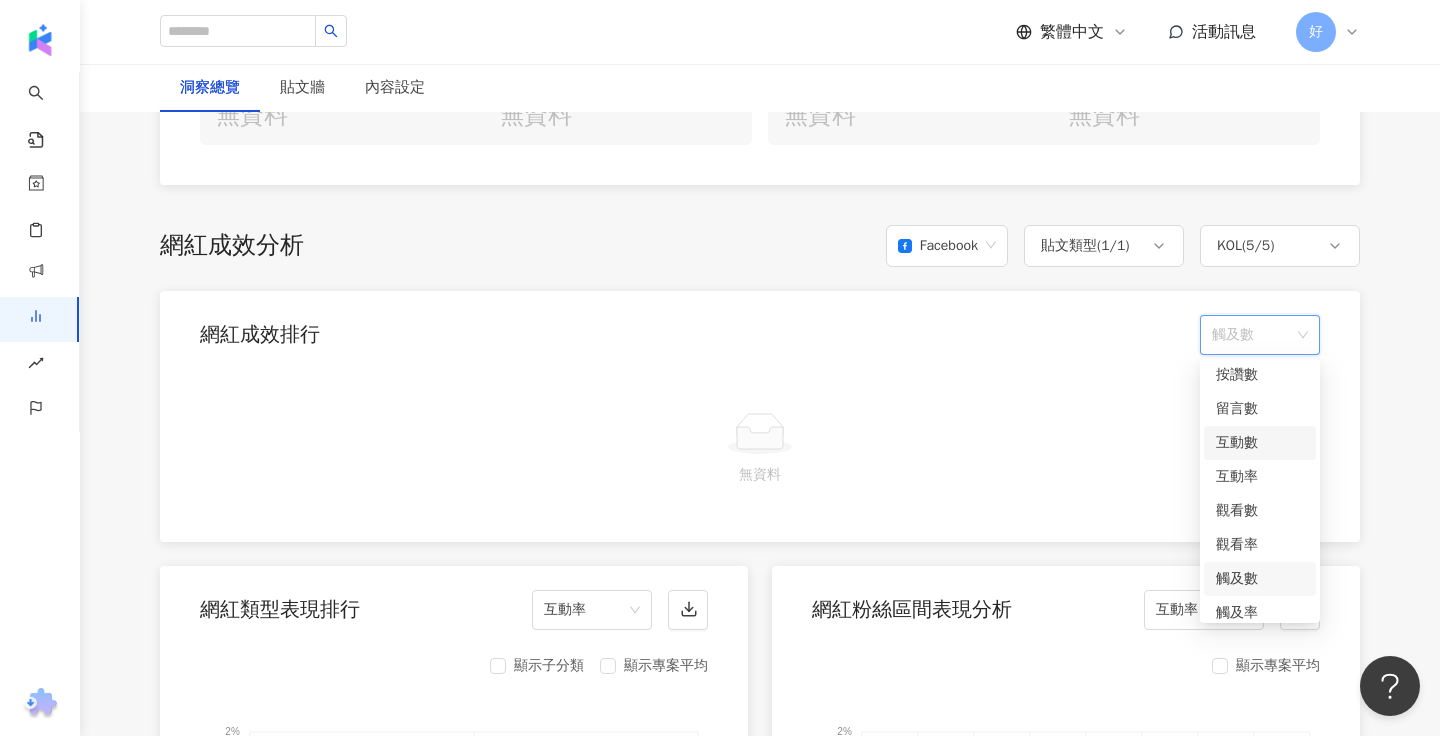 click on "互動數" at bounding box center [1260, 443] 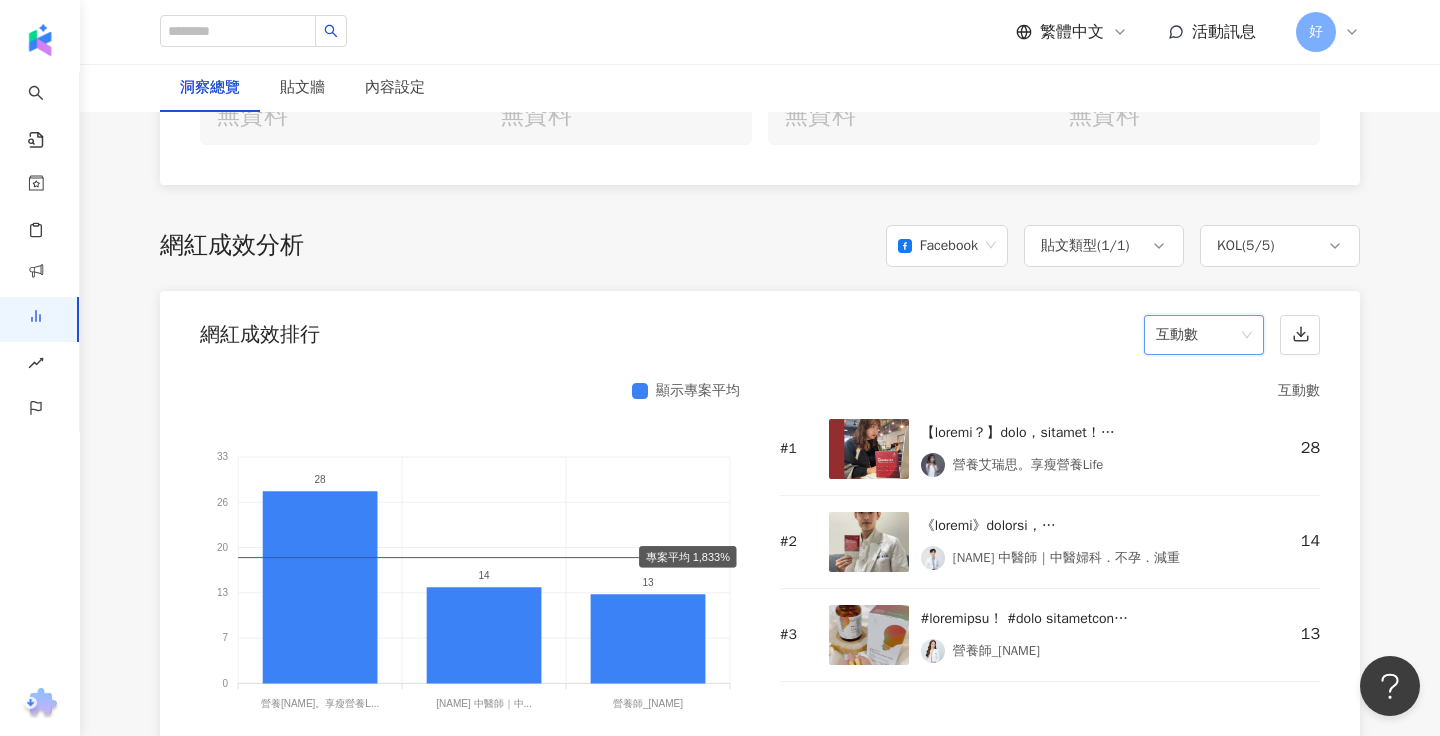 click on "網紅成效分析   Facebook 貼文類型  ( 1 / 1 ) KOL  ( 5 / 5 )" at bounding box center (760, 246) 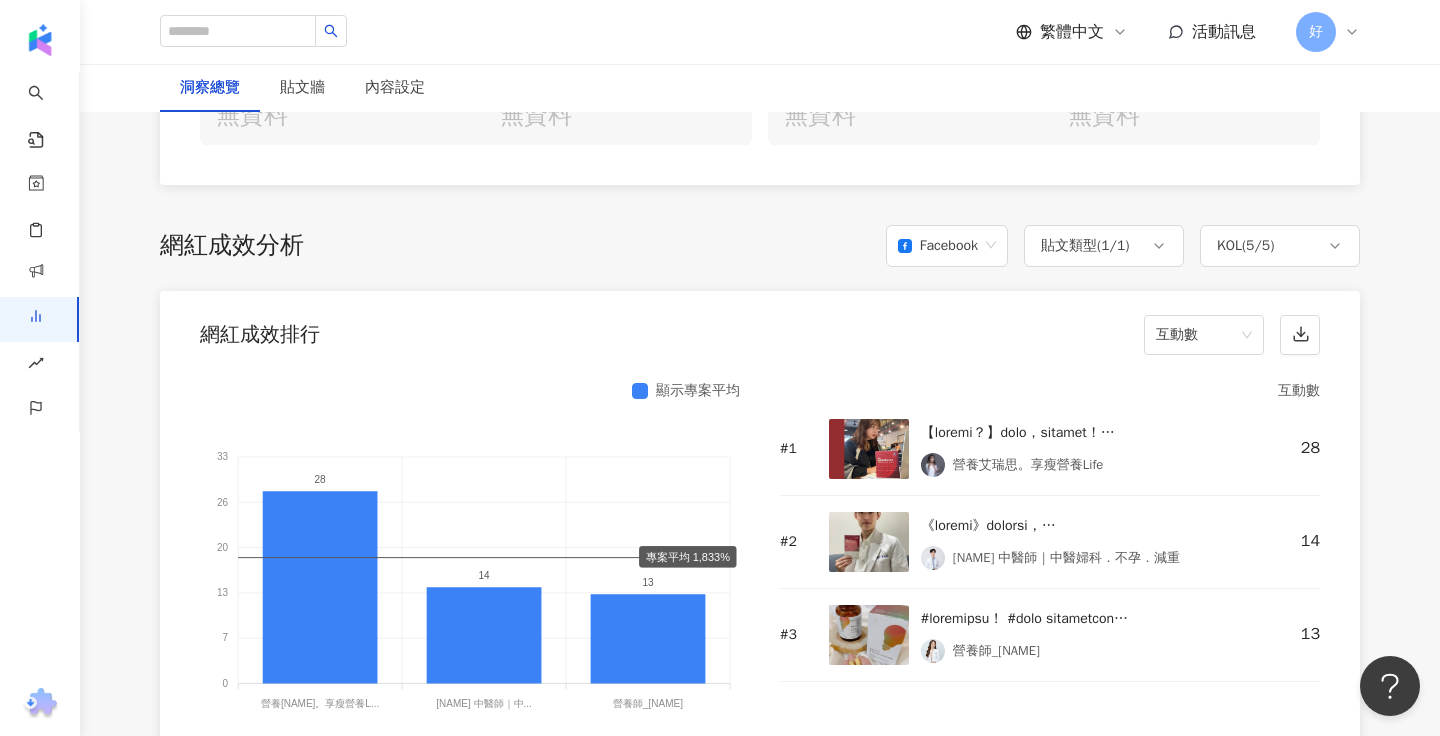 scroll, scrollTop: 1718, scrollLeft: 0, axis: vertical 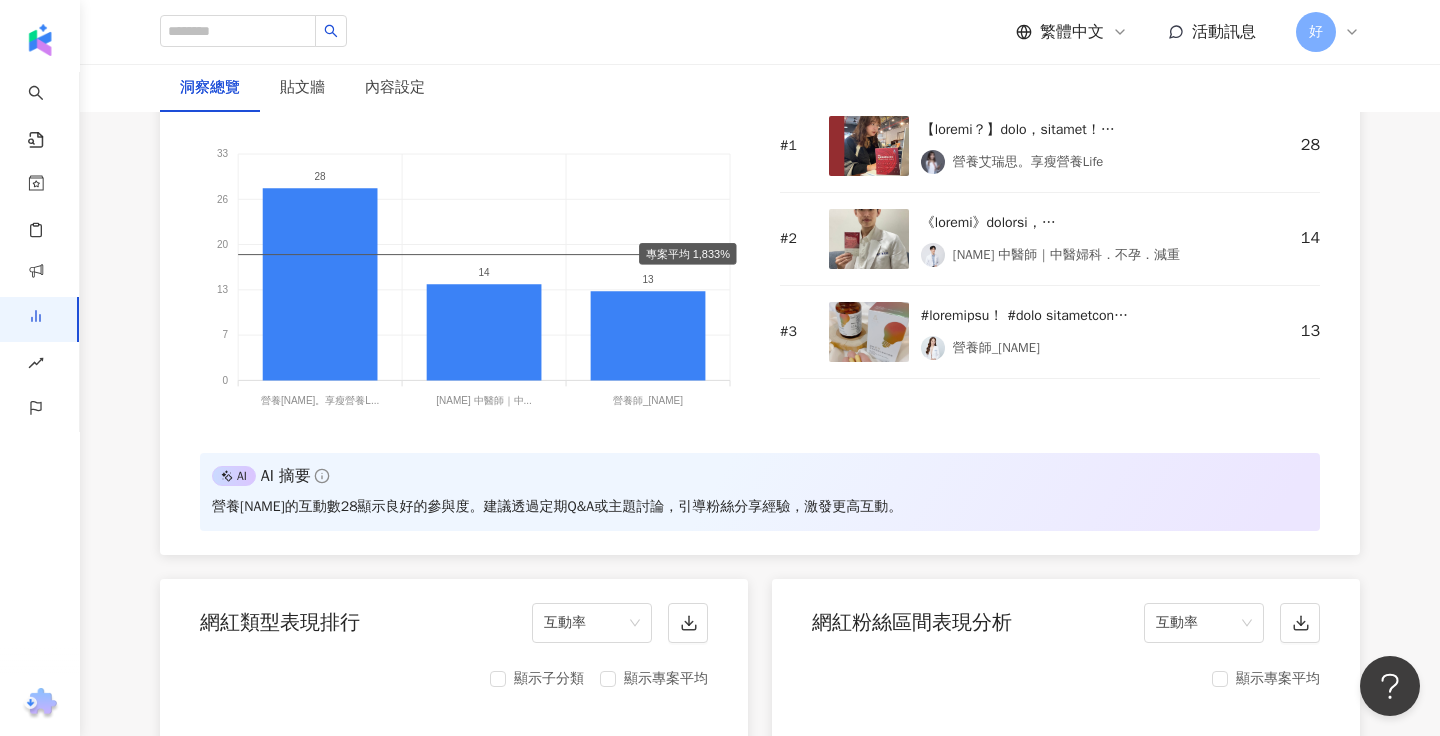 click on "總覽 最新更新完成時間 ： [DATE] [TIME] 活動成效 貼文上線期間 ： [DATE] - [DATE] 專案預算 $[PRICE] 總互動數 55 總觸及數 無資料 合作網紅組合   5 位 中小型*1、微型*2、奈米*2 合作內容 貼文*3 AI AI 摘要 本次報告針對五位網紅的合作趨勢進行分析，整體數據顯示互動率僅為約 0.26%，顯示出合作效果不如預期。特別是營養[NAME]和[NAME]中醫師在各項指標呈現差異，前者在互動數和分享數上表現優異，而[NAME]則在按讚數上獨佔鰲頭。因此，未來的策略應優化合作形式，針對內容創作與粉絲互動進行提升，以增加互動性。
另外，由於目前缺乏觀看與觸及數據，建議在平臺選擇上考慮引入更具視覺衝擊的社交媒體，如短影片平臺，以提升曝光度。最後，合理配置預算於表現良好的網紅上，聚焦其核心受眾，以提高整體合作效益。 重新生成 剩餘次數 3 次 1 價值分析 (" at bounding box center (760, 1319) 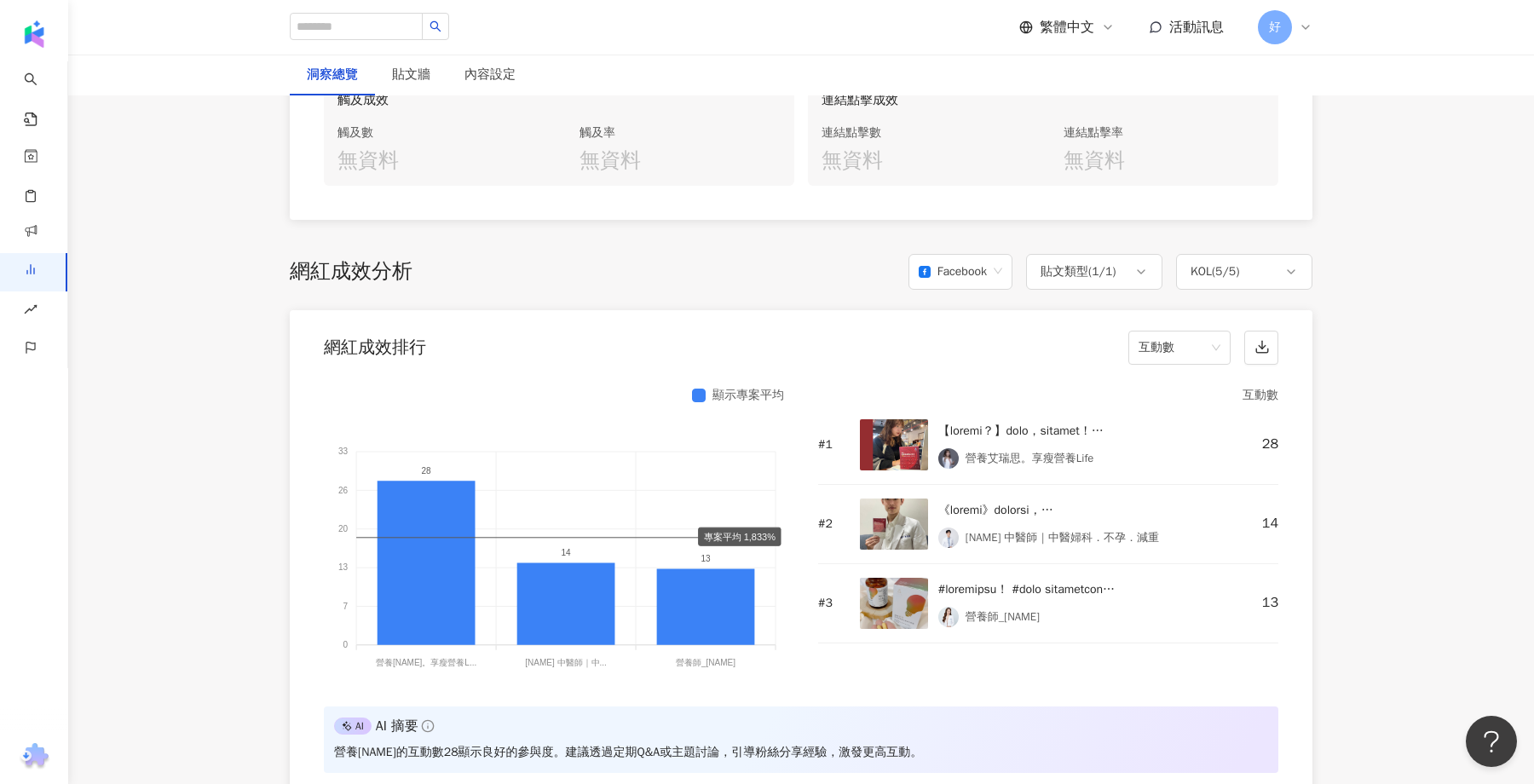 scroll, scrollTop: 1225, scrollLeft: 0, axis: vertical 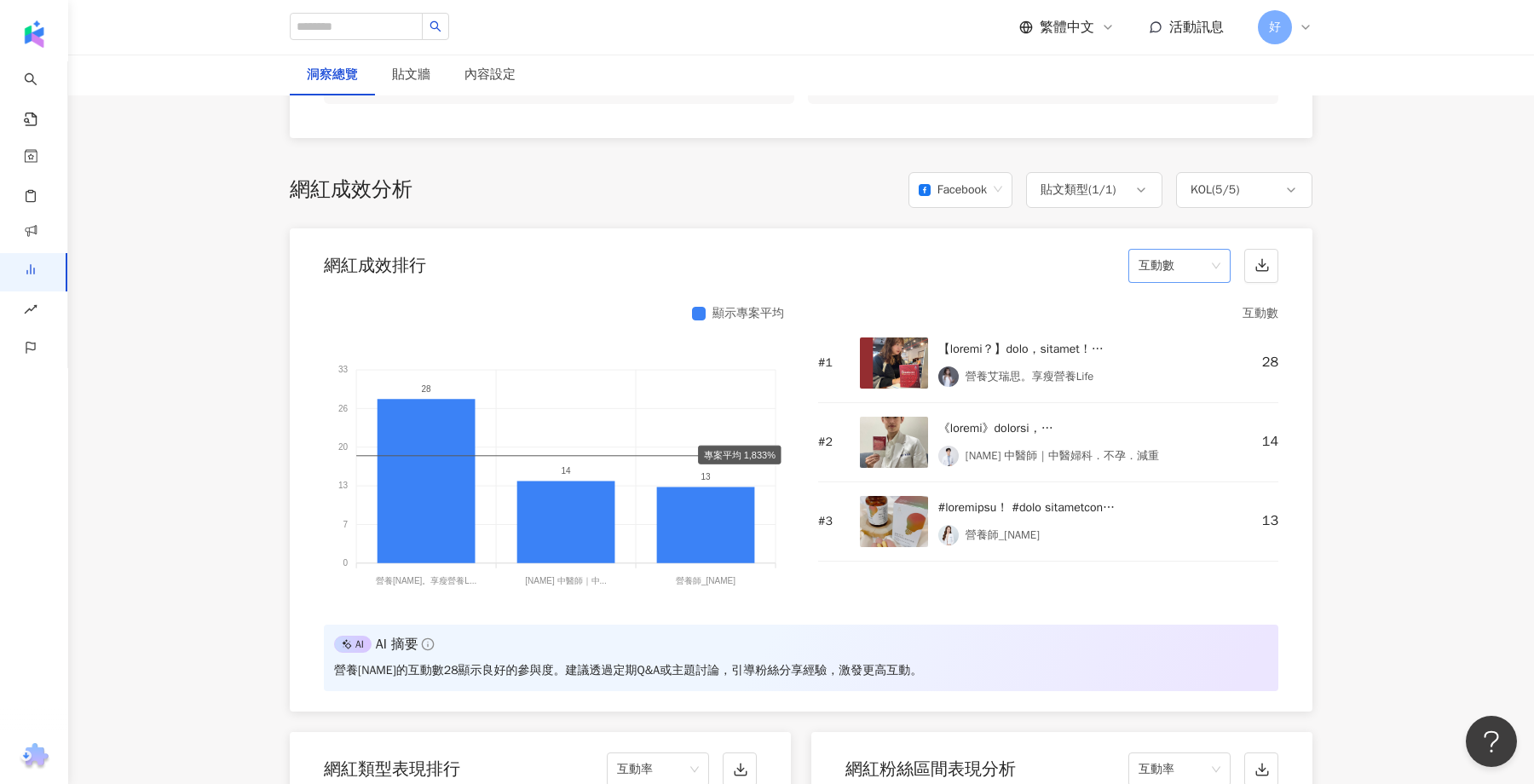 click on "互動數" at bounding box center (1179, 266) 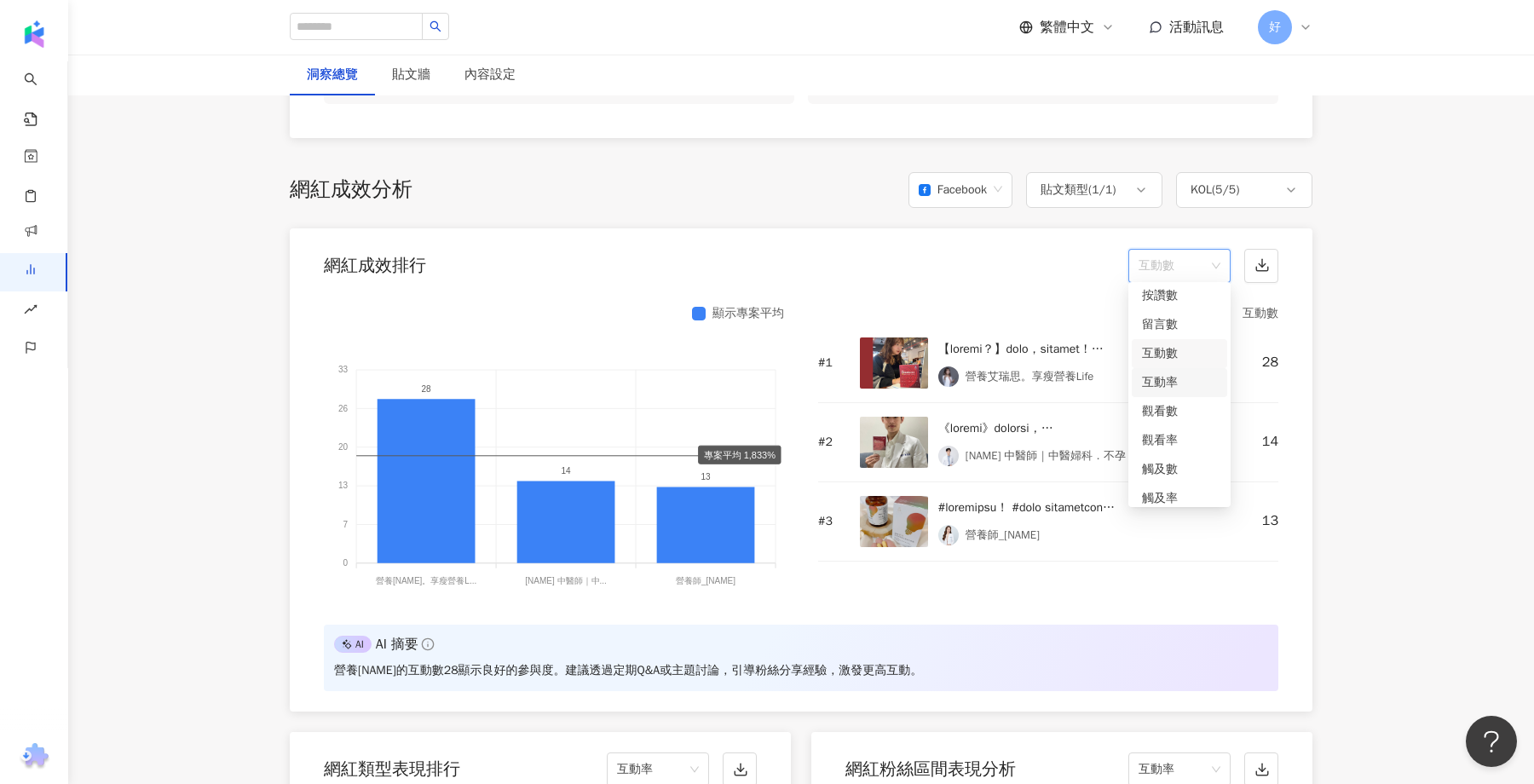 click on "互動率" at bounding box center [1179, 383] 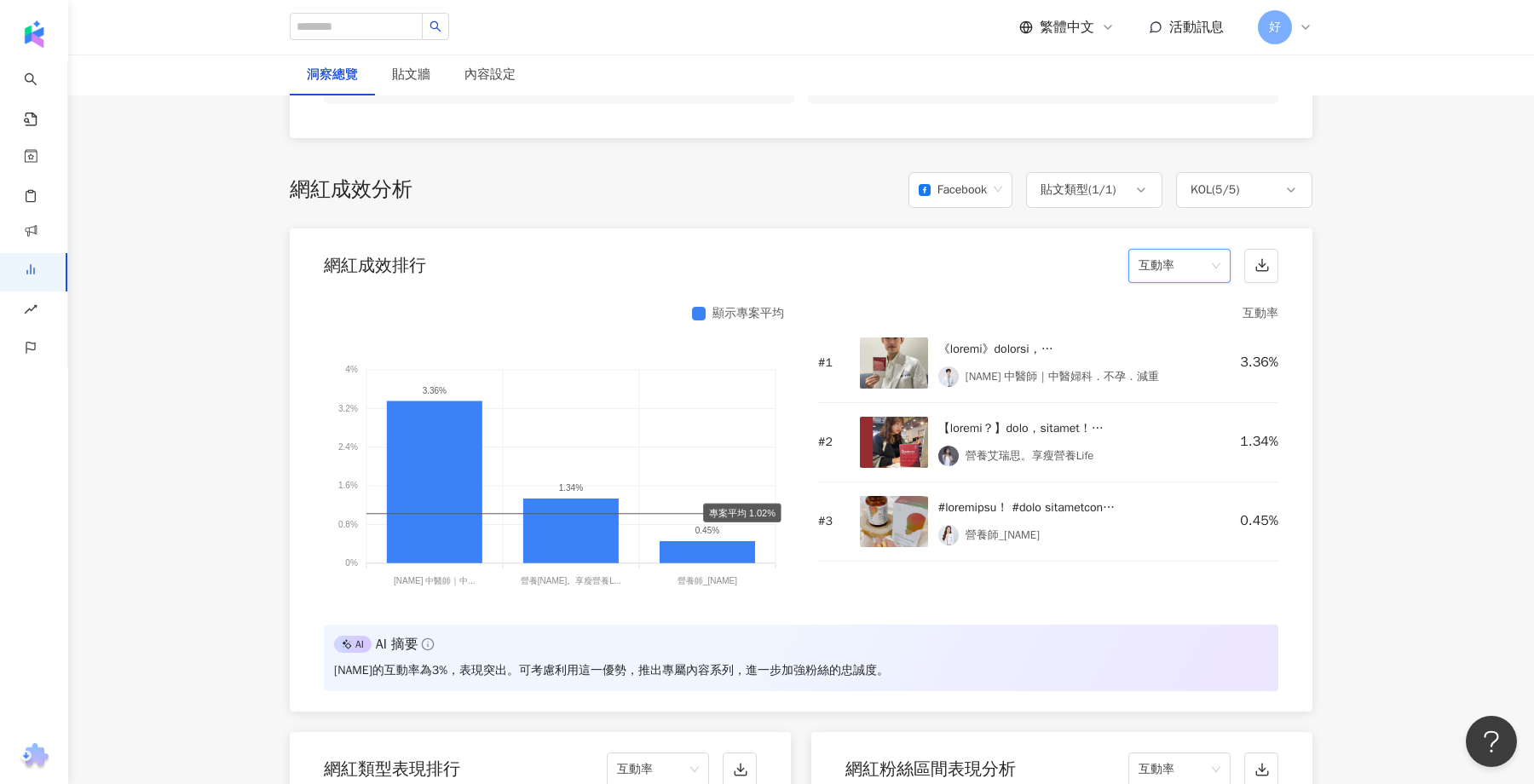 click on "網紅成效排行 互動率 互動率" at bounding box center (801, 261) 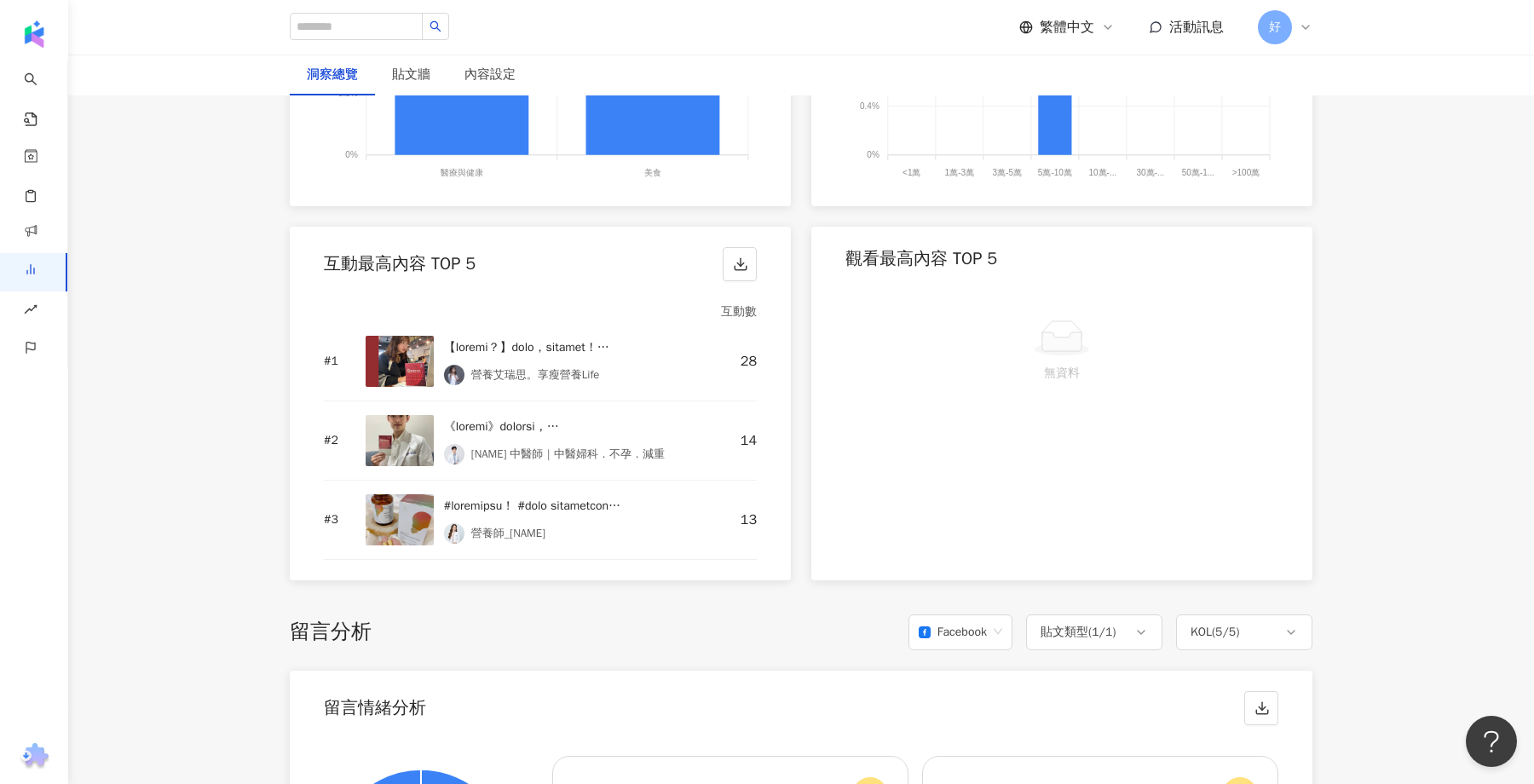 scroll, scrollTop: 2260, scrollLeft: 0, axis: vertical 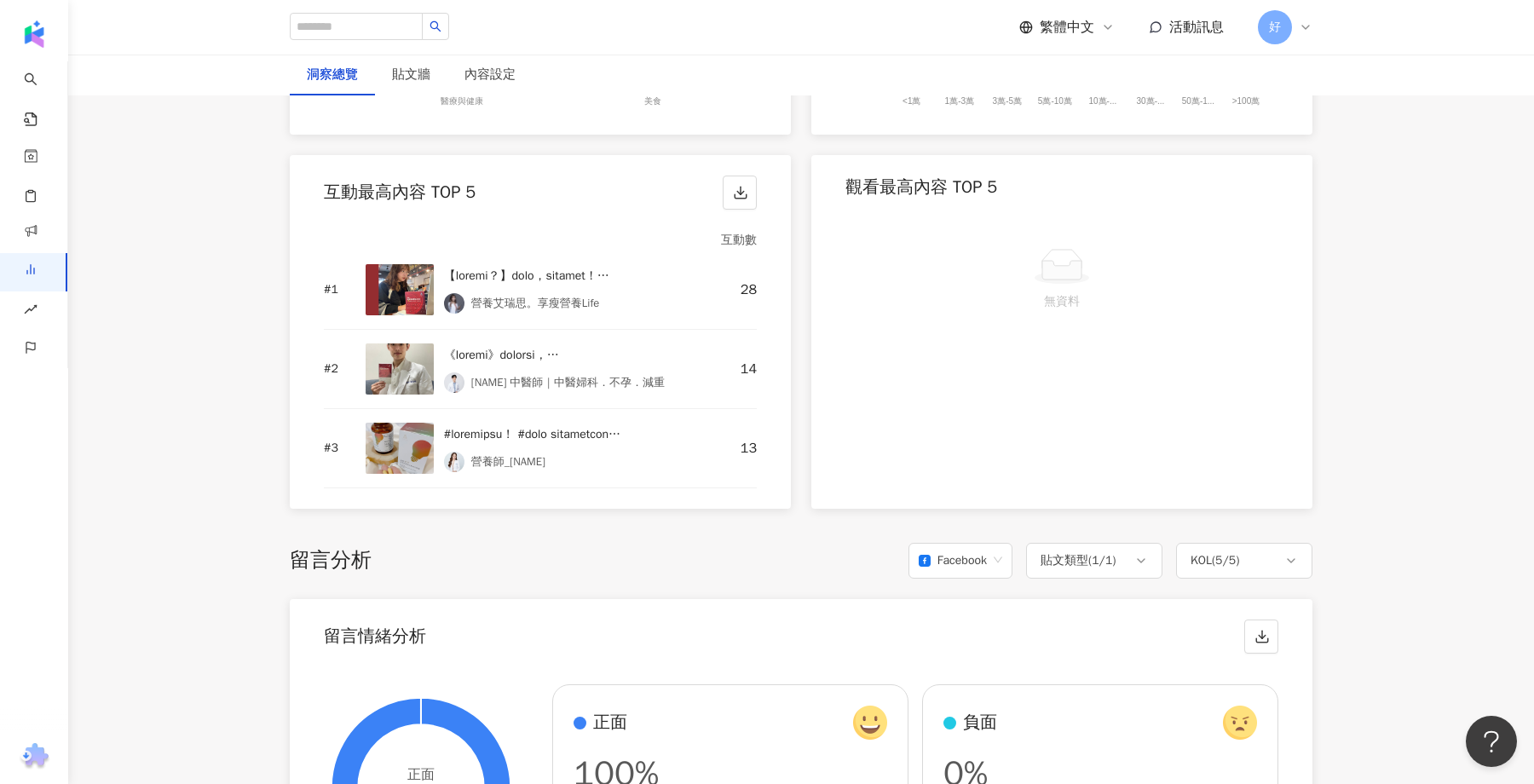 click on "總覽 最新更新完成時間 ： [DATE] [TIME] 活動成效 貼文上線期間 ： [DATE] - [DATE] 專案預算 $[PRICE] 總互動數 55 總觸及數 無資料 合作網紅組合   5 位 中小型*1、微型*2、奈米*2 合作內容 貼文*3 AI AI 摘要 本次報告針對五位網紅的合作趨勢進行分析，整體數據顯示互動率僅為約 0.26%，顯示出合作效果不如預期。特別是營養[NAME]和[NAME]中醫師在各項指標呈現差異，前者在互動數和分享數上表現優異，而[NAME]則在按讚數上獨佔鰲頭。因此，未來的策略應優化合作形式，針對內容創作與粉絲互動進行提升，以增加互動性。
另外，由於目前缺乏觀看與觸及數據，建議在平臺選擇上考慮引入更具視覺衝擊的社交媒體，如短影片平臺，以提升曝光度。最後，合理配置預算於表現良好的網紅上，聚焦其核心受眾，以提高整體合作效益。 重新生成 剩餘次數 3 次 1 價值分析 (" at bounding box center (801, 328) 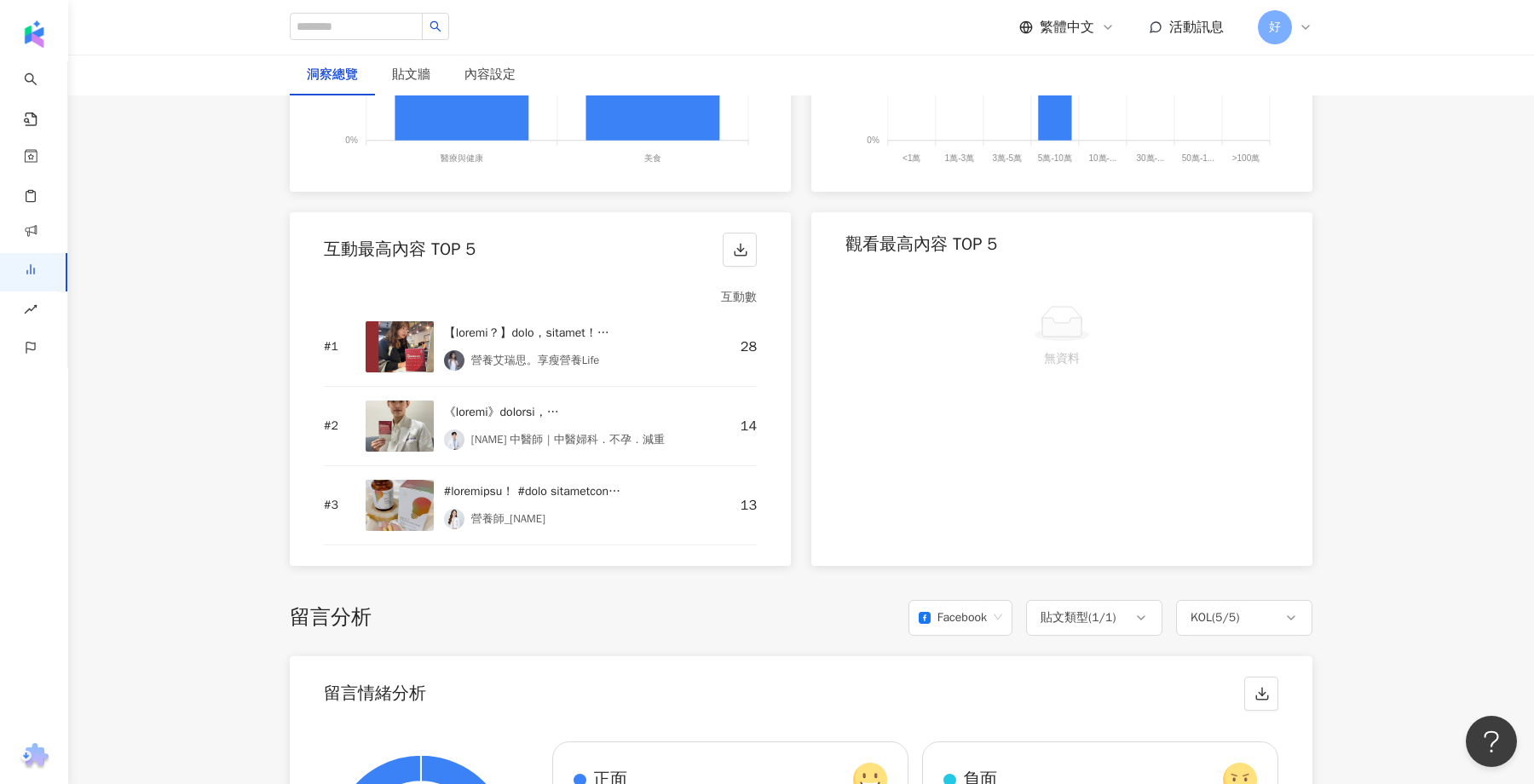 scroll, scrollTop: 2201, scrollLeft: 0, axis: vertical 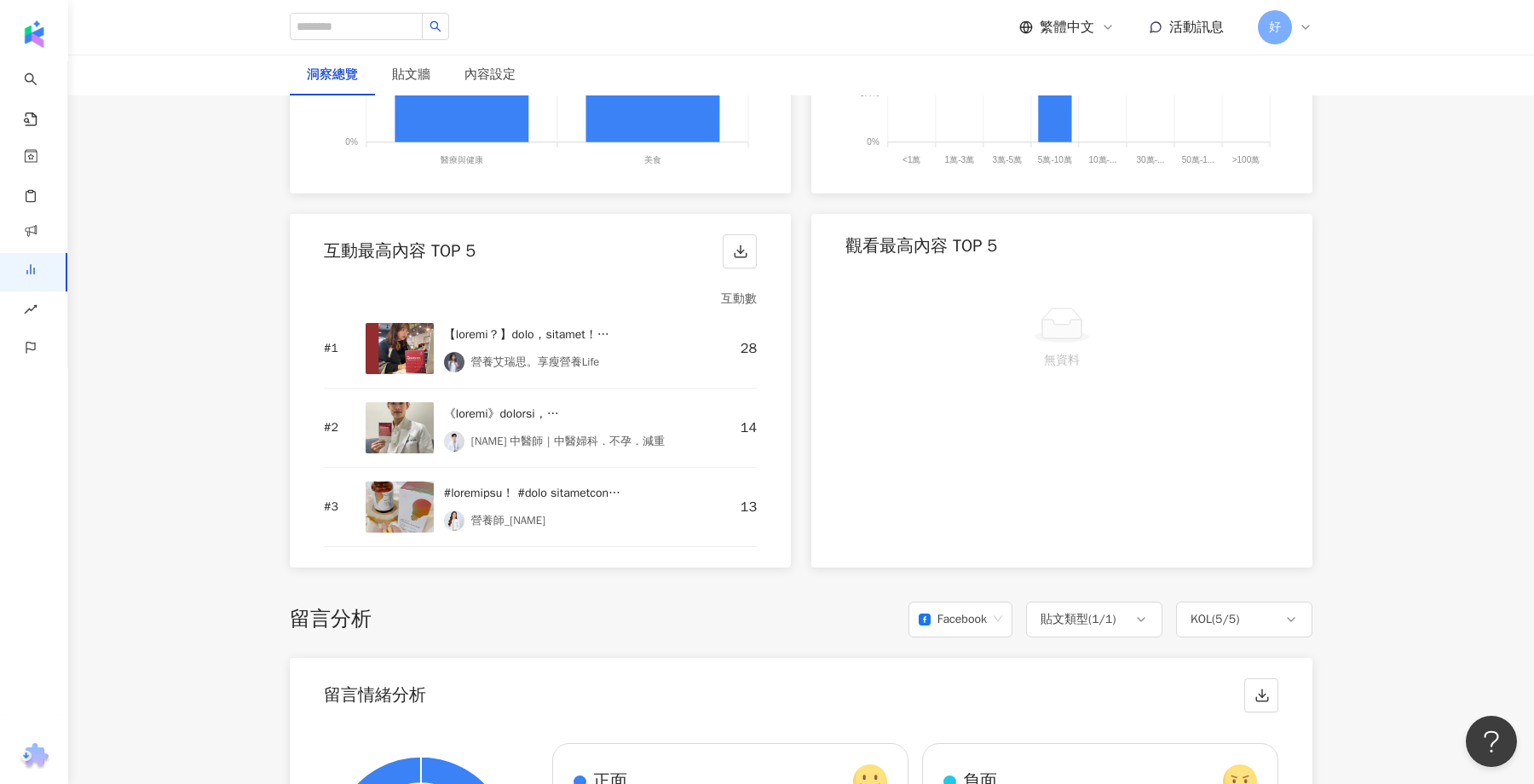 click on "洞察報告 [NAME] [NAME] 加入網紅 洞察總覽 貼文牆 內容設定 總覽 最新更新完成時間 ： [DATE] [TIME] 活動成效 貼文上線期間 ： [DATE] - [DATE] 專案預算 $[PRICE] 總互動數 55 總觸及數 無資料 合作網紅組合   5 位 中小型*1、微型*2、奈米*2 合作內容 貼文*3 AI AI 摘要 重新生成 剩餘次數 3 次 1 價值分析 幣別 ： 新台幣 ( TWD ) 專案預算 $[PRICE] CPE $[PRICE] CPV 無資料 CPEV $[PRICE] 口碑價值 $[PRICE] 網紅成效數據 社群平台  ( 1 / 1 ) 貼文類型  ( 1 / 1 ) KOL  ( 5 / 5 ) 成效數據 內容數 3 按讚數 41 留言數 7 分享數 7 互動成效 互動數 55 互動率 1.02% 觀看成效 觀看數 無資料 觀看率 無資料 觸及成效 觸及數 無資料 觸及率 無資料 連結點擊成效 連結點擊數 無資料 連結點擊率 無資料 網紅成效分析   Facebook 貼文類型  ( 1 / 1 ) KOL  ( 5 / 5 ) 網紅成效排行 互動率 顯示專案平均 4% 4% 3.2% 3.2% 2.4% 2.4% 1.6% 1.6% 0.8%" at bounding box center (801, 318) 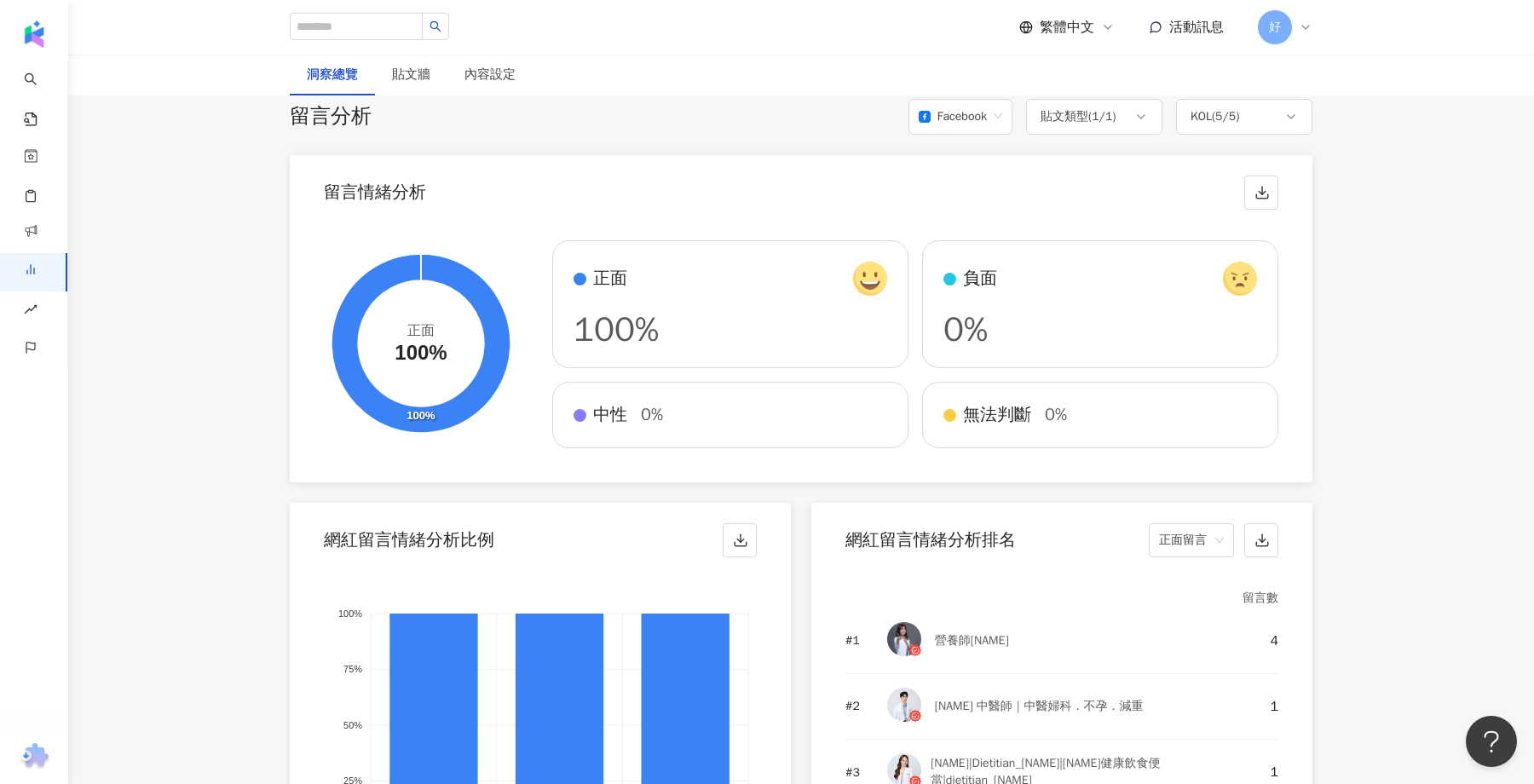scroll, scrollTop: 2697, scrollLeft: 0, axis: vertical 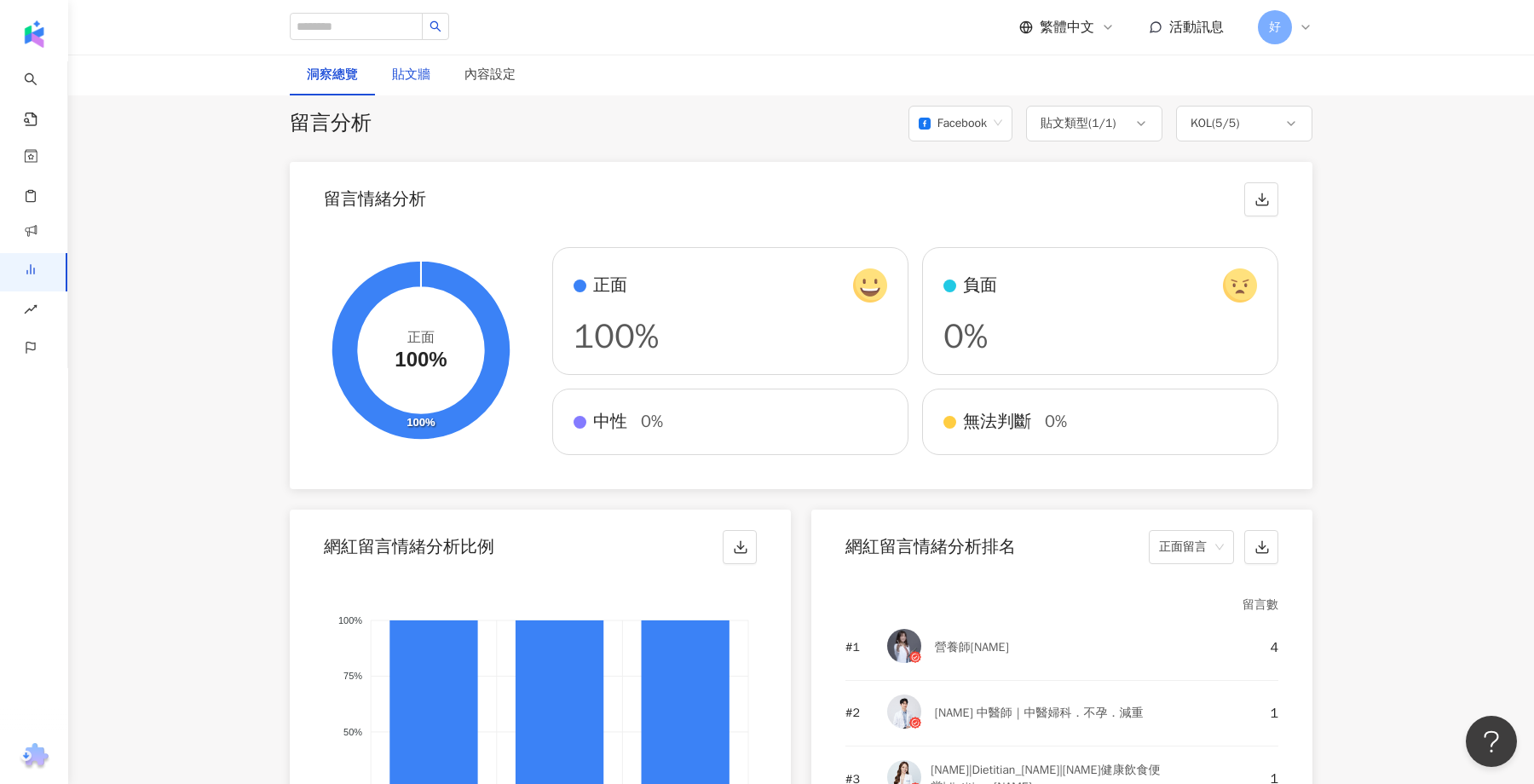click on "貼文牆" at bounding box center [411, 75] 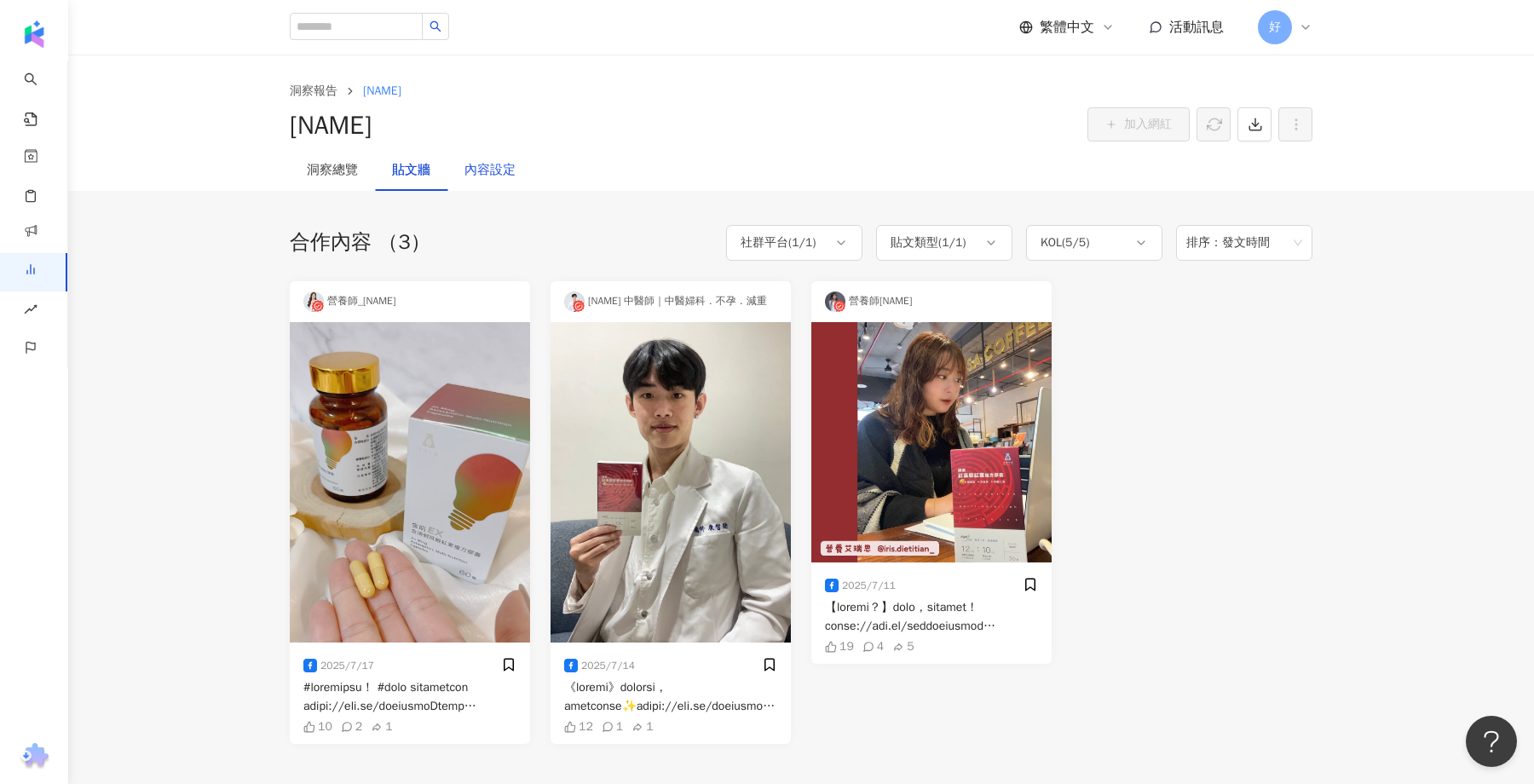click on "內容設定" at bounding box center [490, 170] 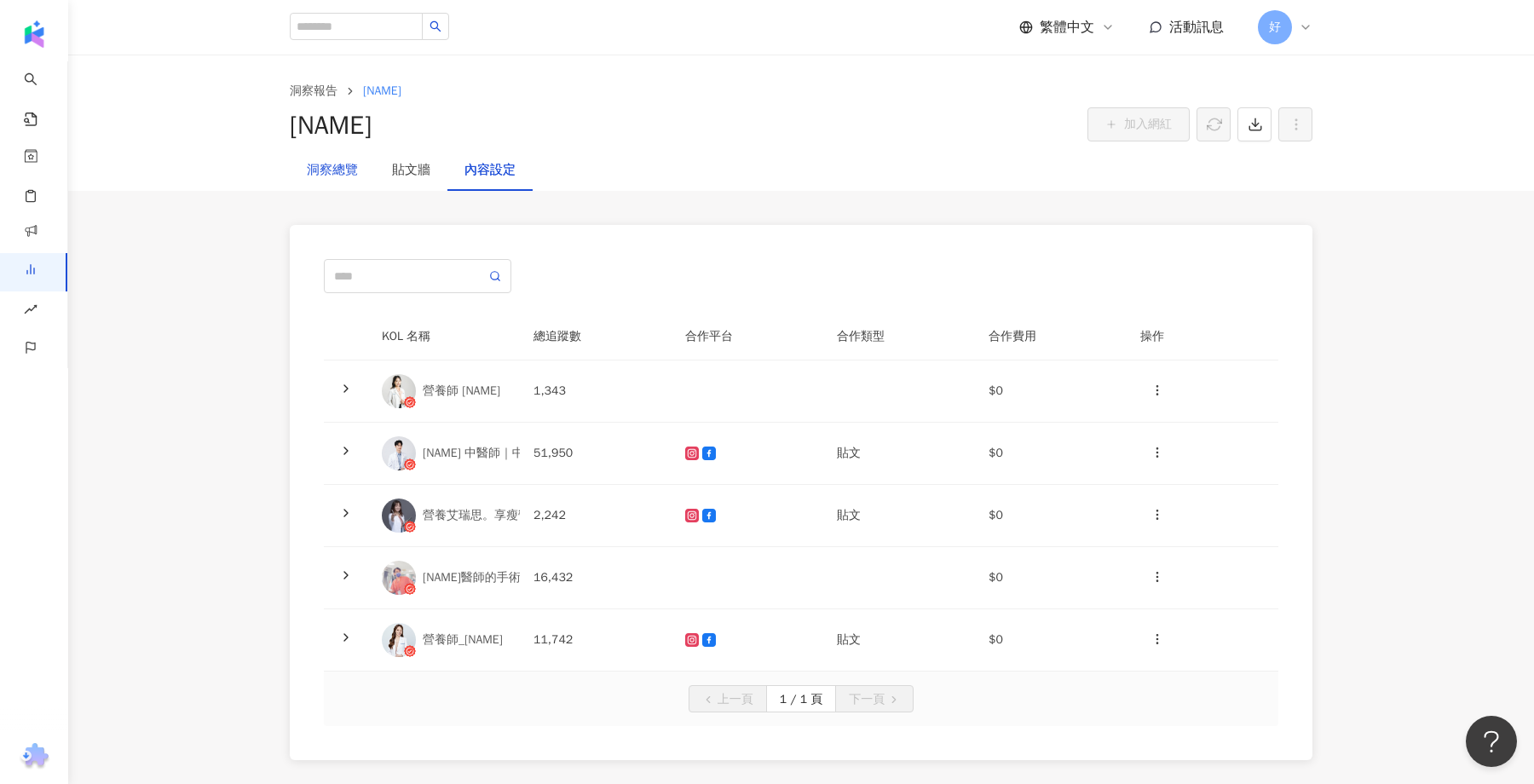 click on "洞察總覽" at bounding box center (332, 170) 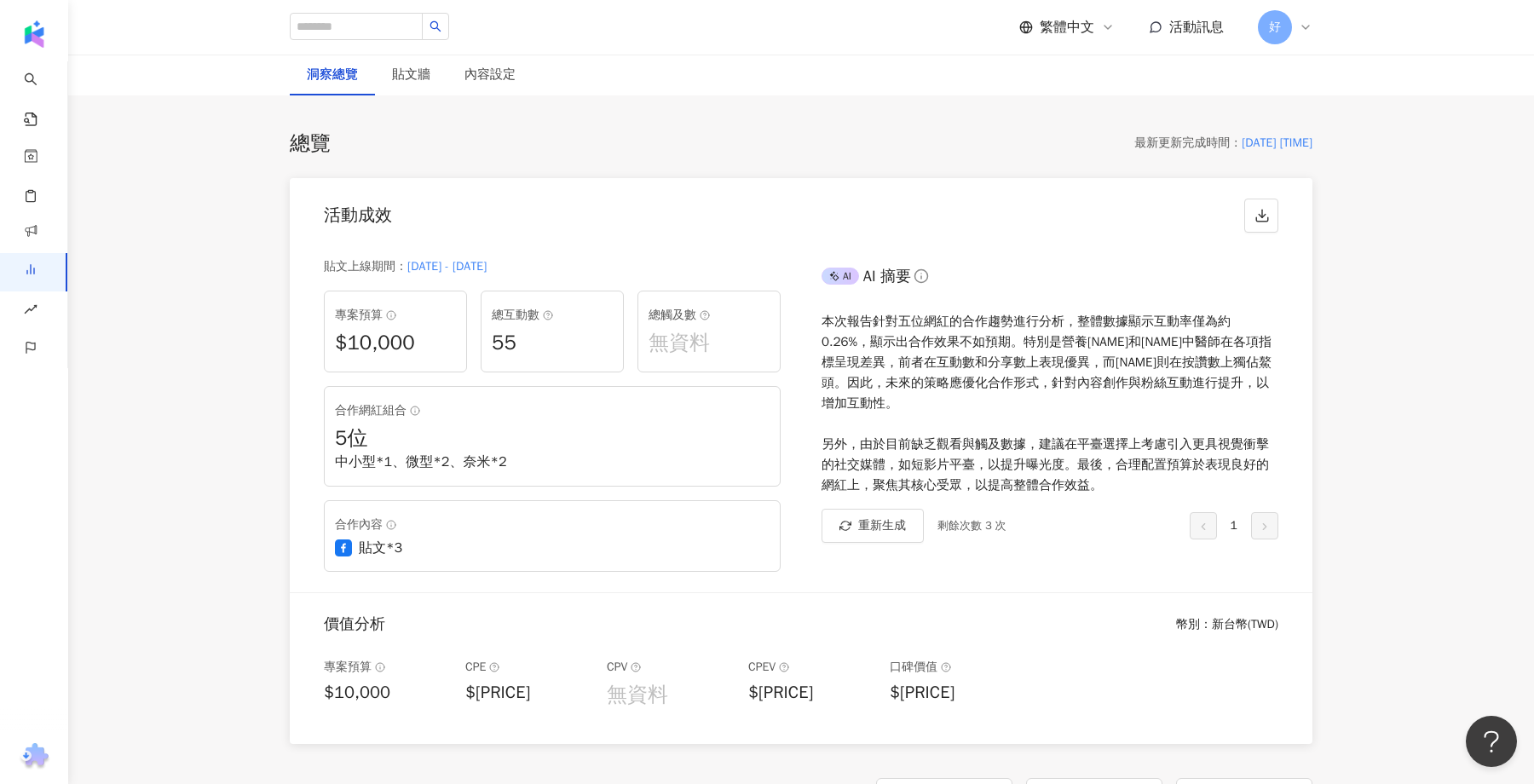 scroll, scrollTop: 116, scrollLeft: 0, axis: vertical 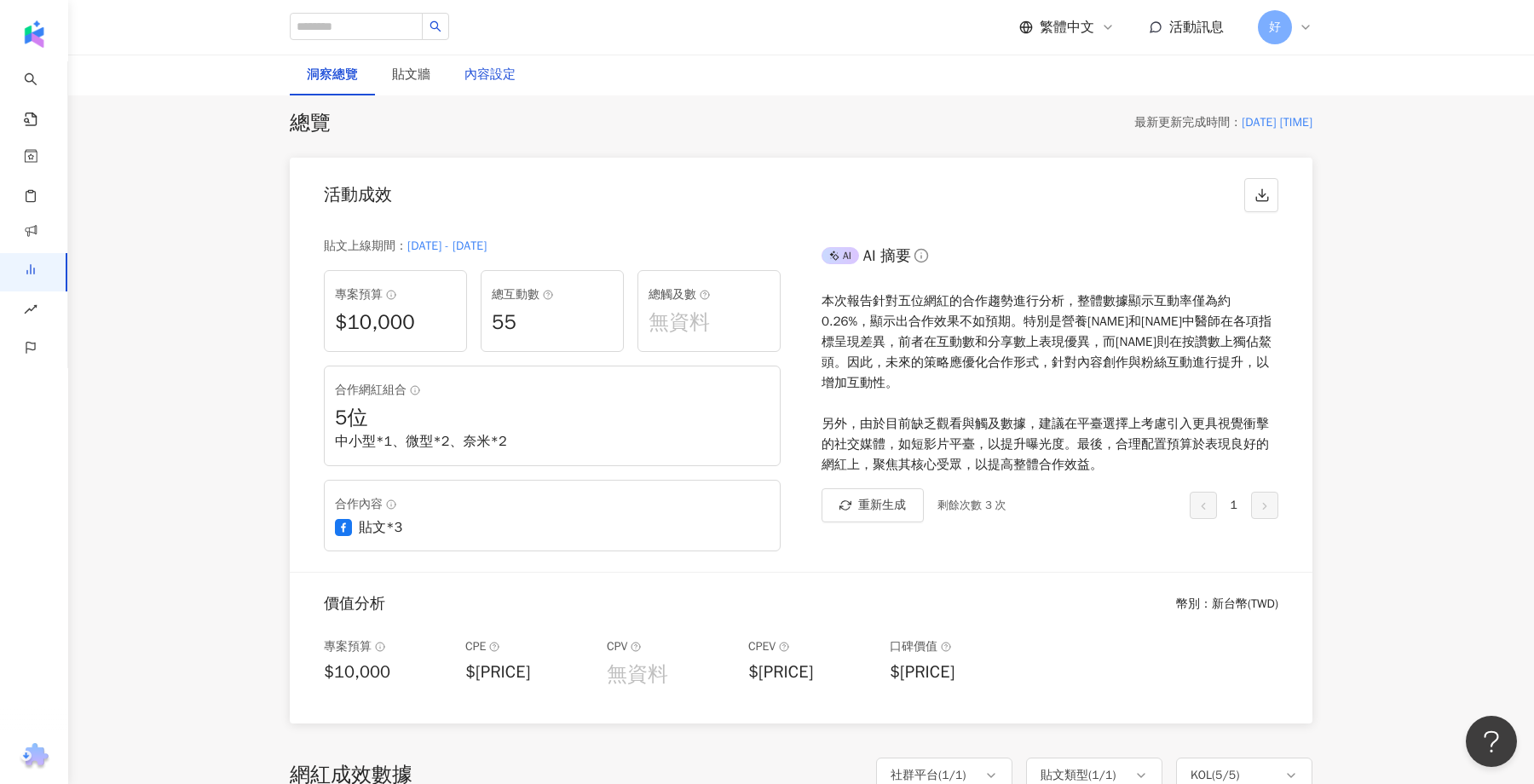click on "內容設定" at bounding box center [490, 75] 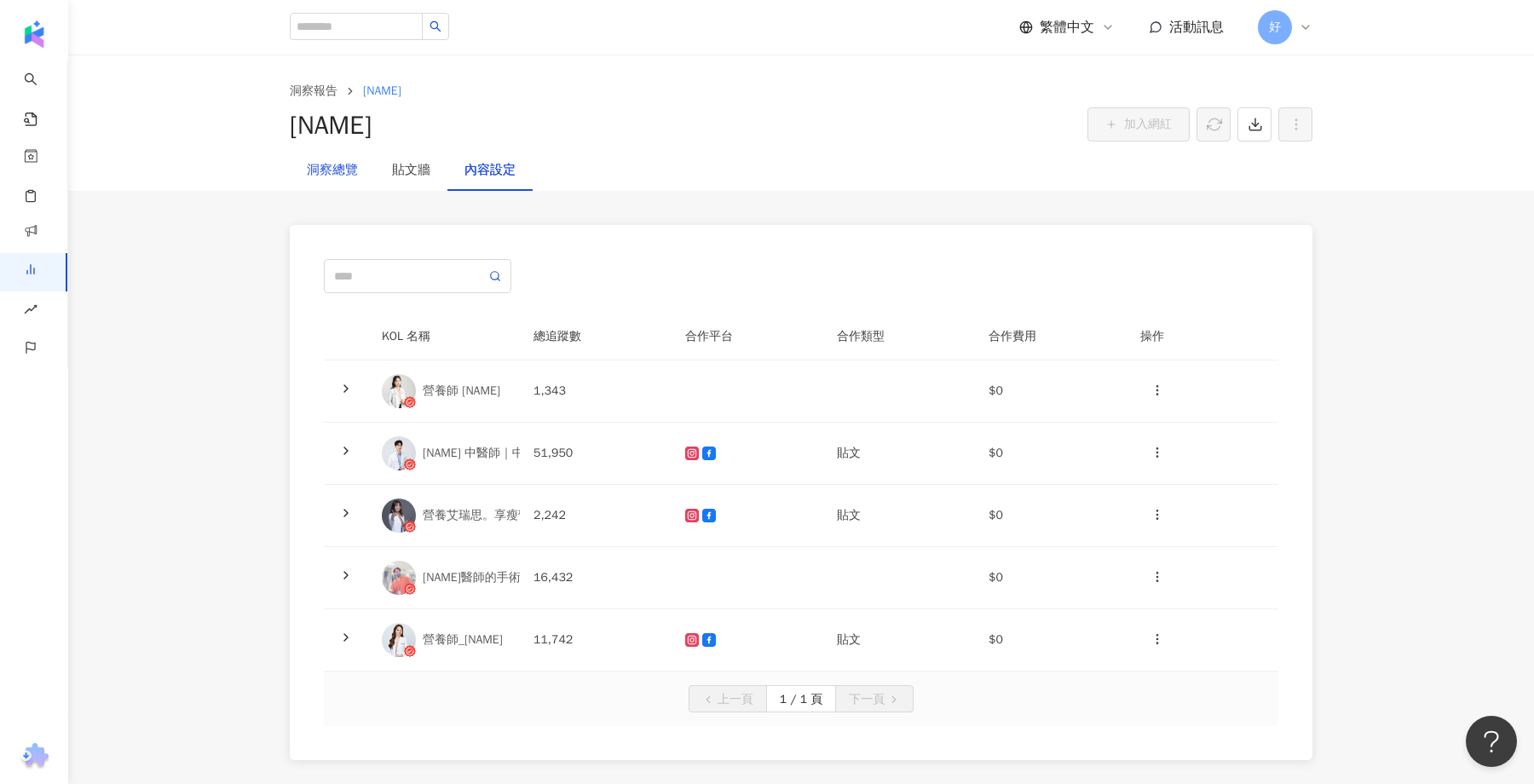 click on "洞察總覽" at bounding box center (332, 170) 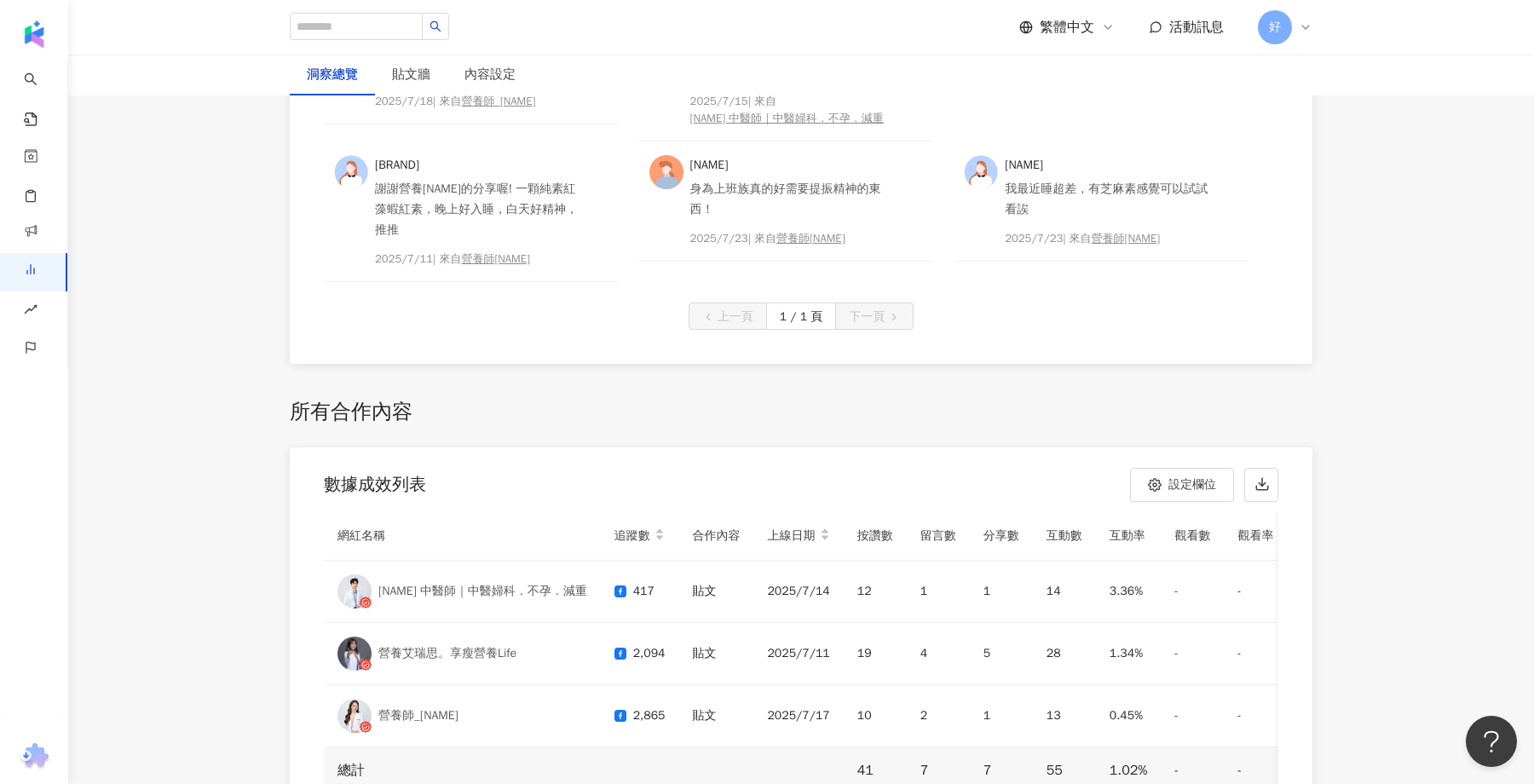 scroll, scrollTop: 4300, scrollLeft: 0, axis: vertical 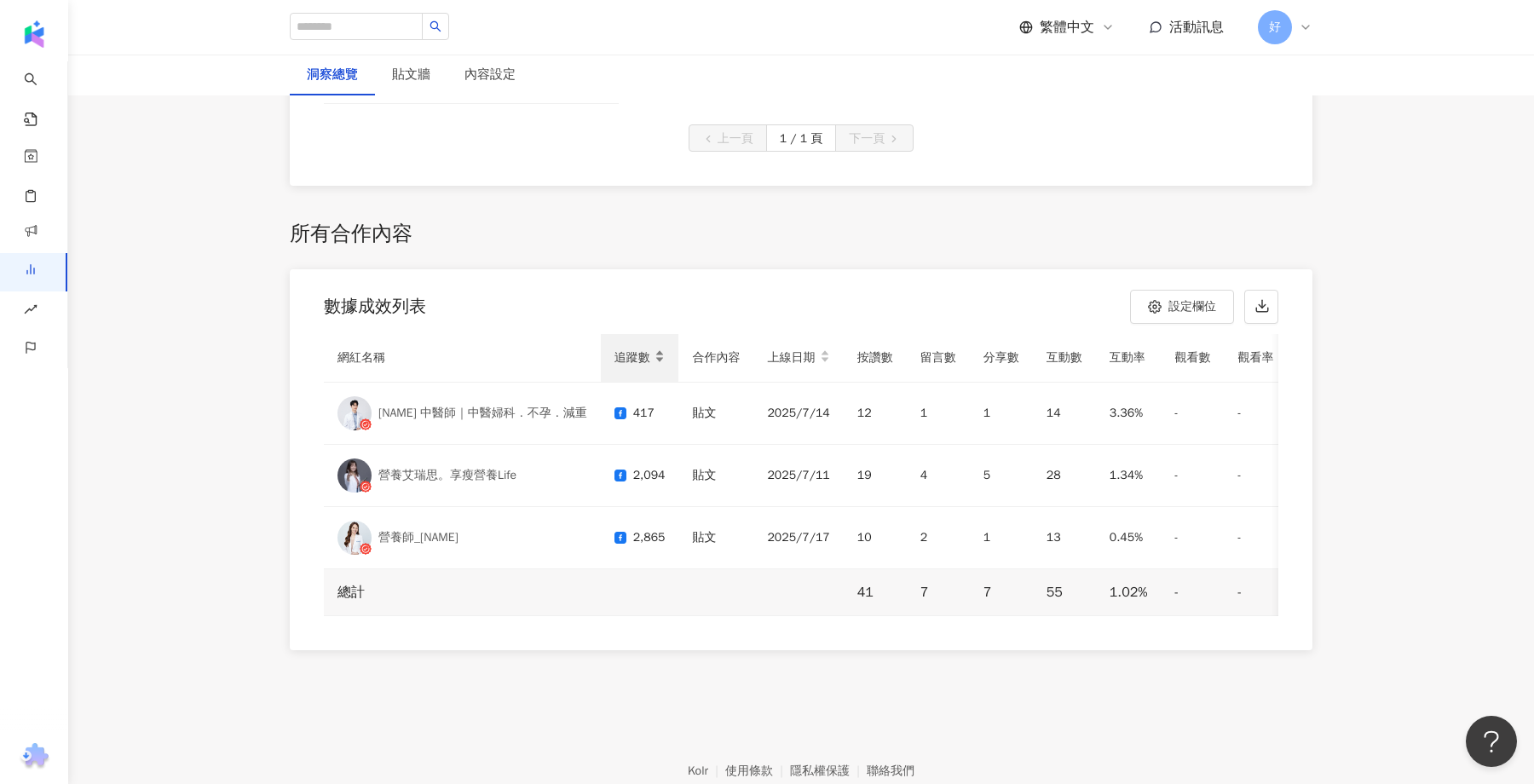 click on "追蹤數" at bounding box center [640, 358] 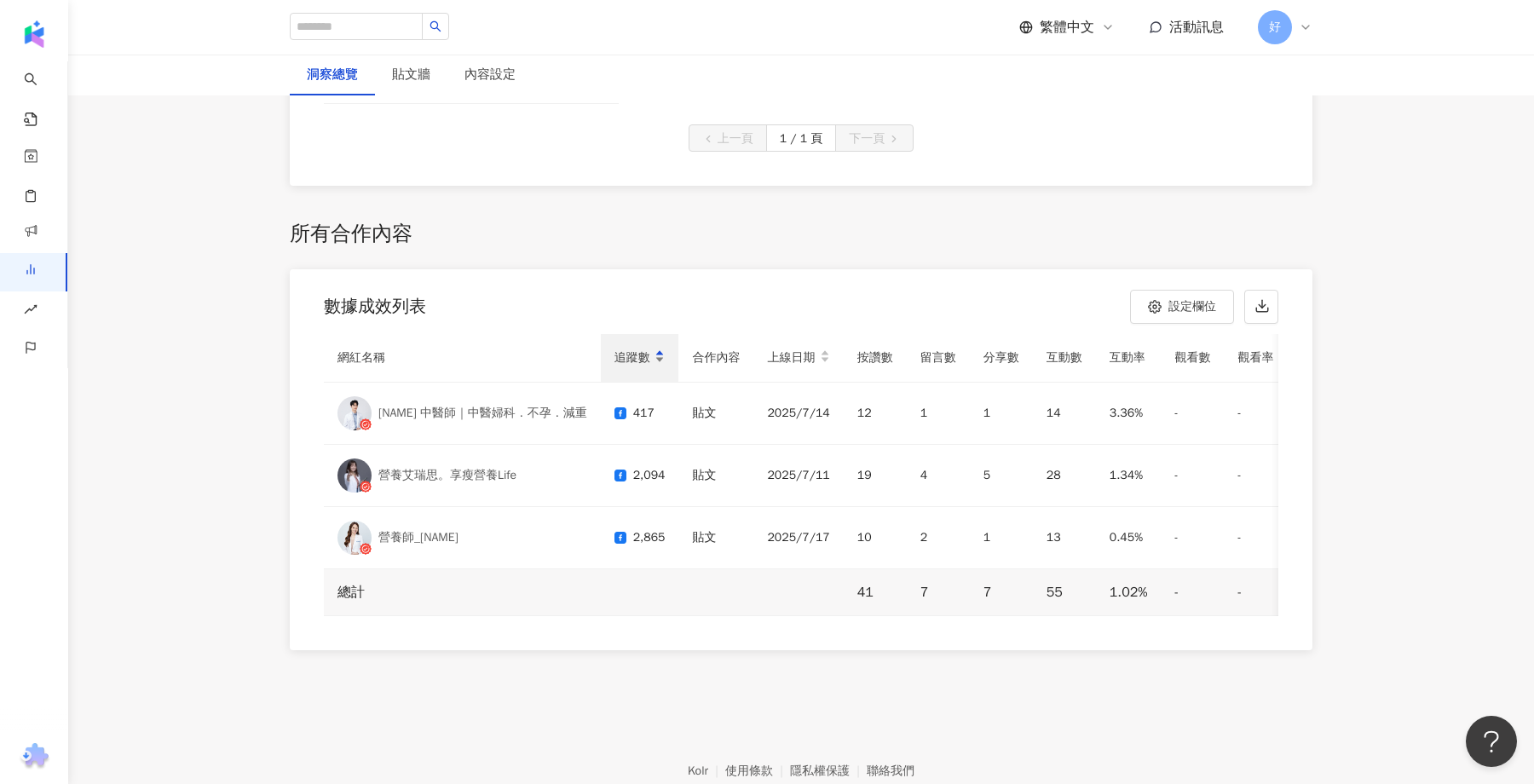 click on "追蹤數" at bounding box center [640, 358] 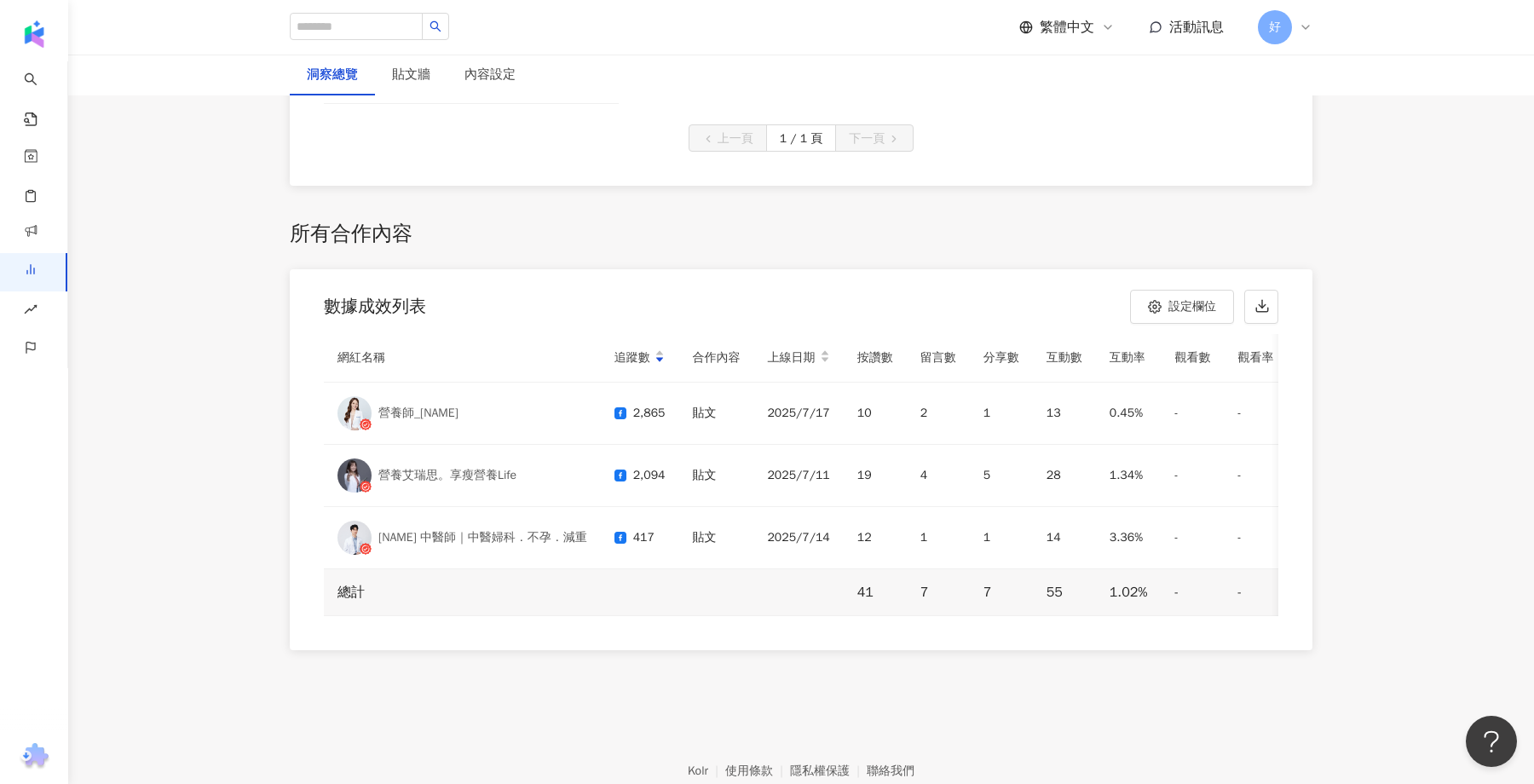 click on "互動率" at bounding box center [1128, 358] 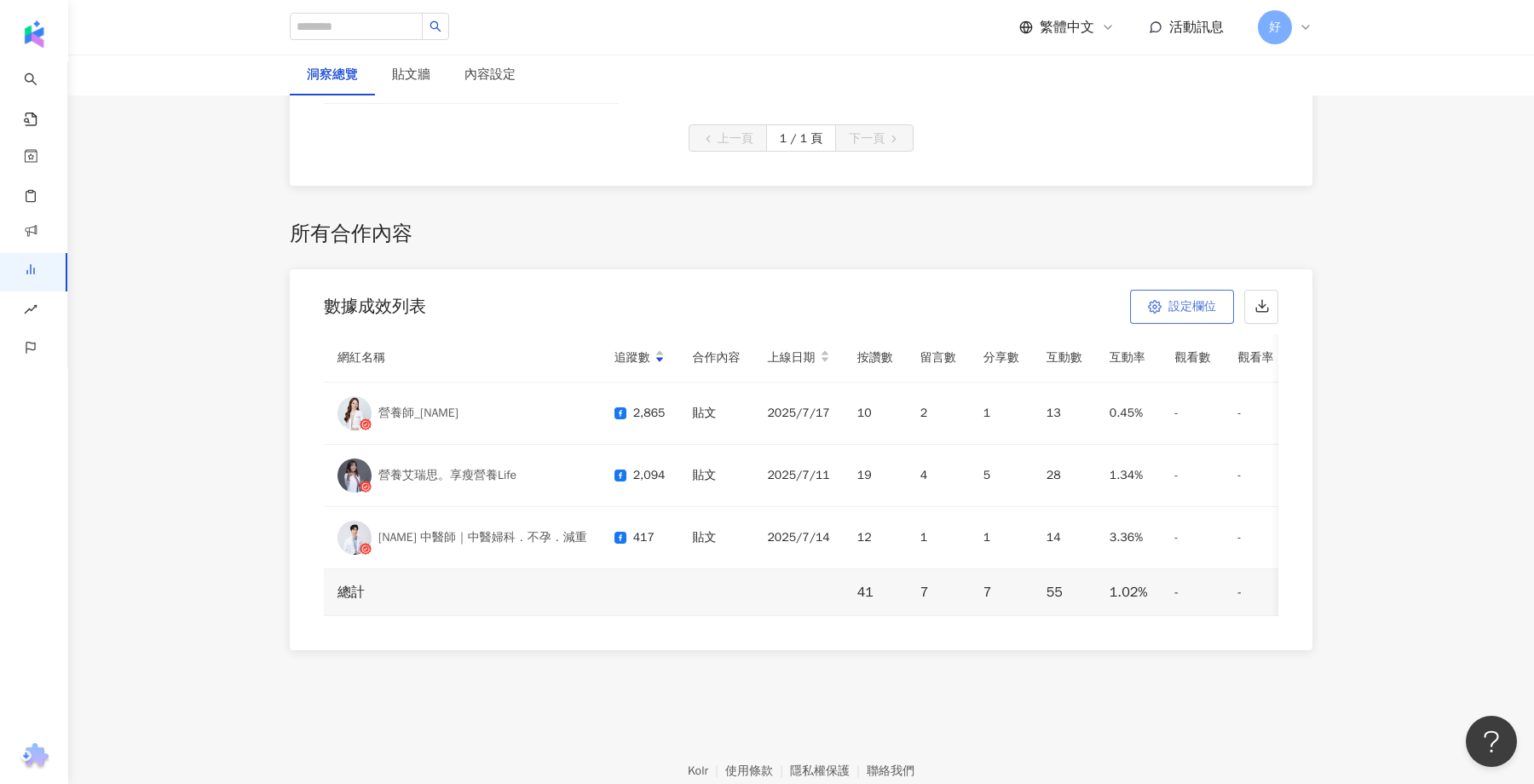 click on "設定欄位" at bounding box center [1192, 307] 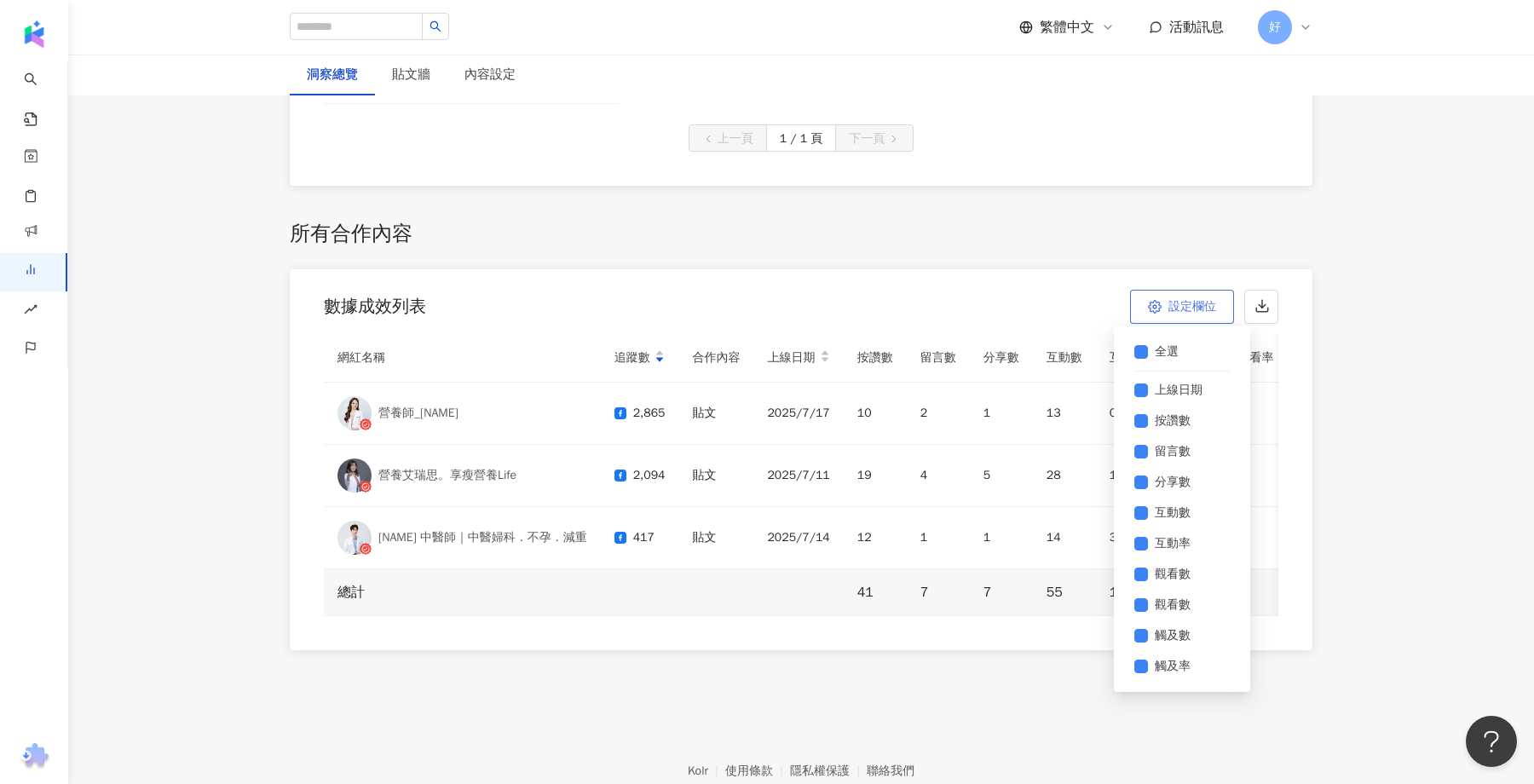 click on "設定欄位" at bounding box center [1192, 307] 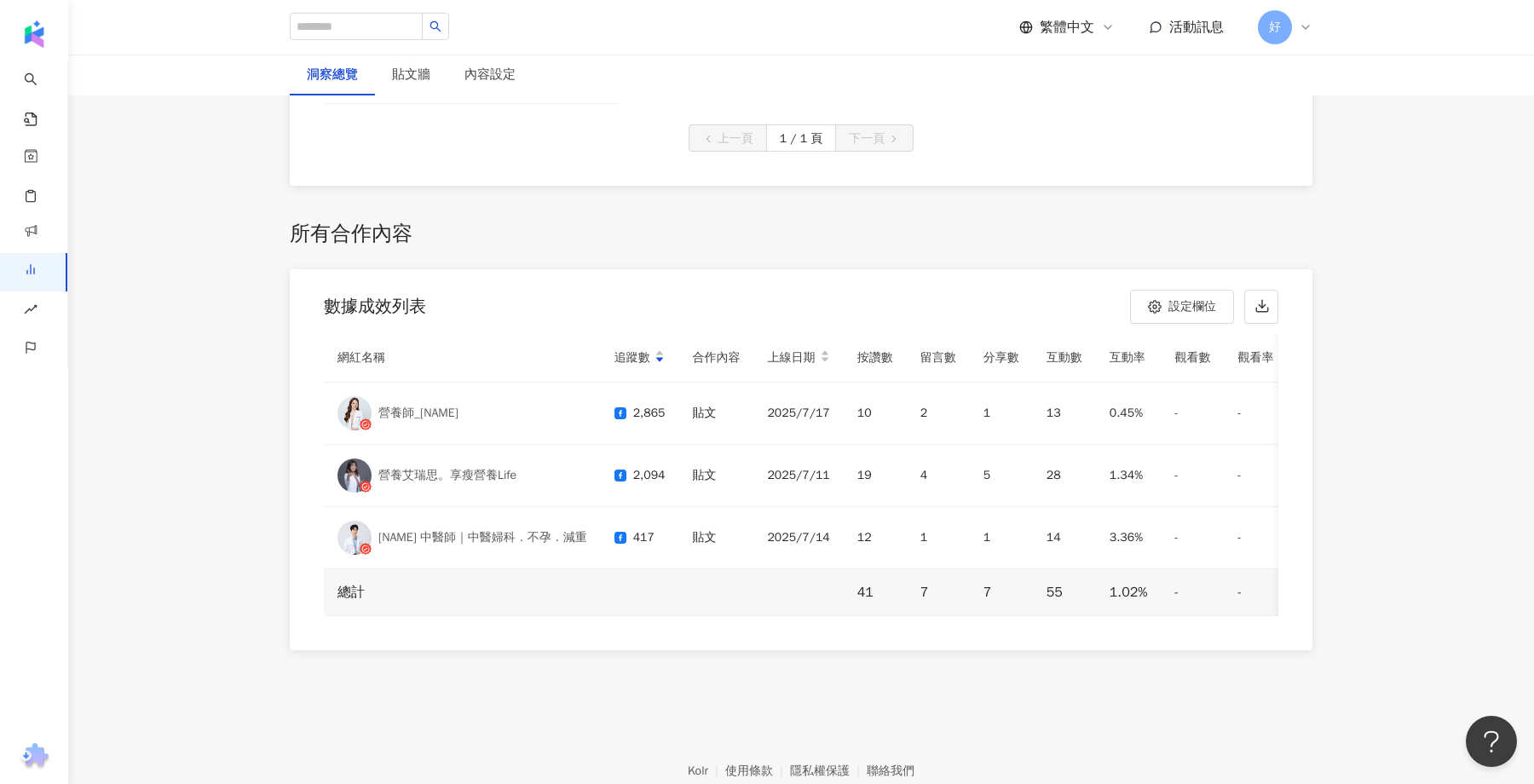 click on "數據成效列表 設定欄位 全選 上線日期 按讚數 留言數 分享數 互動數 互動率 觀看數 觀看數 觸及數 觸及率 連結點擊數 連結點擊率 正面留言數 負面留言數" at bounding box center (801, 302) 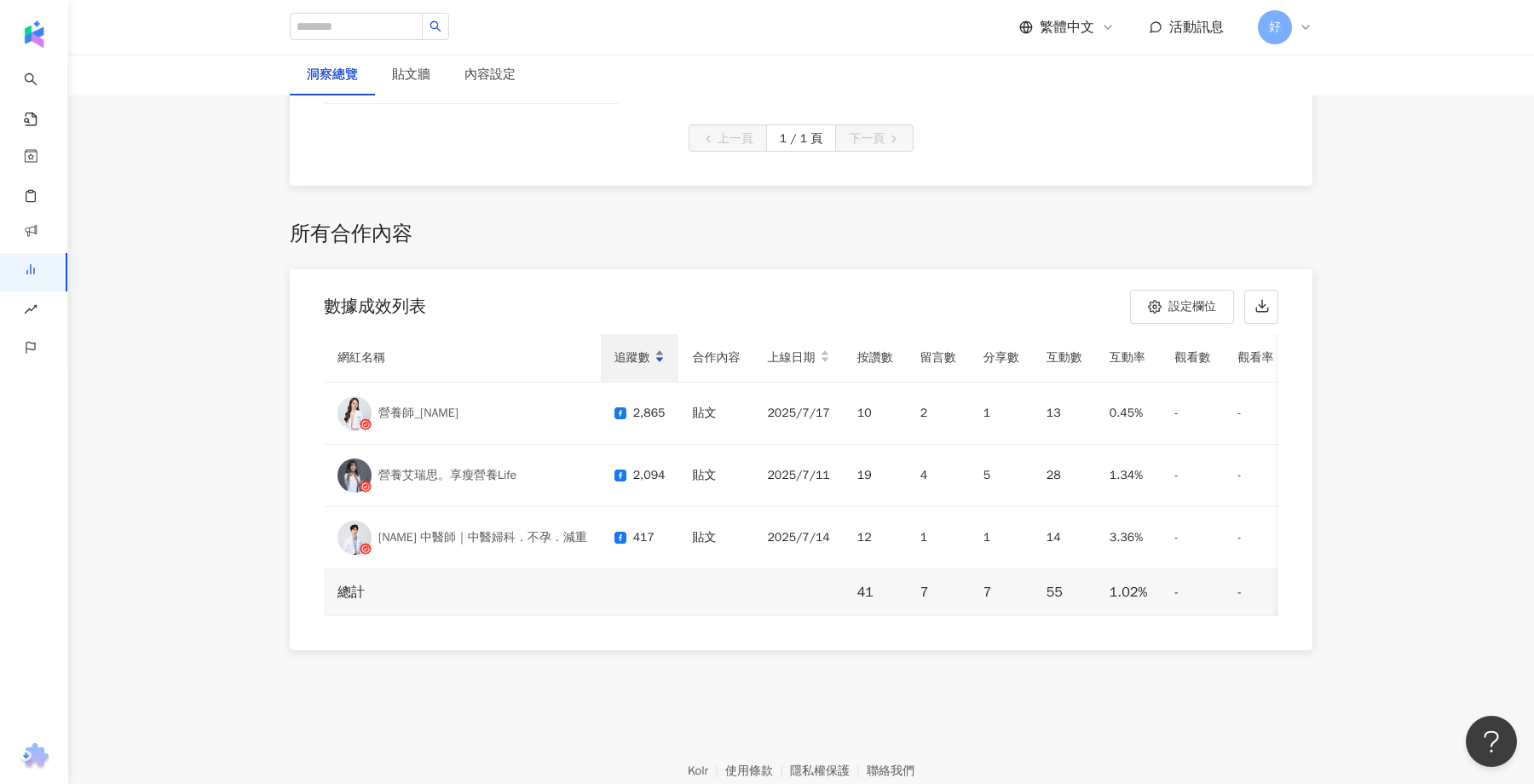 click on "追蹤數" at bounding box center [633, 358] 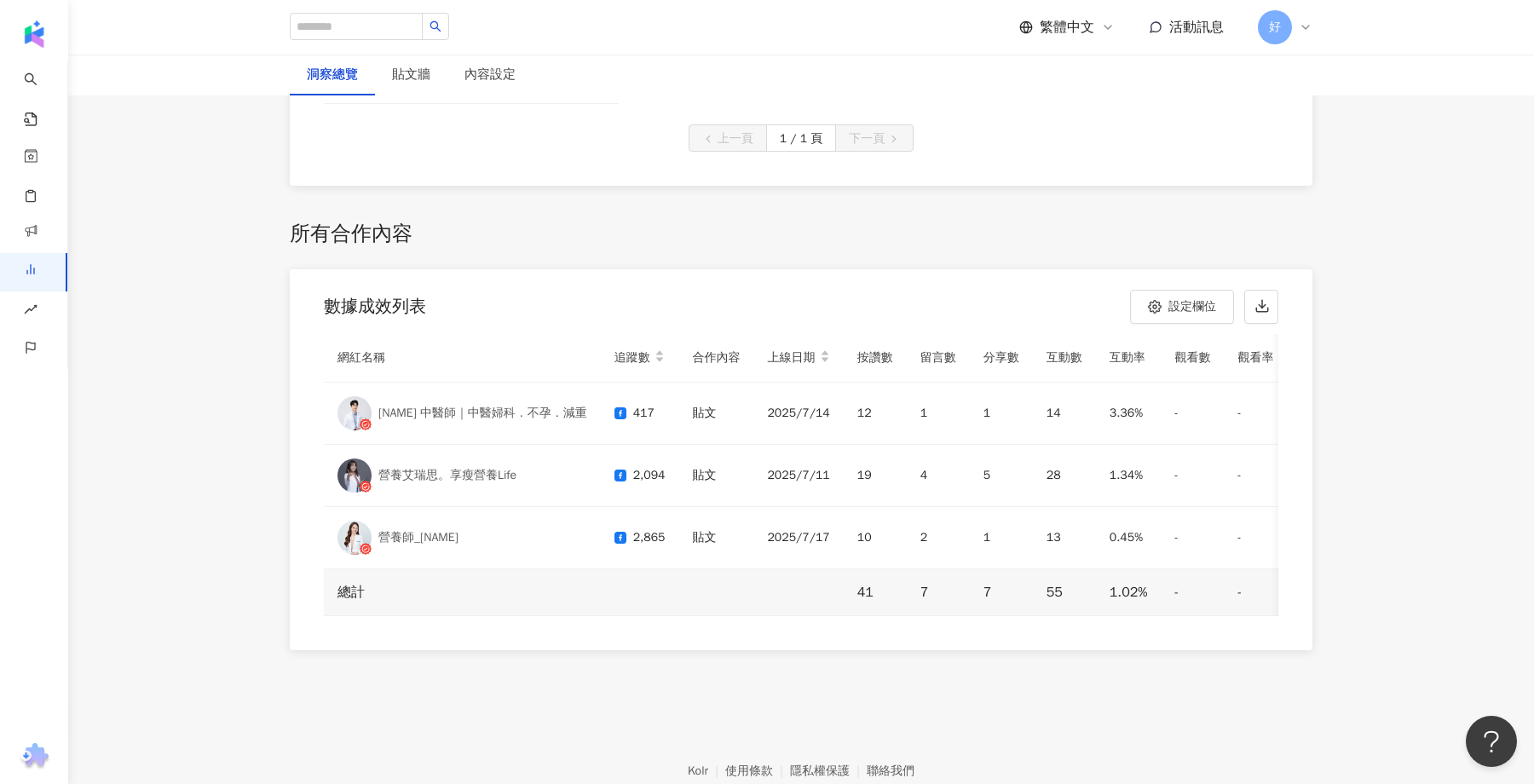 click on "數據成效列表 設定欄位 全選 上線日期 按讚數 留言數 分享數 互動數 互動率 觀看數 觀看數 觸及數 觸及率 連結點擊數 連結點擊率 正面留言數 負面留言數" at bounding box center [801, 302] 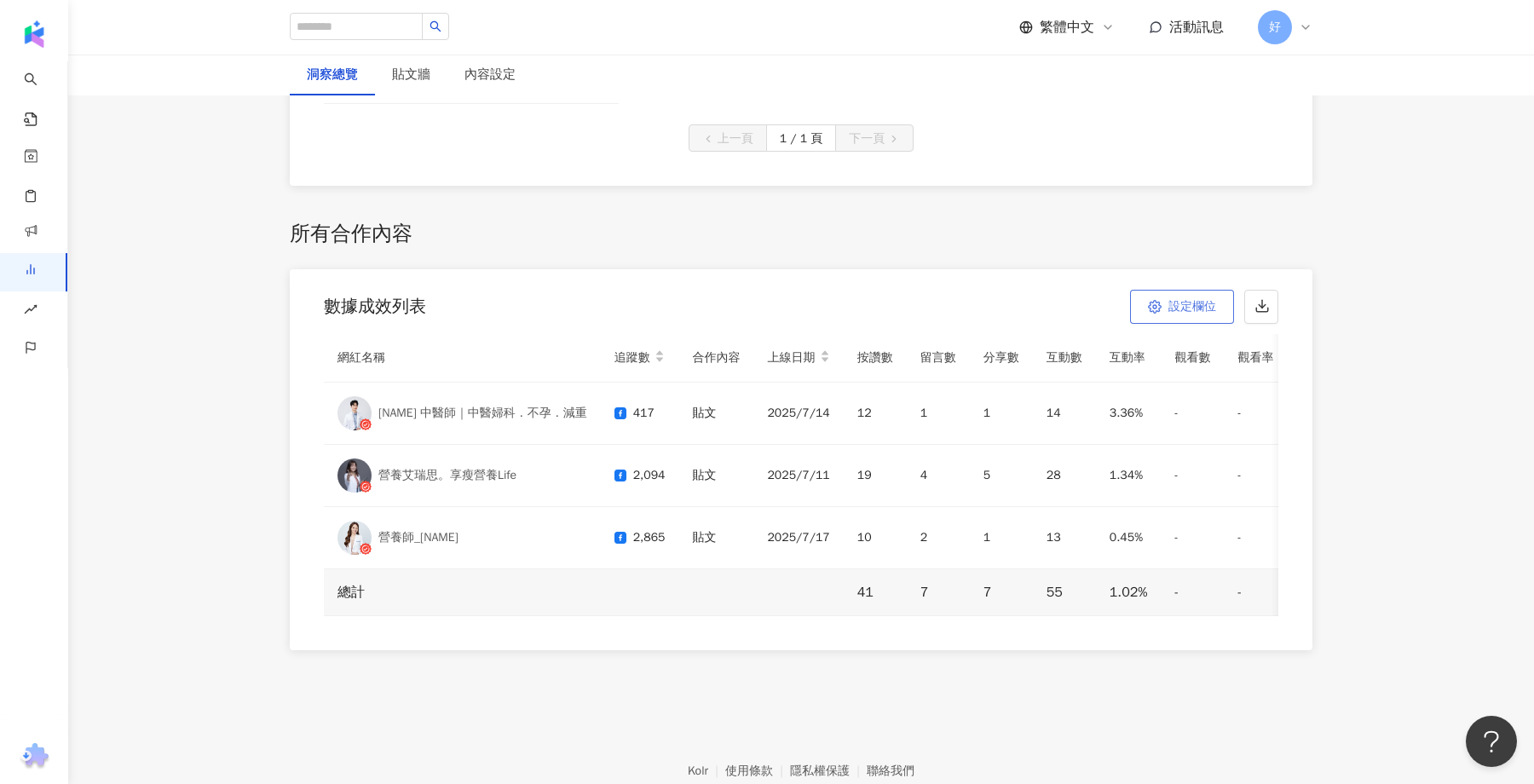 click on "設定欄位" at bounding box center [1192, 307] 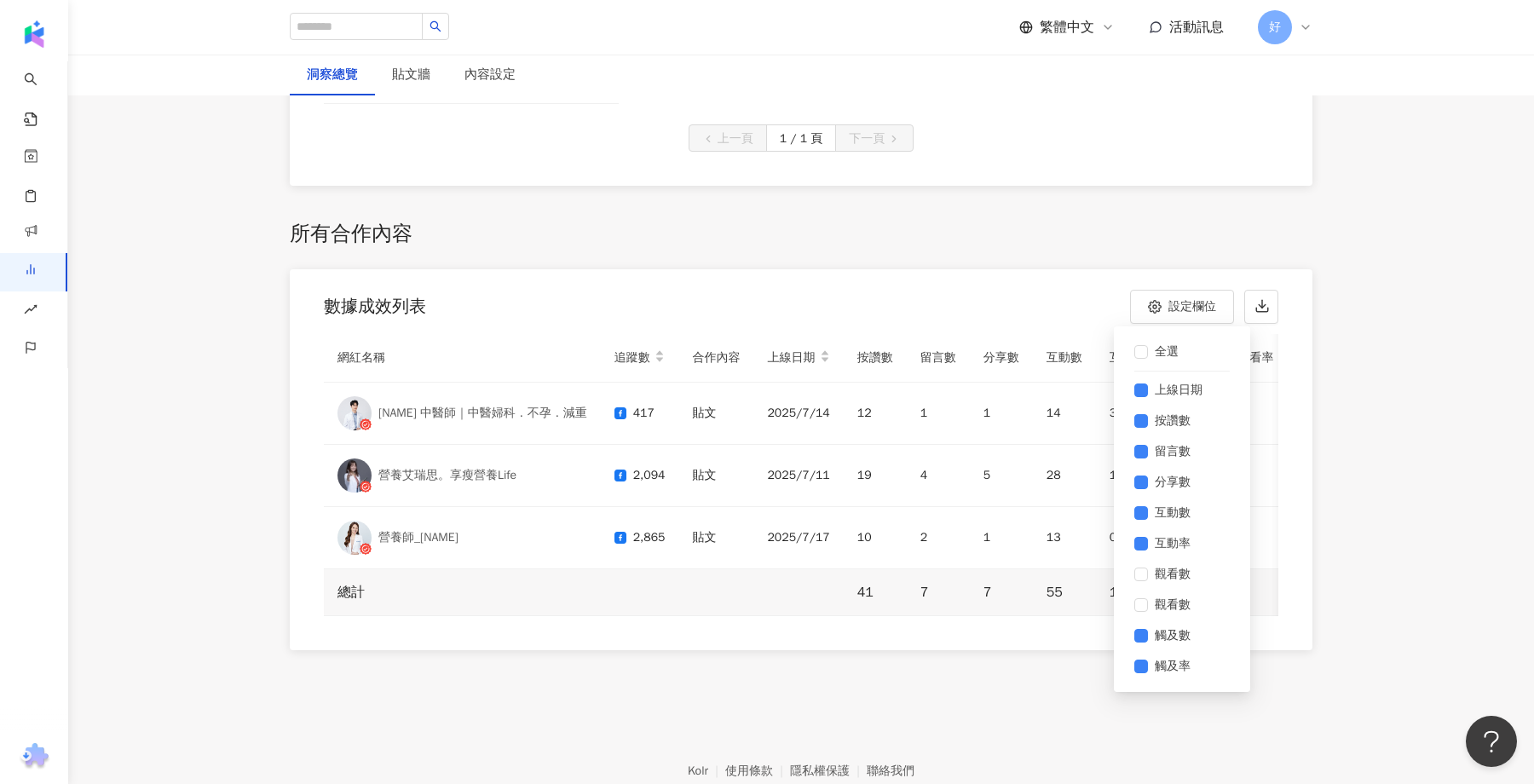 click on "總覽 最新更新完成時間 ： [DATE] [TIME] 活動成效 貼文上線期間 ： [DATE] - [DATE] 專案預算 $[PRICE] 總互動數 55 總觸及數 無資料 合作網紅組合   5 位 中小型*1、微型*2、奈米*2 合作內容 貼文*3 AI AI 摘要 本次報告針對五位網紅的合作趨勢進行分析，整體數據顯示互動率僅為約 0.26%，顯示出合作效果不如預期。特別是營養[NAME]和[NAME]中醫師在各項指標呈現差異，前者在互動數和分享數上表現優異，而[NAME]則在按讚數上獨佔鰲頭。因此，未來的策略應優化合作形式，針對內容創作與粉絲互動進行提升，以增加互動性。
另外，由於目前缺乏觀看與觸及數據，建議在平臺選擇上考慮引入更具視覺衝擊的社交媒體，如短影片平臺，以提升曝光度。最後，合理配置預算於表現良好的網紅上，聚焦其核心受眾，以提高整體合作效益。 重新生成 剩餘次數 3 次 1 價值分析 (" at bounding box center [801, -1712] 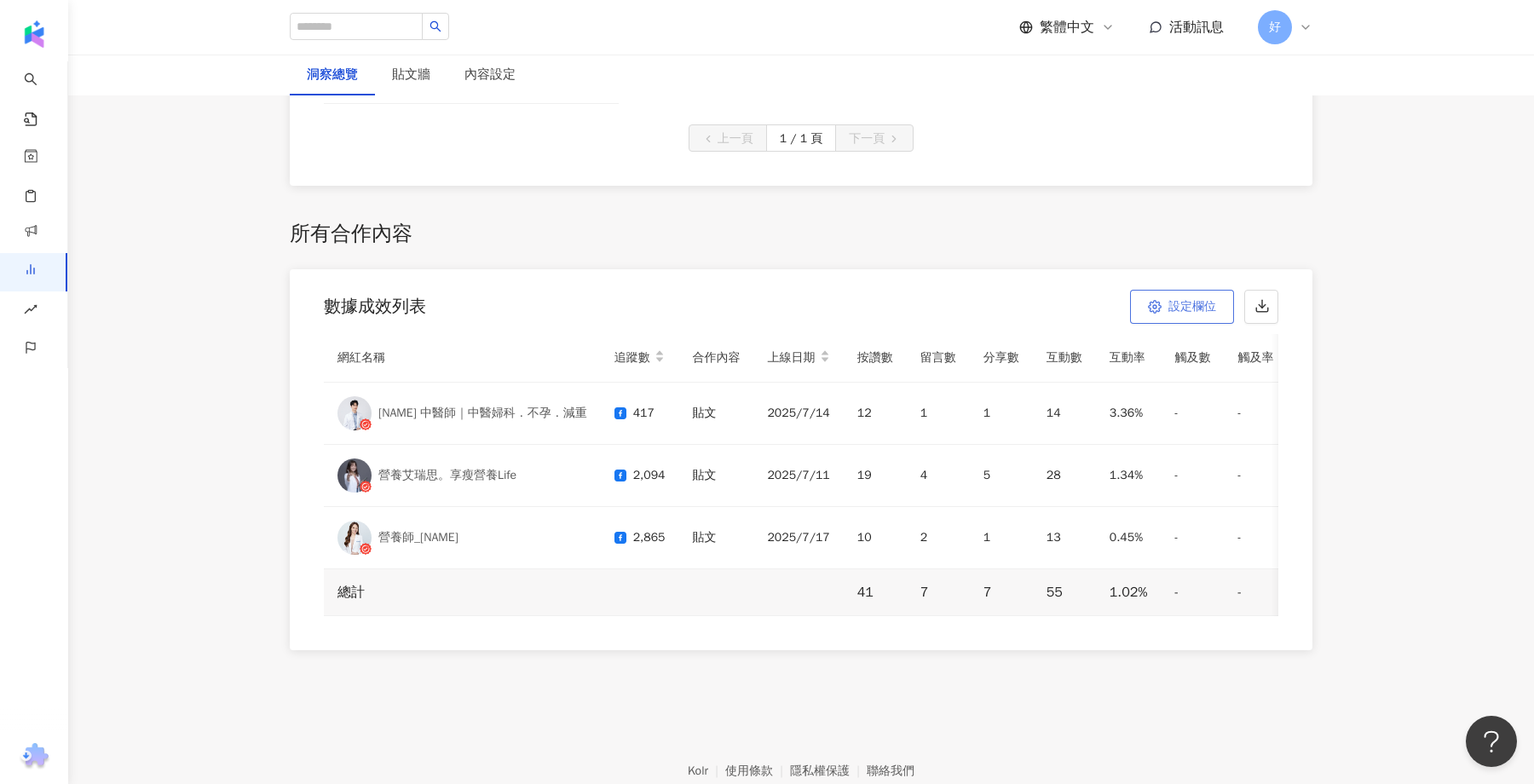 click on "設定欄位" at bounding box center (1182, 307) 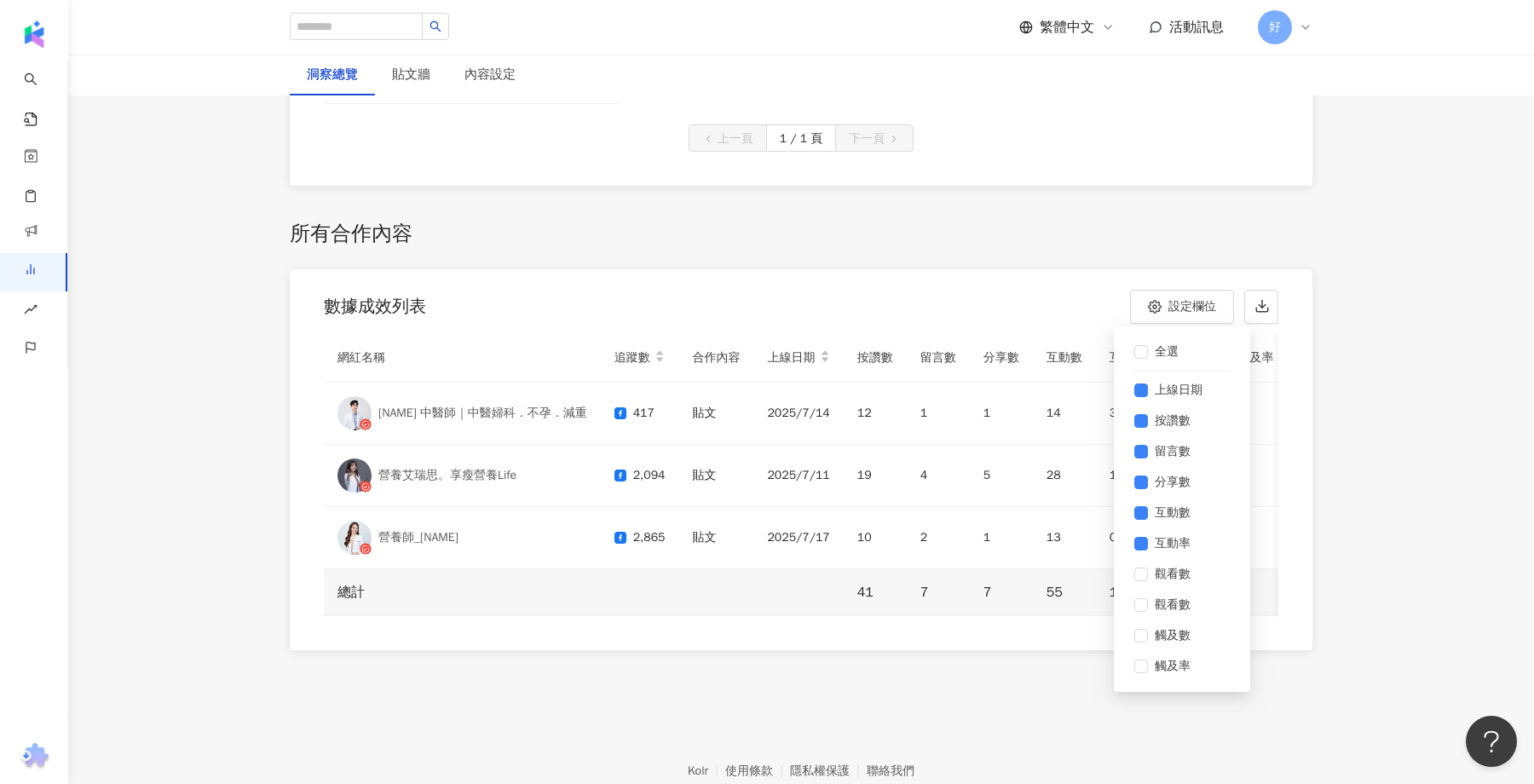 click on "總覽 最新更新完成時間 ： [DATE] [TIME] 活動成效 貼文上線期間 ： [DATE] - [DATE] 專案預算 $[PRICE] 總互動數 55 總觸及數 無資料 合作網紅組合   5 位 中小型*1、微型*2、奈米*2 合作內容 貼文*3 AI AI 摘要 本次報告針對五位網紅的合作趨勢進行分析，整體數據顯示互動率僅為約 0.26%，顯示出合作效果不如預期。特別是營養[NAME]和[NAME]中醫師在各項指標呈現差異，前者在互動數和分享數上表現優異，而[NAME]則在按讚數上獨佔鰲頭。因此，未來的策略應優化合作形式，針對內容創作與粉絲互動進行提升，以增加互動性。
另外，由於目前缺乏觀看與觸及數據，建議在平臺選擇上考慮引入更具視覺衝擊的社交媒體，如短影片平臺，以提升曝光度。最後，合理配置預算於表現良好的網紅上，聚焦其核心受眾，以提高整體合作效益。 重新生成 剩餘次數 3 次 1 價值分析 (" at bounding box center (801, -1712) 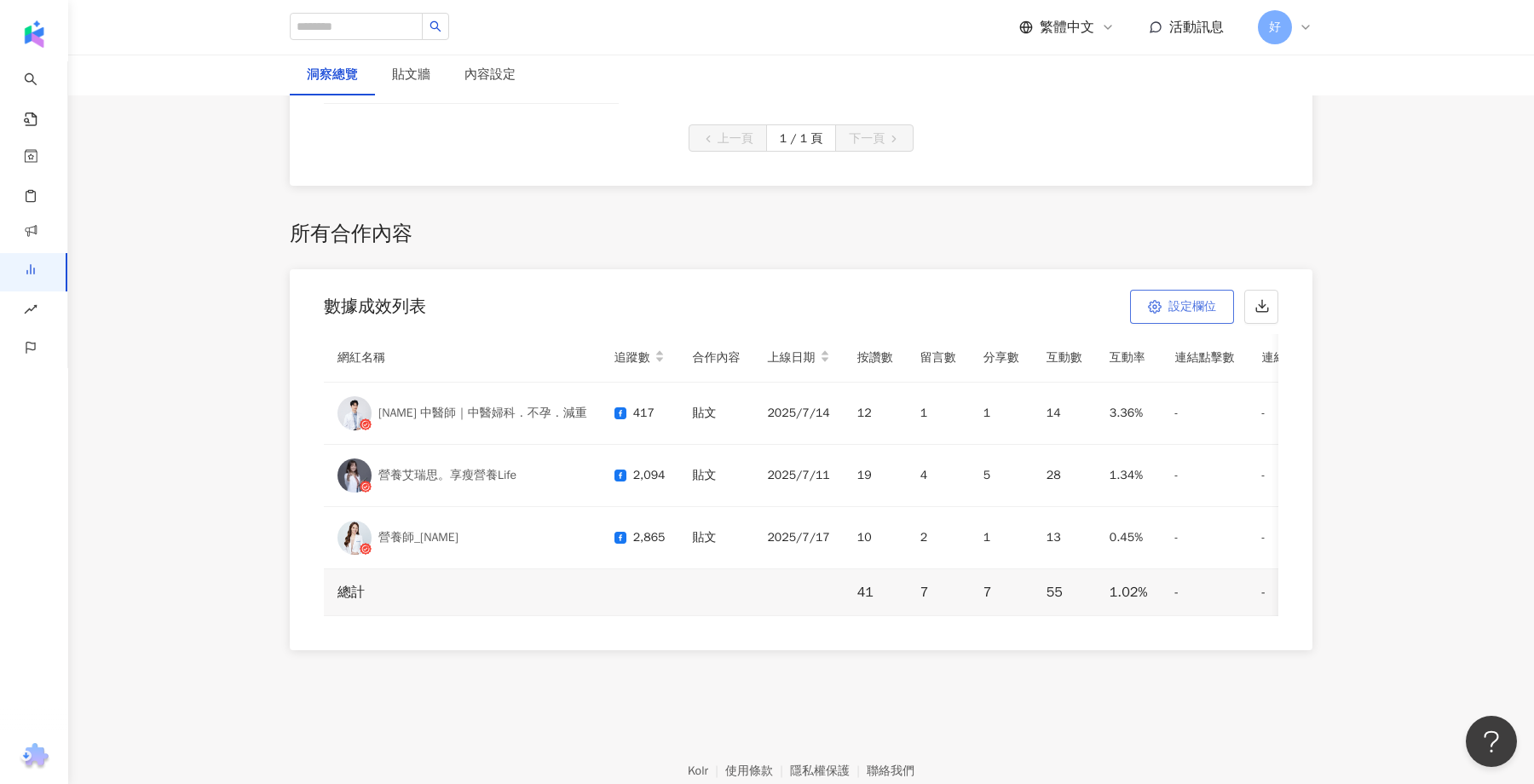 click on "設定欄位" at bounding box center (1182, 307) 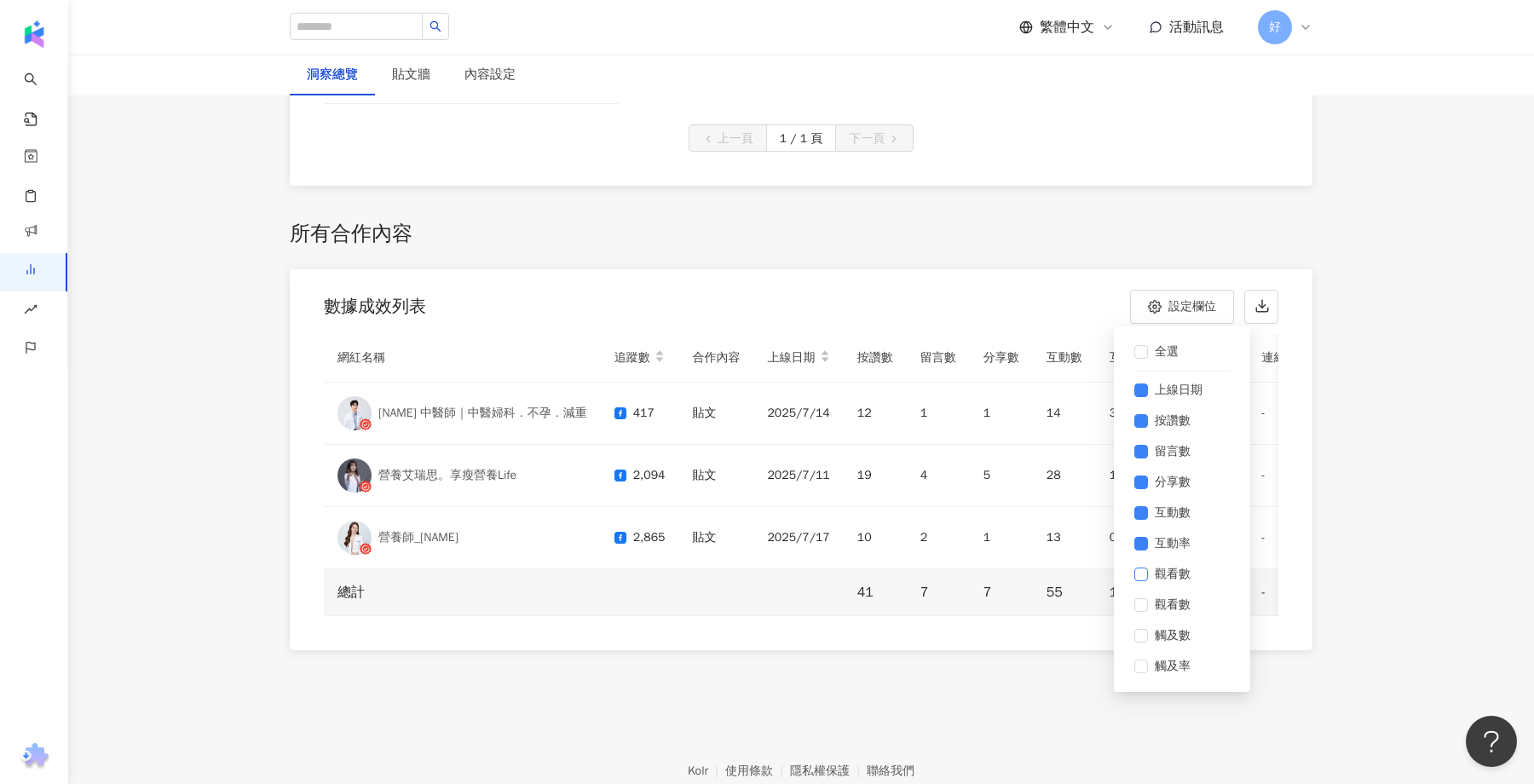 scroll, scrollTop: 122, scrollLeft: 0, axis: vertical 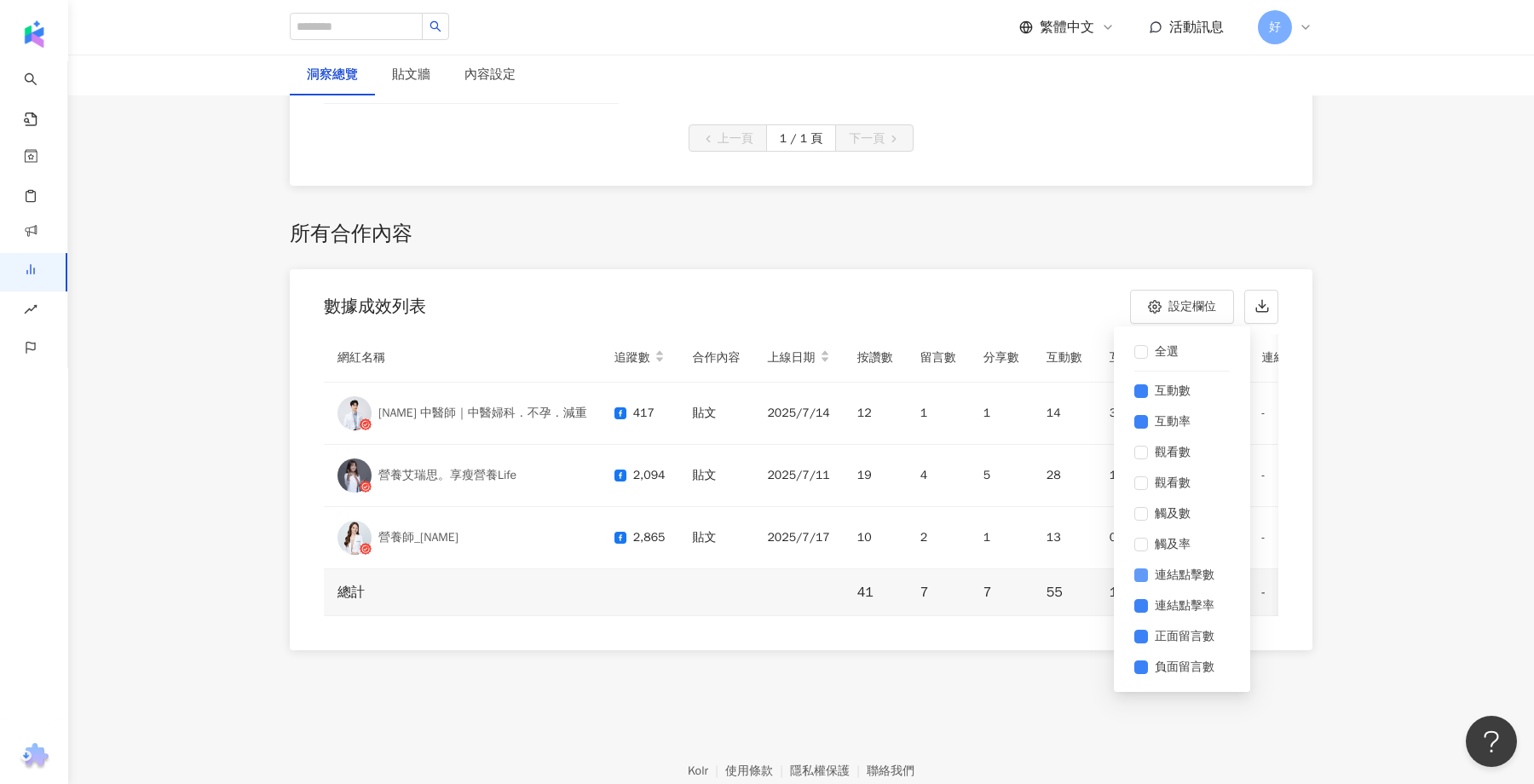 click on "連結點擊數" at bounding box center (1185, 575) 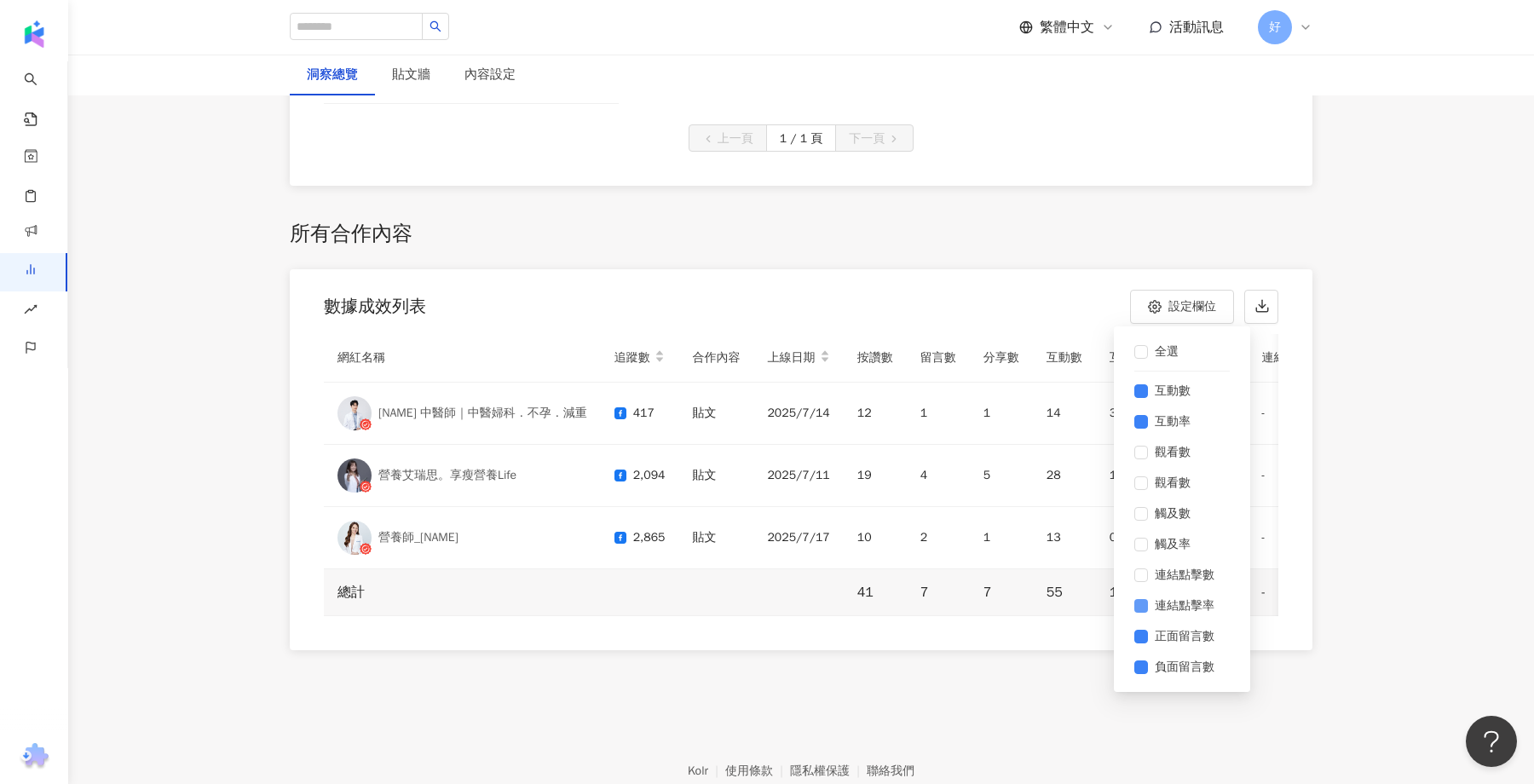 click on "連結點擊率" at bounding box center [1185, 606] 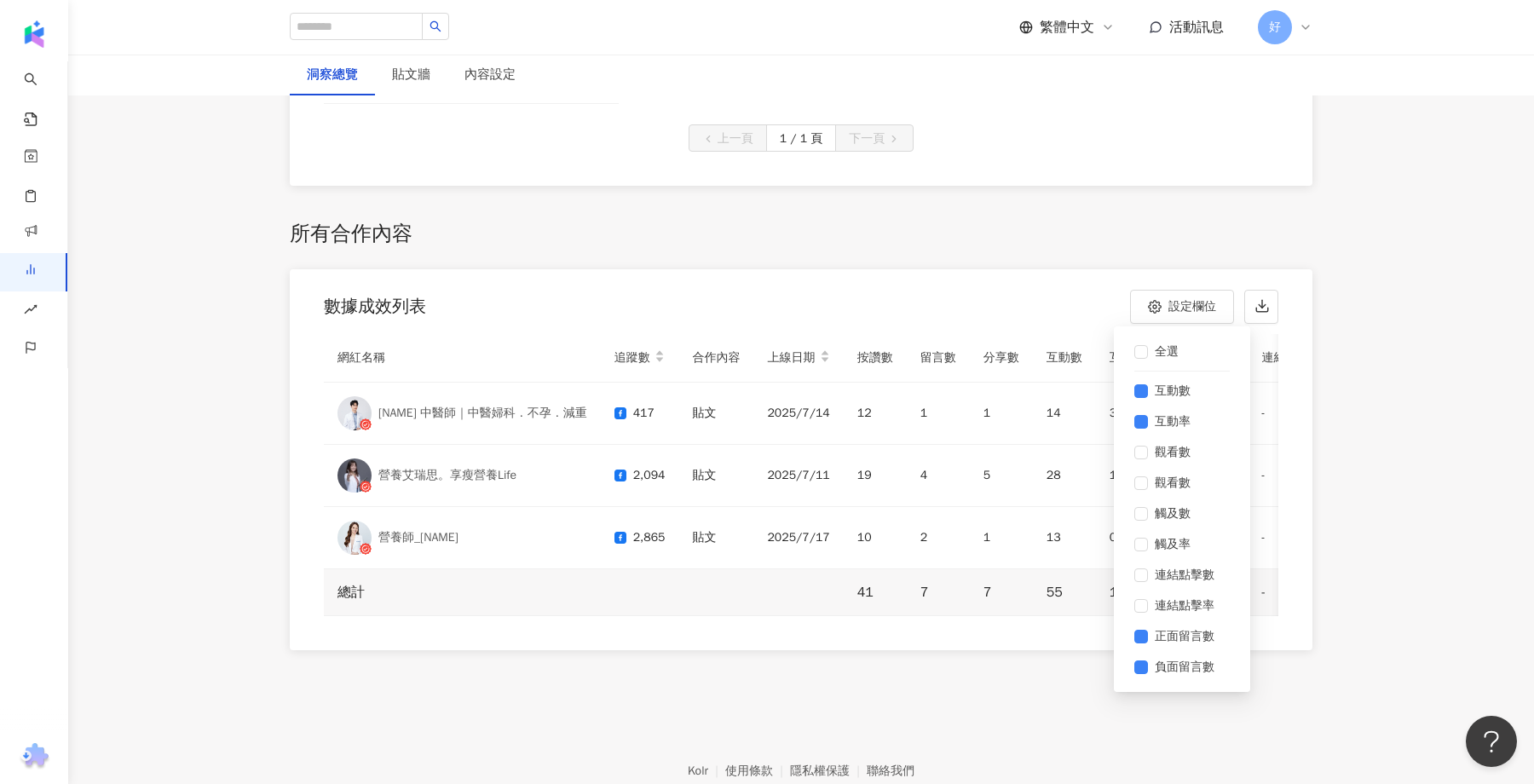 click on "網紅名稱 追蹤數 合作內容 上線日期 按讚數 留言數 分享數 互動數 互動率 連結點擊數 連結點擊率 正面留言數 負面留言數                           [NAME] 中醫師｜中醫婦科．不孕．減重 417 貼文 [DATE] 12 1 1 14 3.36% - - 1 0 營養[NAME]。享瘦營養Life 2,094 貼文 [DATE] 19 4 5 28 1.34% - - 4 0 營養師_[NAME] 2,865 貼文 [DATE] 10 2 1 13 0.45% - - 1 0 總計 41 7 7 55 1.02% - - 6 0" at bounding box center [801, 492] 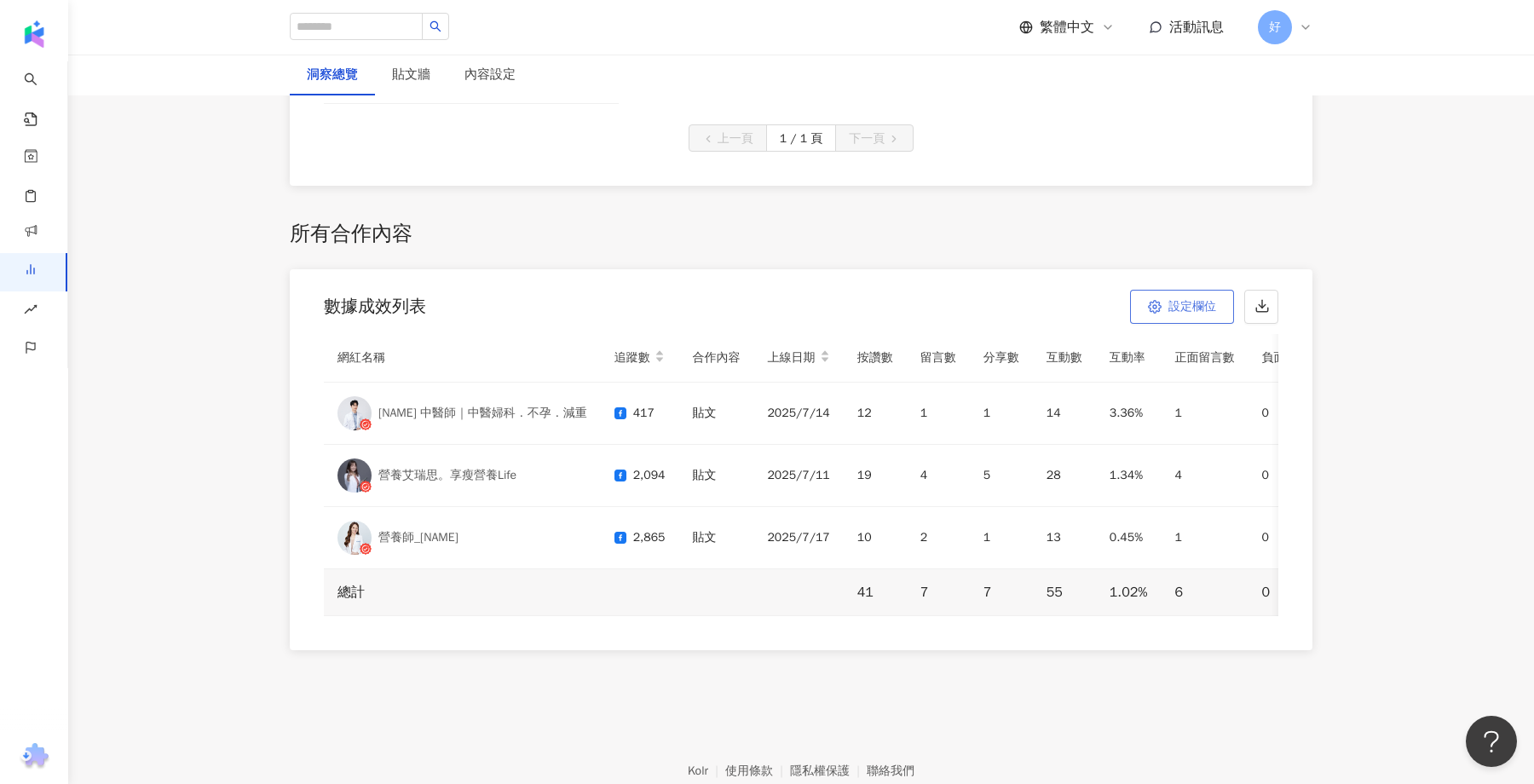 click on "設定欄位" at bounding box center [1192, 307] 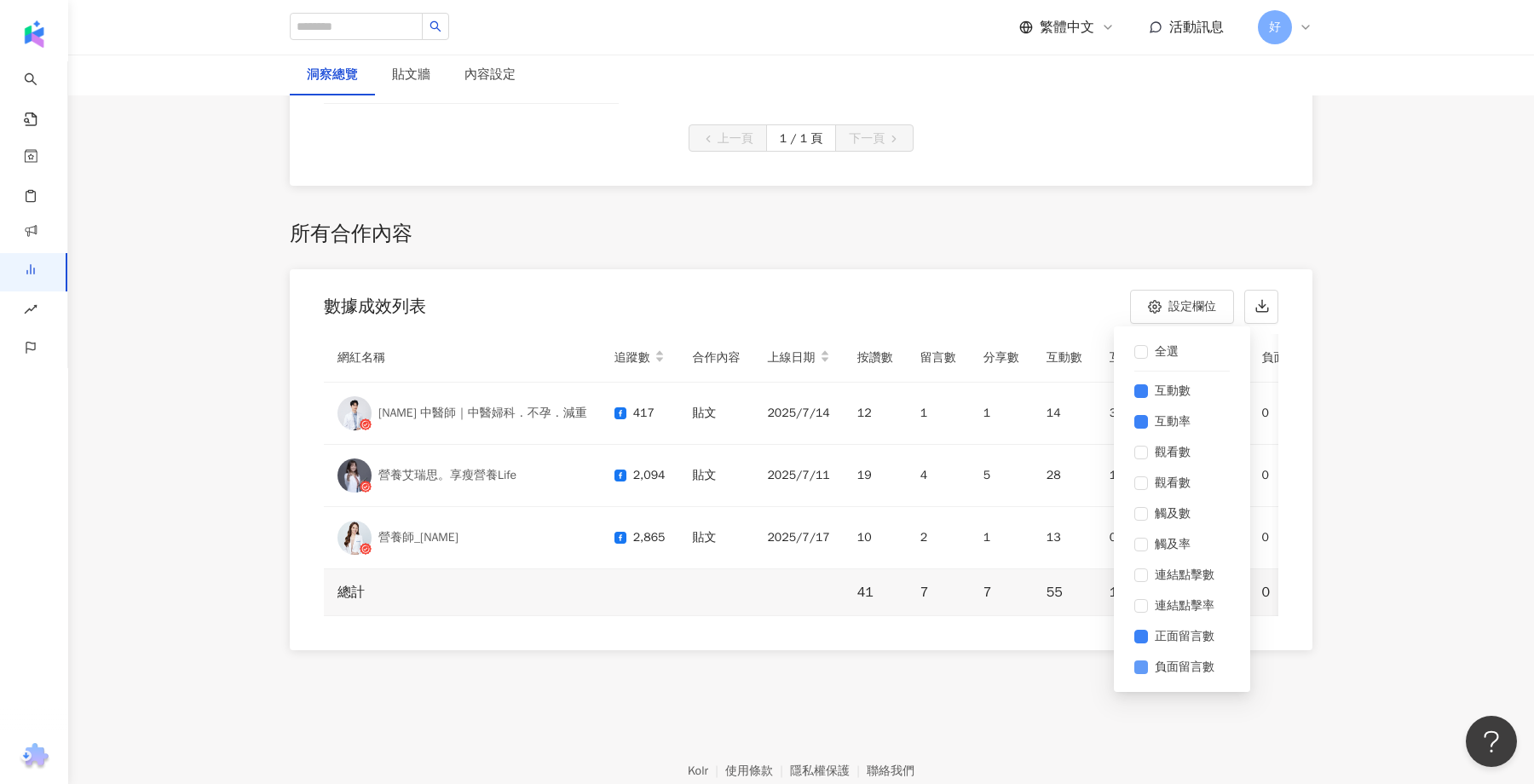 click on "負面留言數" at bounding box center [1185, 667] 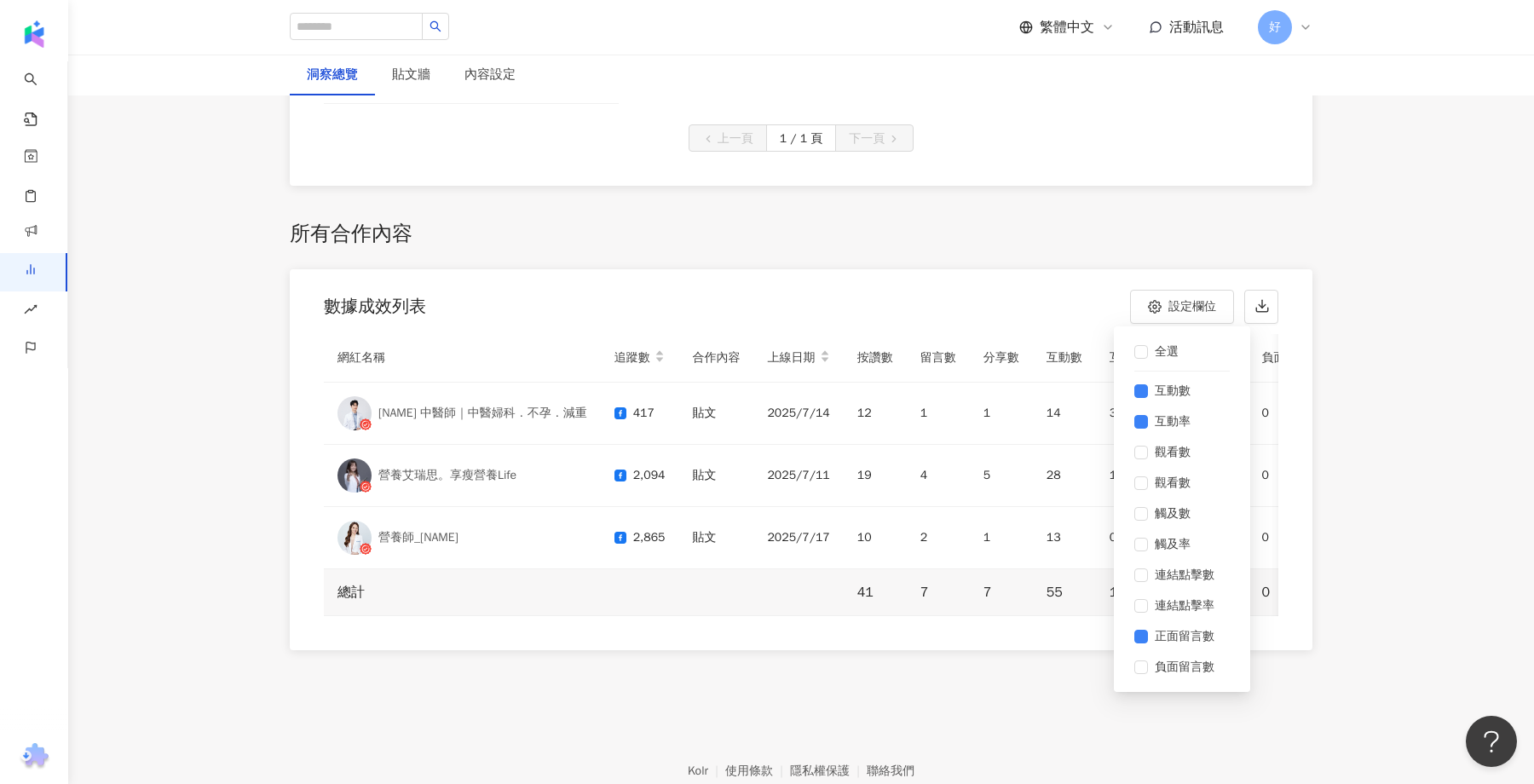 click on "總覽 最新更新完成時間 ： [DATE] [TIME] 活動成效 貼文上線期間 ： [DATE] - [DATE] 專案預算 $[PRICE] 總互動數 55 總觸及數 無資料 合作網紅組合   5 位 中小型*1、微型*2、奈米*2 合作內容 貼文*3 AI AI 摘要 本次報告針對五位網紅的合作趨勢進行分析，整體數據顯示互動率僅為約 0.26%，顯示出合作效果不如預期。特別是營養[NAME]和[NAME]中醫師在各項指標呈現差異，前者在互動數和分享數上表現優異，而[NAME]則在按讚數上獨佔鰲頭。因此，未來的策略應優化合作形式，針對內容創作與粉絲互動進行提升，以增加互動性。
另外，由於目前缺乏觀看與觸及數據，建議在平臺選擇上考慮引入更具視覺衝擊的社交媒體，如短影片平臺，以提升曝光度。最後，合理配置預算於表現良好的網紅上，聚焦其核心受眾，以提高整體合作效益。 重新生成 剩餘次數 3 次 1 價值分析 (" at bounding box center (801, -1712) 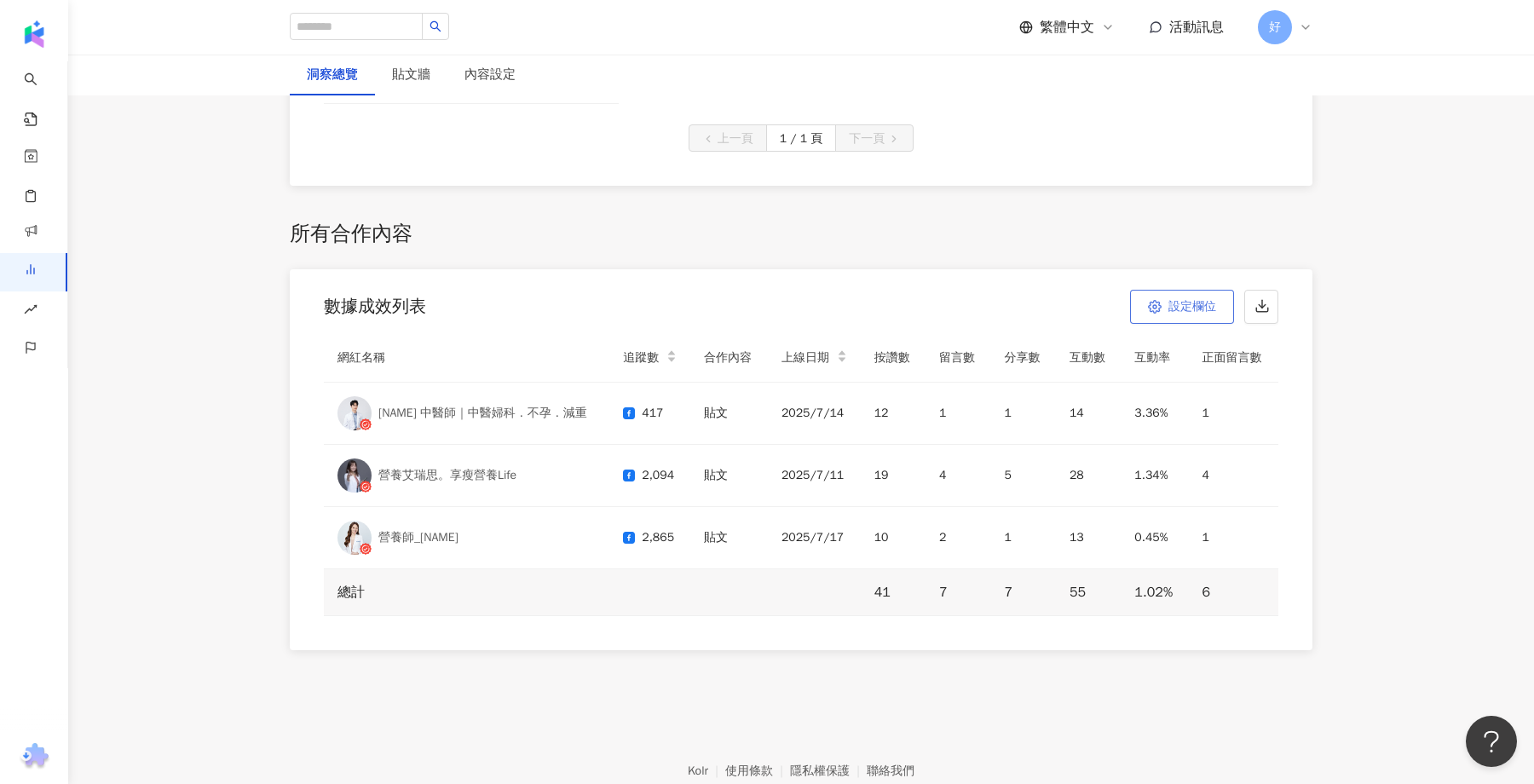 click on "設定欄位" at bounding box center [1192, 307] 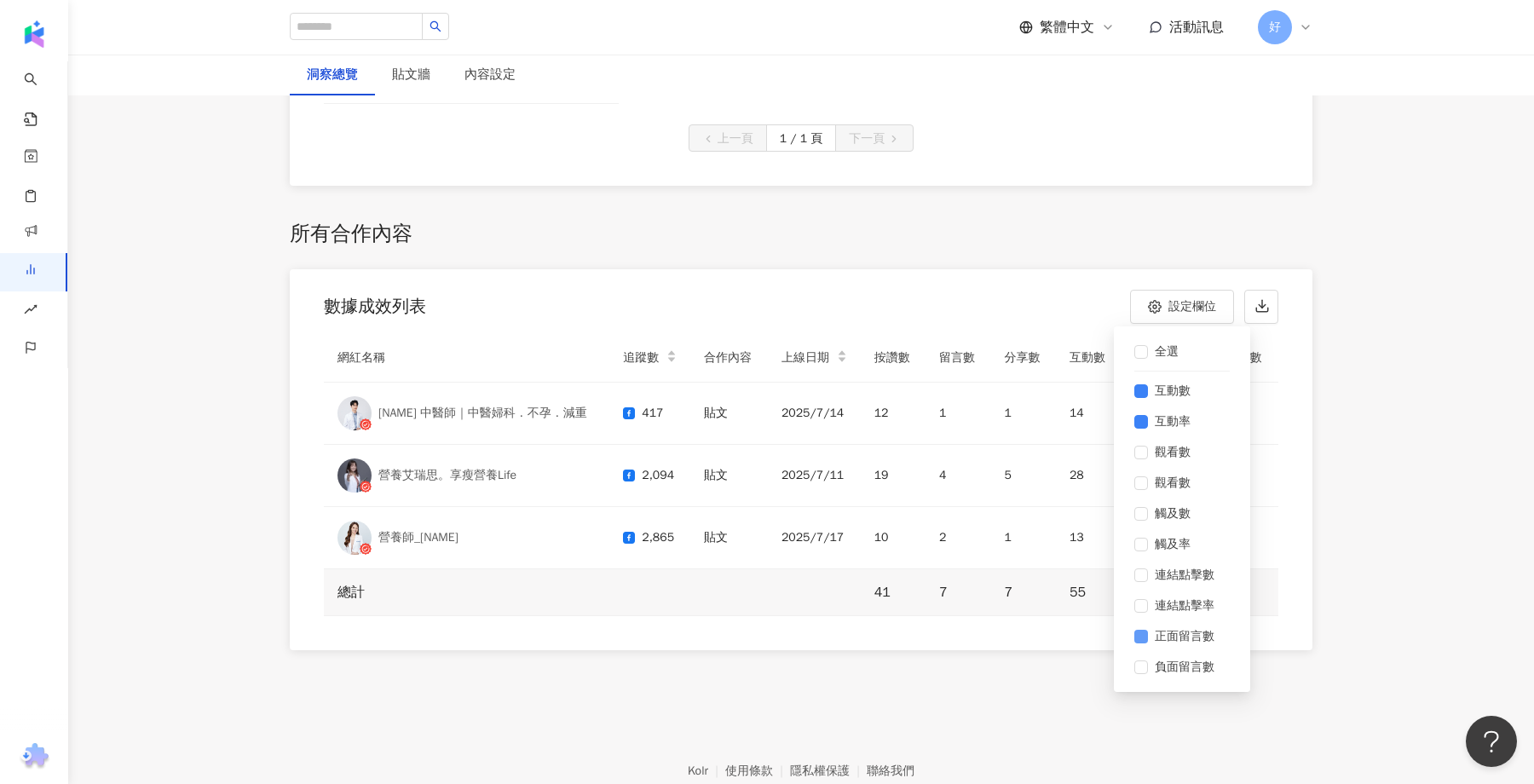 click on "正面留言數" at bounding box center (1185, 637) 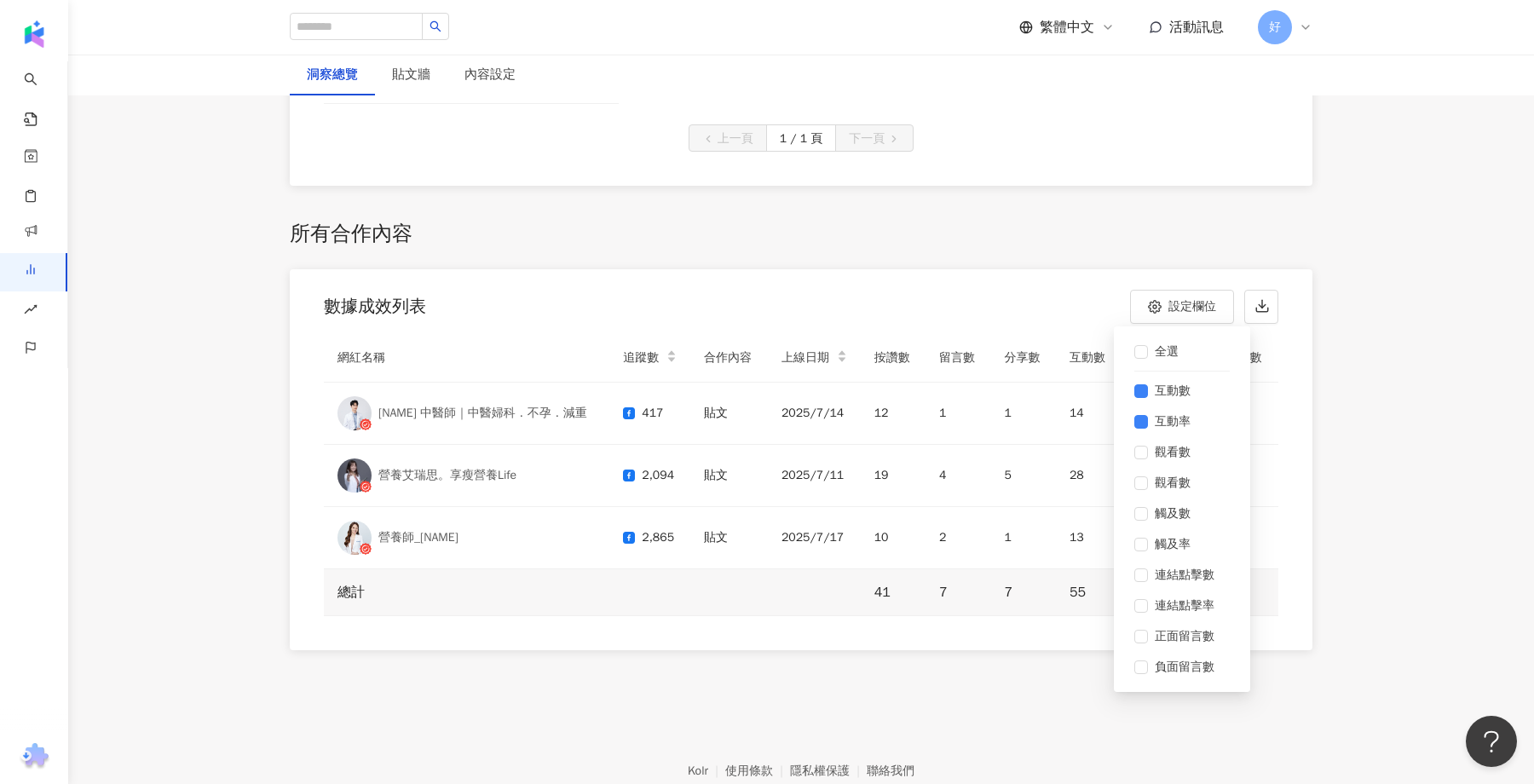 click on "總覽 最新更新完成時間 ： [DATE] [TIME] 活動成效 貼文上線期間 ： [DATE] - [DATE] 專案預算 $[PRICE] 總互動數 55 總觸及數 無資料 合作網紅組合   5 位 中小型*1、微型*2、奈米*2 合作內容 貼文*3 AI AI 摘要 本次報告針對五位網紅的合作趨勢進行分析，整體數據顯示互動率僅為約 0.26%，顯示出合作效果不如預期。特別是營養[NAME]和[NAME]中醫師在各項指標呈現差異，前者在互動數和分享數上表現優異，而[NAME]則在按讚數上獨佔鰲頭。因此，未來的策略應優化合作形式，針對內容創作與粉絲互動進行提升，以增加互動性。
另外，由於目前缺乏觀看與觸及數據，建議在平臺選擇上考慮引入更具視覺衝擊的社交媒體，如短影片平臺，以提升曝光度。最後，合理配置預算於表現良好的網紅上，聚焦其核心受眾，以提高整體合作效益。 重新生成 剩餘次數 3 次 1 價值分析 (" at bounding box center (801, -1712) 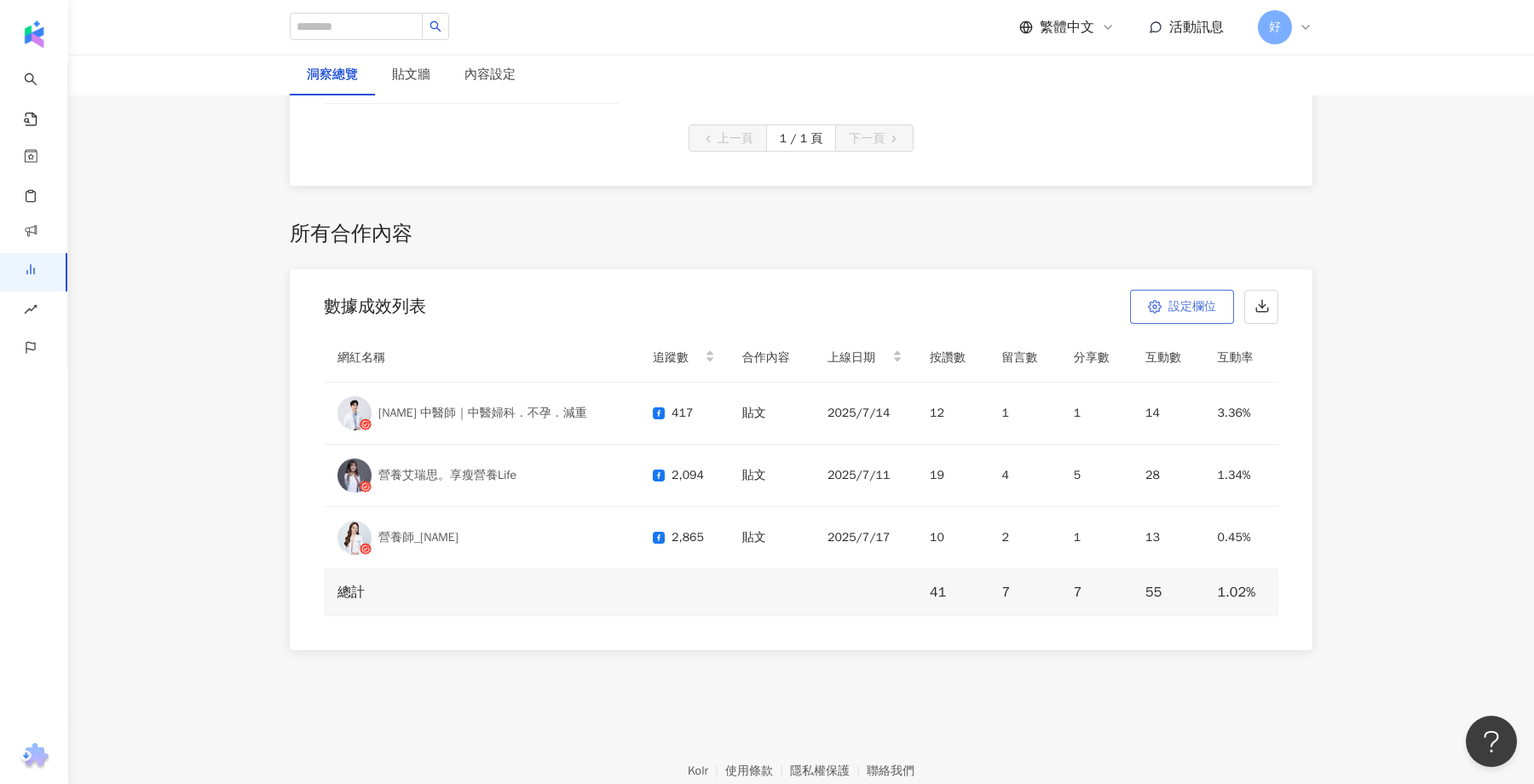 click on "設定欄位" at bounding box center (1192, 307) 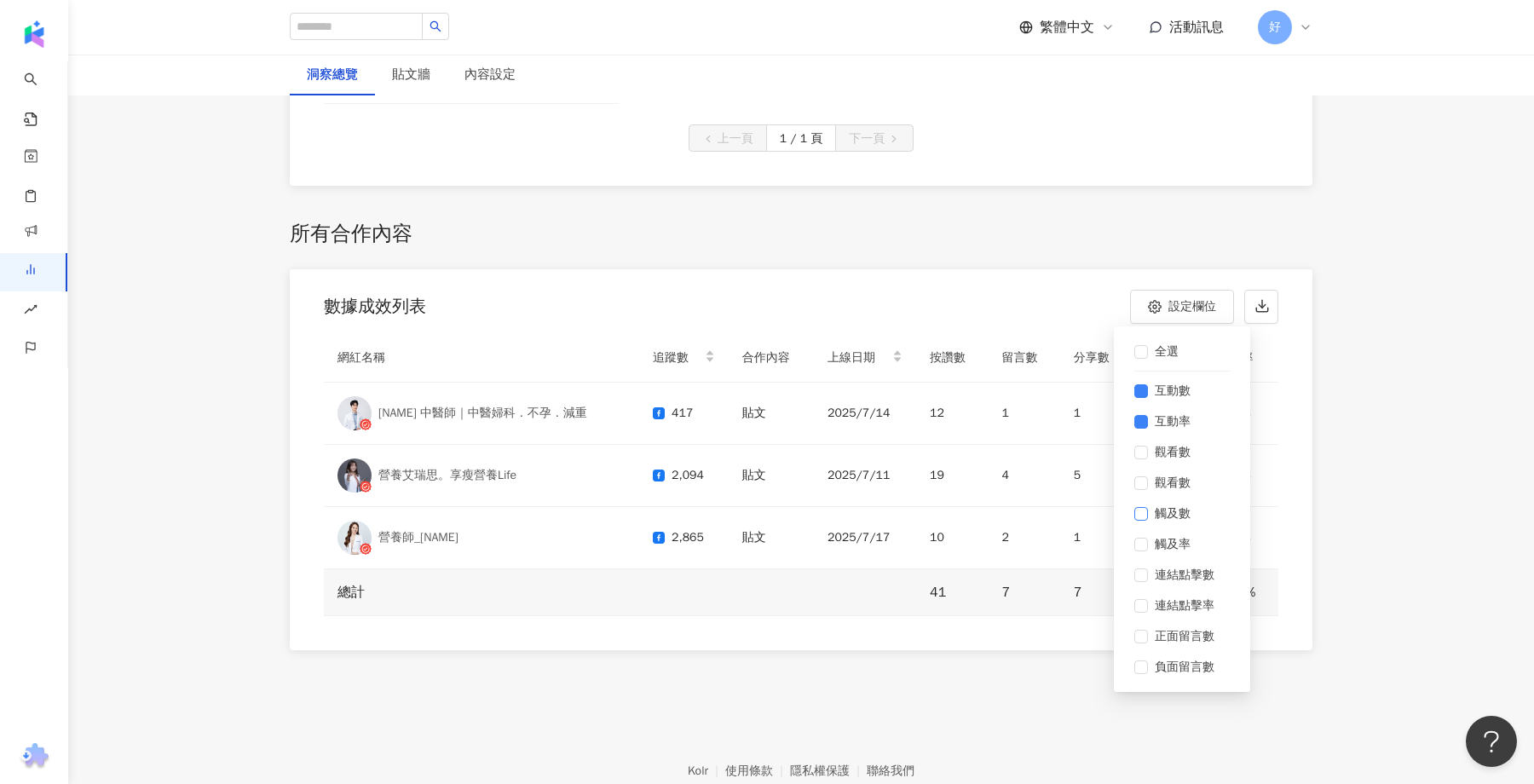 click on "觸及數" at bounding box center (1173, 514) 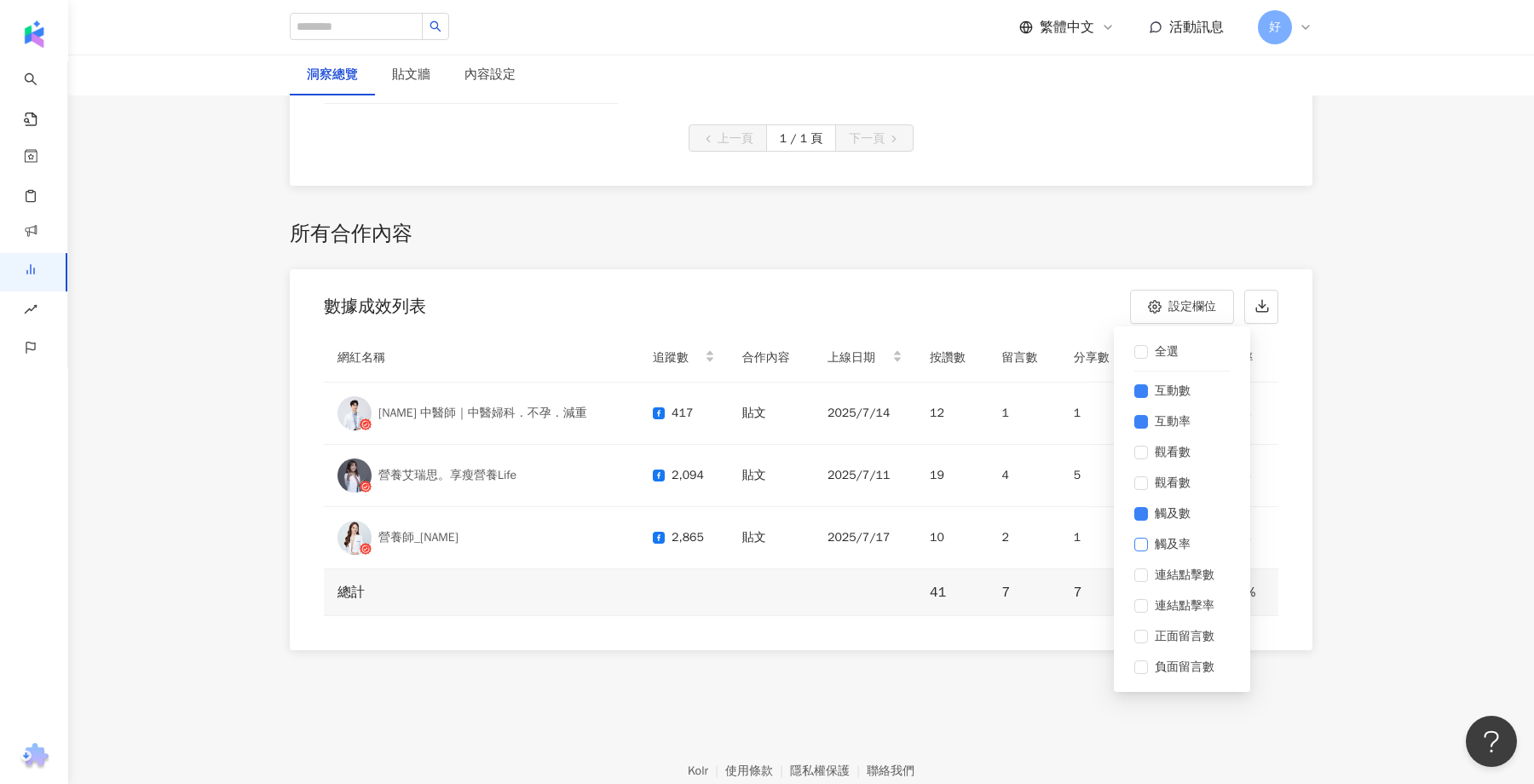 click on "觸及率" at bounding box center [1173, 545] 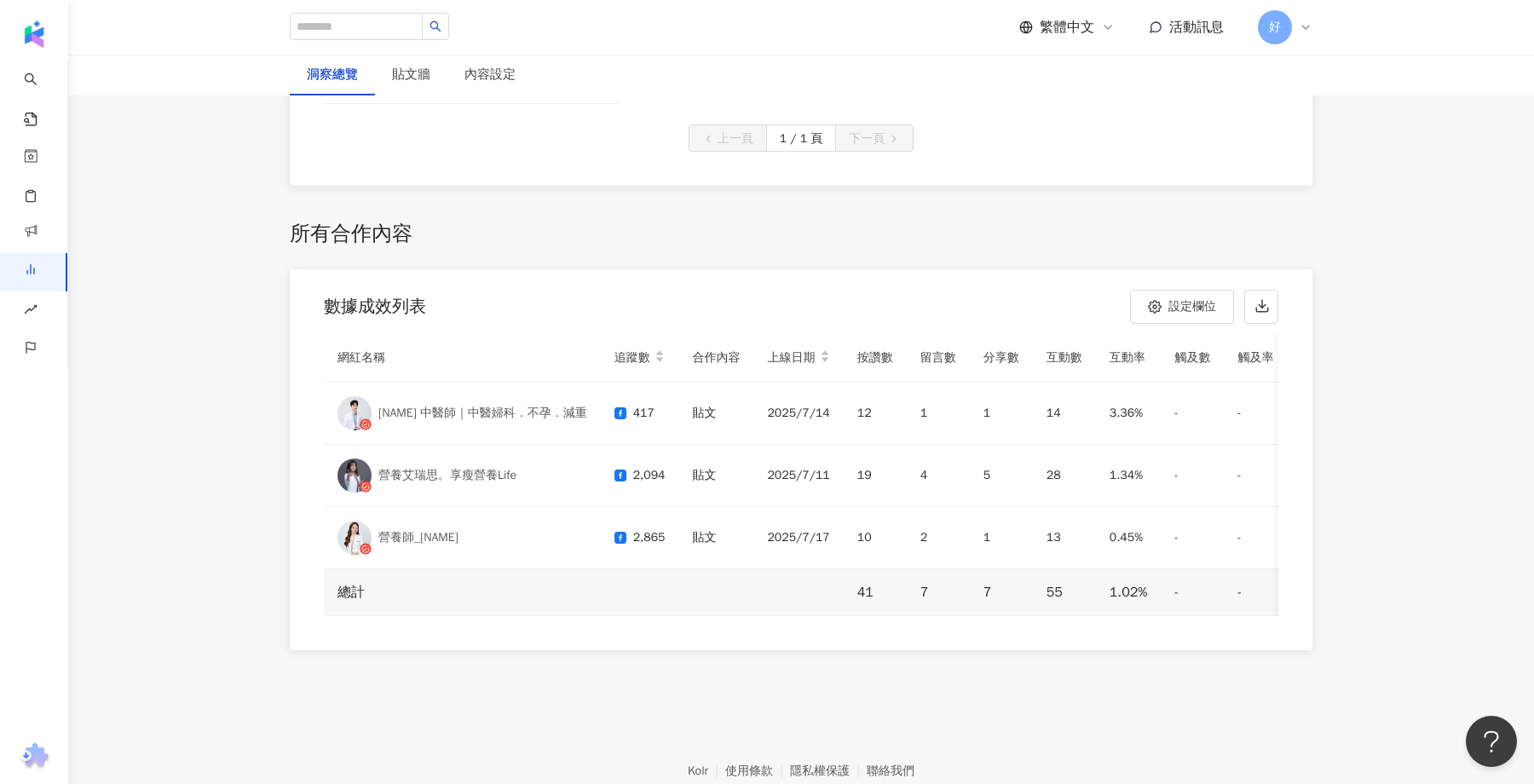 click on "總覽 最新更新完成時間 ： [DATE] [TIME] 活動成效 貼文上線期間 ： [DATE] - [DATE] 專案預算 $[PRICE] 總互動數 55 總觸及數 無資料 合作網紅組合   5 位 中小型*1、微型*2、奈米*2 合作內容 貼文*3 AI AI 摘要 本次報告針對五位網紅的合作趨勢進行分析，整體數據顯示互動率僅為約 0.26%，顯示出合作效果不如預期。特別是營養[NAME]和[NAME]中醫師在各項指標呈現差異，前者在互動數和分享數上表現優異，而[NAME]則在按讚數上獨佔鰲頭。因此，未來的策略應優化合作形式，針對內容創作與粉絲互動進行提升，以增加互動性。
另外，由於目前缺乏觀看與觸及數據，建議在平臺選擇上考慮引入更具視覺衝擊的社交媒體，如短影片平臺，以提升曝光度。最後，合理配置預算於表現良好的網紅上，聚焦其核心受眾，以提高整體合作效益。 重新生成 剩餘次數 3 次 1 價值分析 (" at bounding box center (801, -1712) 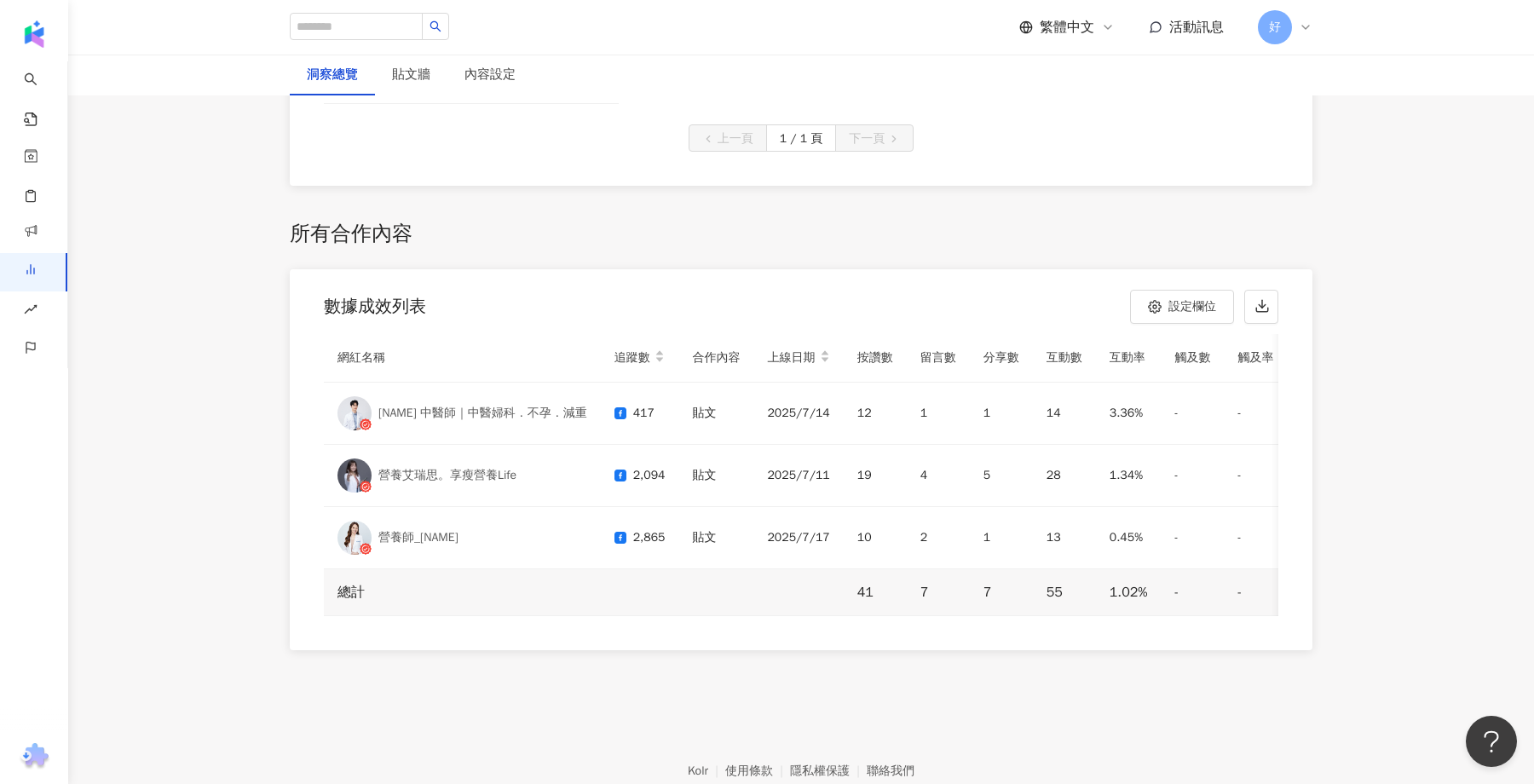 click on "總覽 最新更新完成時間 ： [DATE] [TIME] 活動成效 貼文上線期間 ： [DATE] - [DATE] 專案預算 $[PRICE] 總互動數 55 總觸及數 無資料 合作網紅組合   5 位 中小型*1、微型*2、奈米*2 合作內容 貼文*3 AI AI 摘要 本次報告針對五位網紅的合作趨勢進行分析，整體數據顯示互動率僅為約 0.26%，顯示出合作效果不如預期。特別是營養[NAME]和[NAME]中醫師在各項指標呈現差異，前者在互動數和分享數上表現優異，而[NAME]則在按讚數上獨佔鰲頭。因此，未來的策略應優化合作形式，針對內容創作與粉絲互動進行提升，以增加互動性。
另外，由於目前缺乏觀看與觸及數據，建議在平臺選擇上考慮引入更具視覺衝擊的社交媒體，如短影片平臺，以提升曝光度。最後，合理配置預算於表現良好的網紅上，聚焦其核心受眾，以提高整體合作效益。 重新生成 剩餘次數 3 次 1 價值分析 (" at bounding box center (801, -1712) 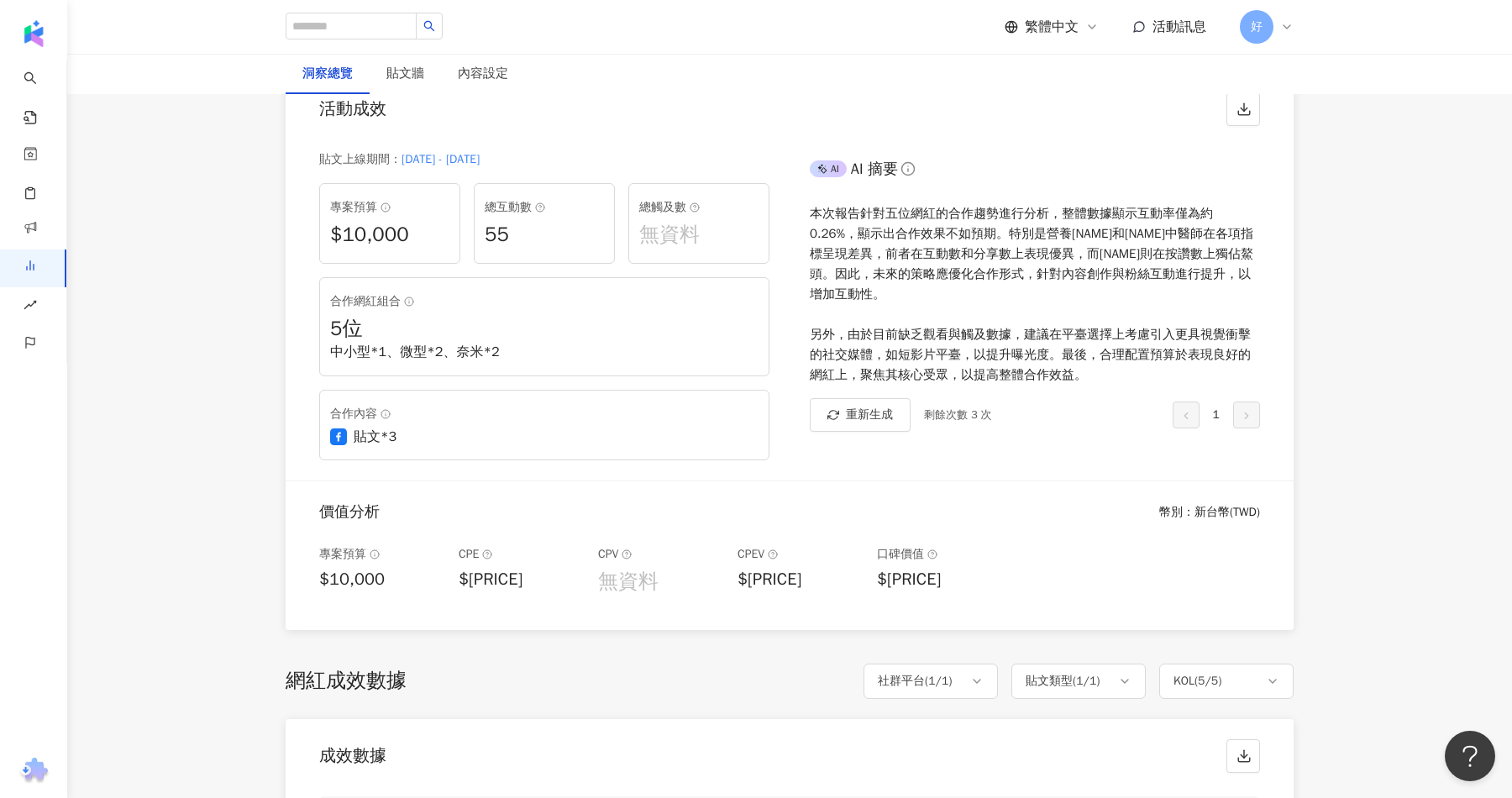 scroll, scrollTop: 198, scrollLeft: 0, axis: vertical 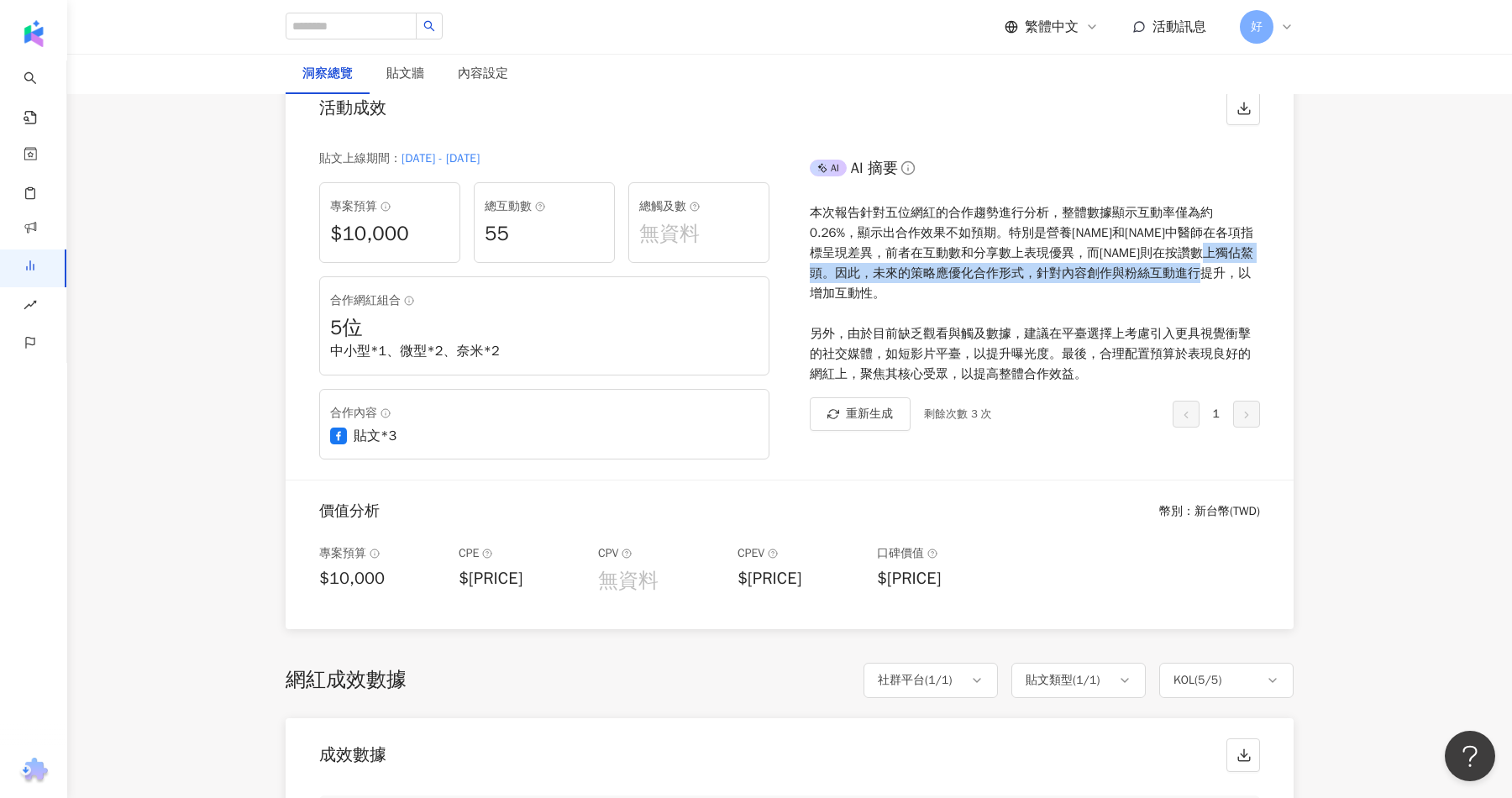 drag, startPoint x: 874, startPoint y: 269, endPoint x: 874, endPoint y: 291, distance: 22 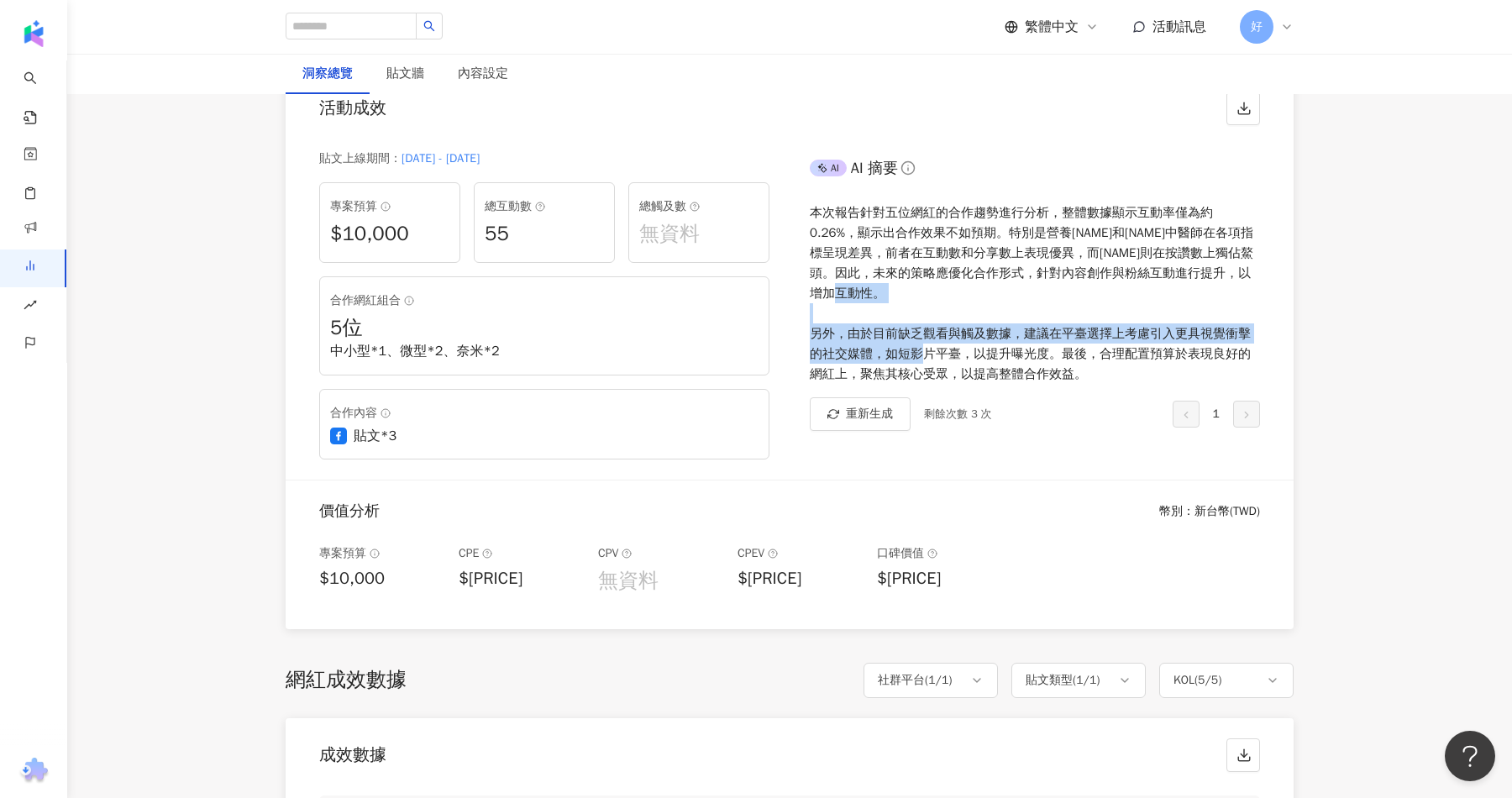 drag, startPoint x: 852, startPoint y: 331, endPoint x: 1042, endPoint y: 350, distance: 190.94764 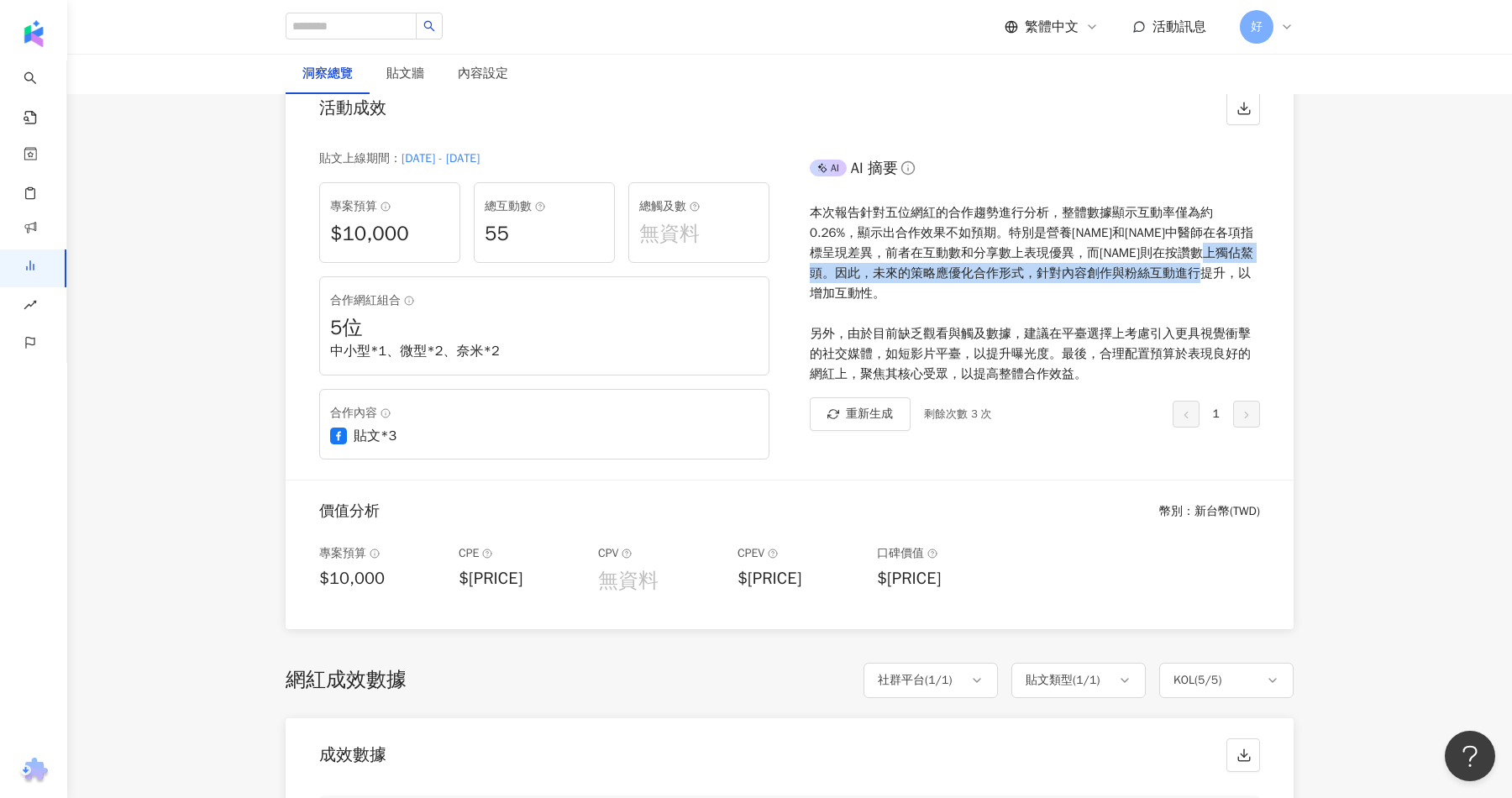 drag, startPoint x: 875, startPoint y: 270, endPoint x: 871, endPoint y: 289, distance: 19.416488 